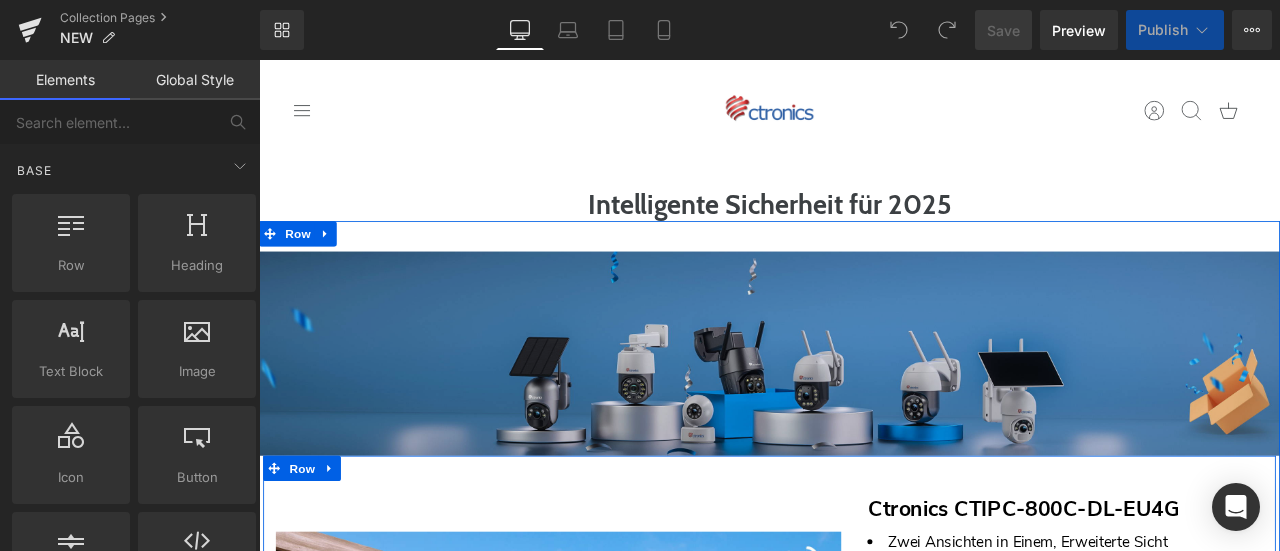scroll, scrollTop: 400, scrollLeft: 0, axis: vertical 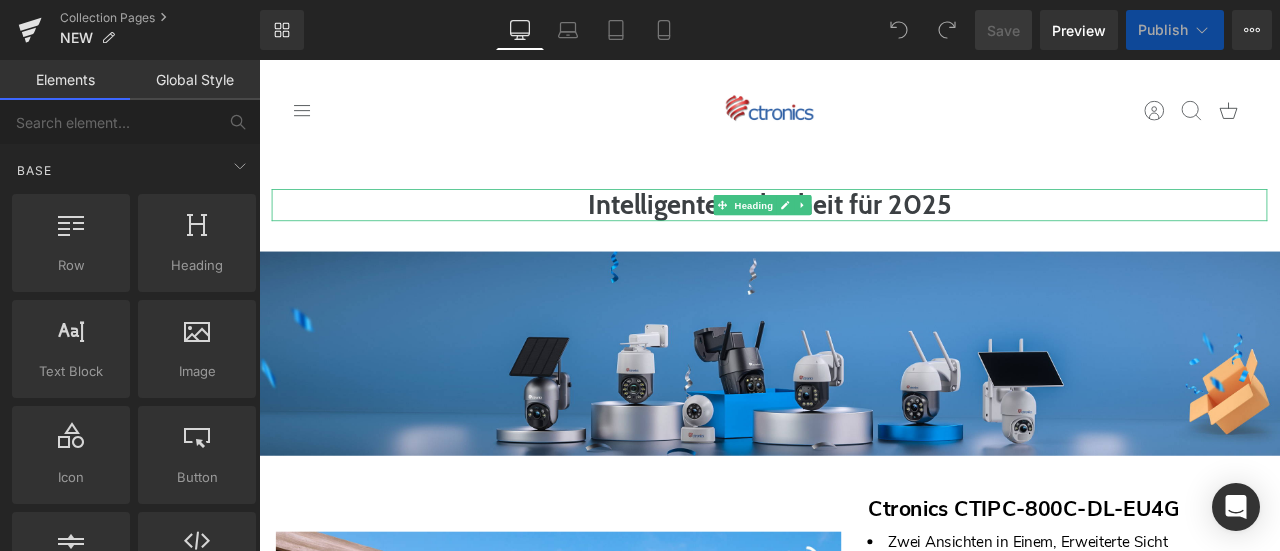 click on "Intelligente Sicherheit für 2025" at bounding box center [864, 232] 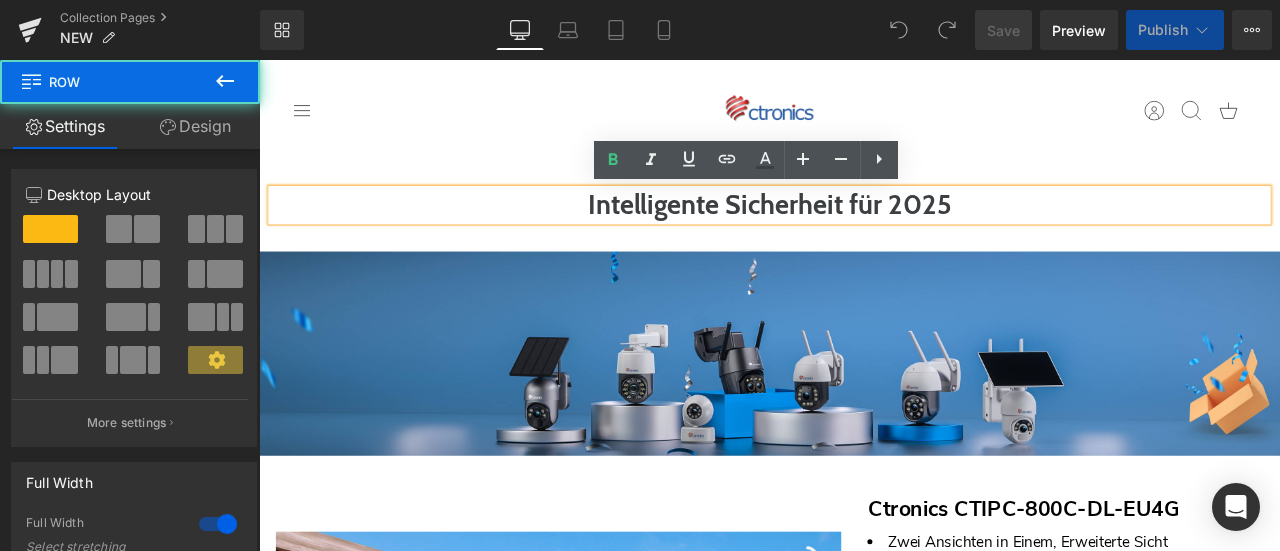 click on "Image         Image
Ctronics CTIPC-800C-DL-EU4G
Button
Zwei Ansichten in Einem, Erweiterte Sicht Konnektivität mit SIM-Karte und 300 MB Daten 3D-Positionierung, Auto-Tracking Mühelose Installation
Text Block
€79.99
€170.00
-
53%
[DEMOGRAPHIC_DATA]
(P) Price
Stückzahl
1
2 3 4" at bounding box center [864, 1028] 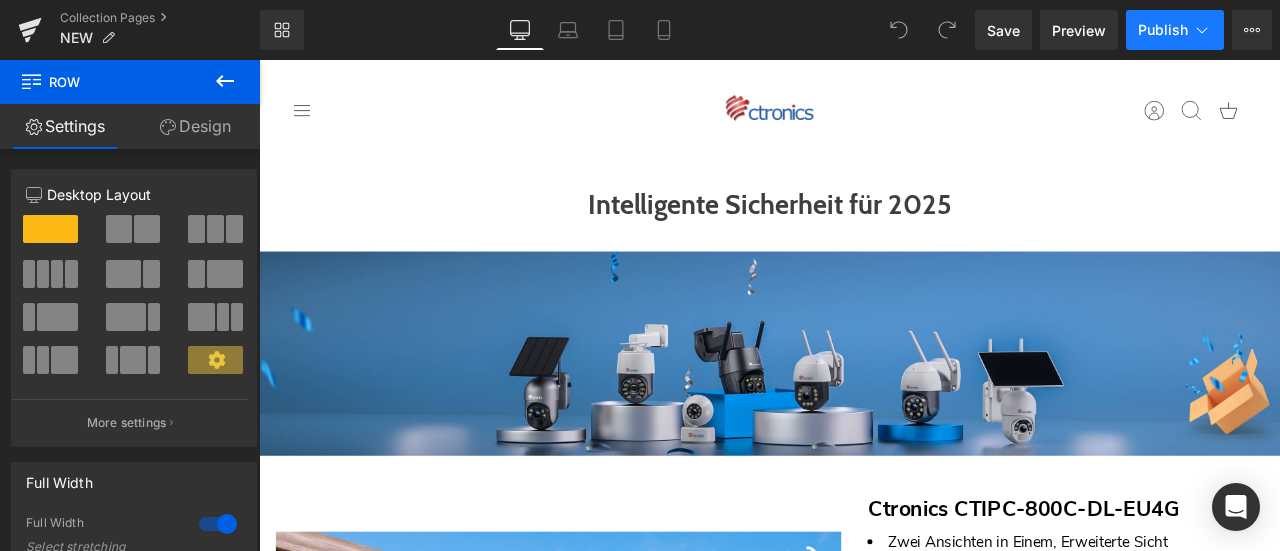 click on "Publish" at bounding box center (1163, 30) 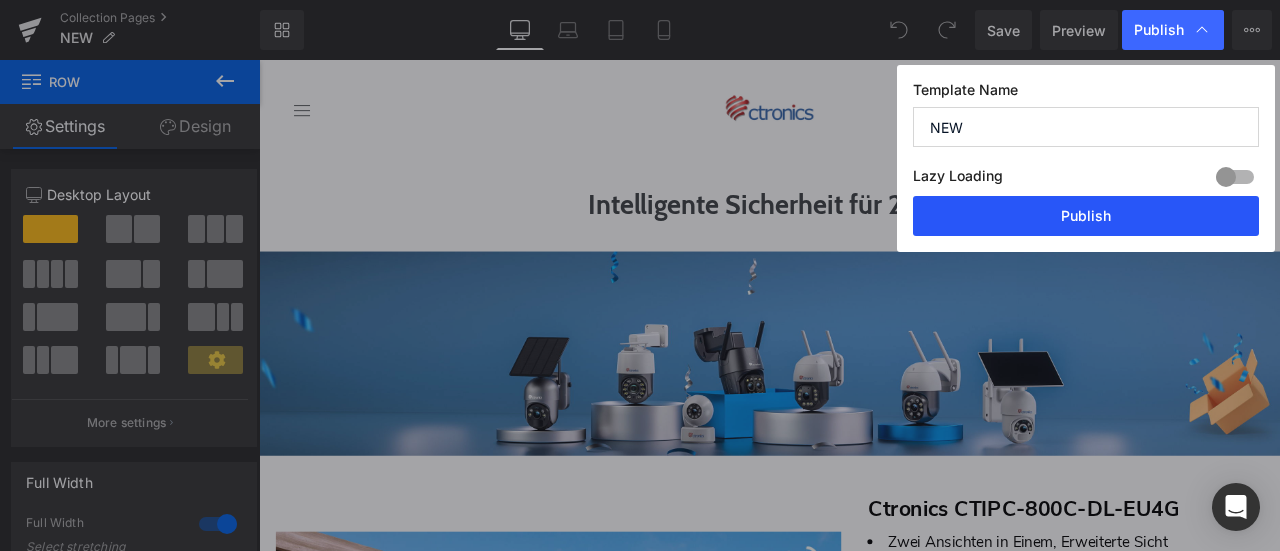 click on "Publish" at bounding box center (1086, 216) 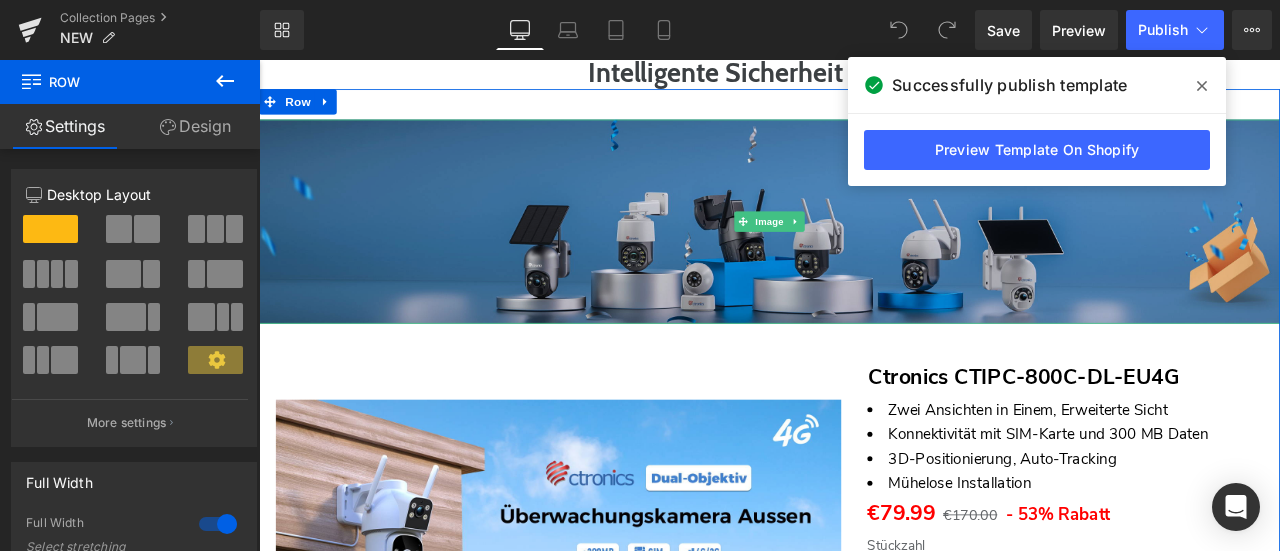 scroll, scrollTop: 300, scrollLeft: 0, axis: vertical 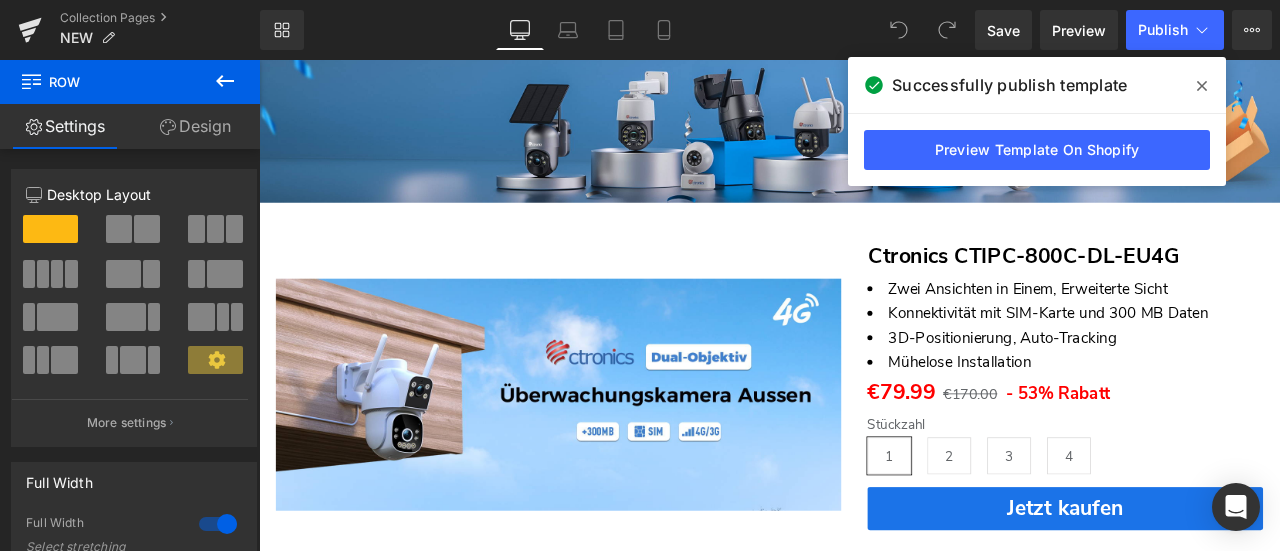 click 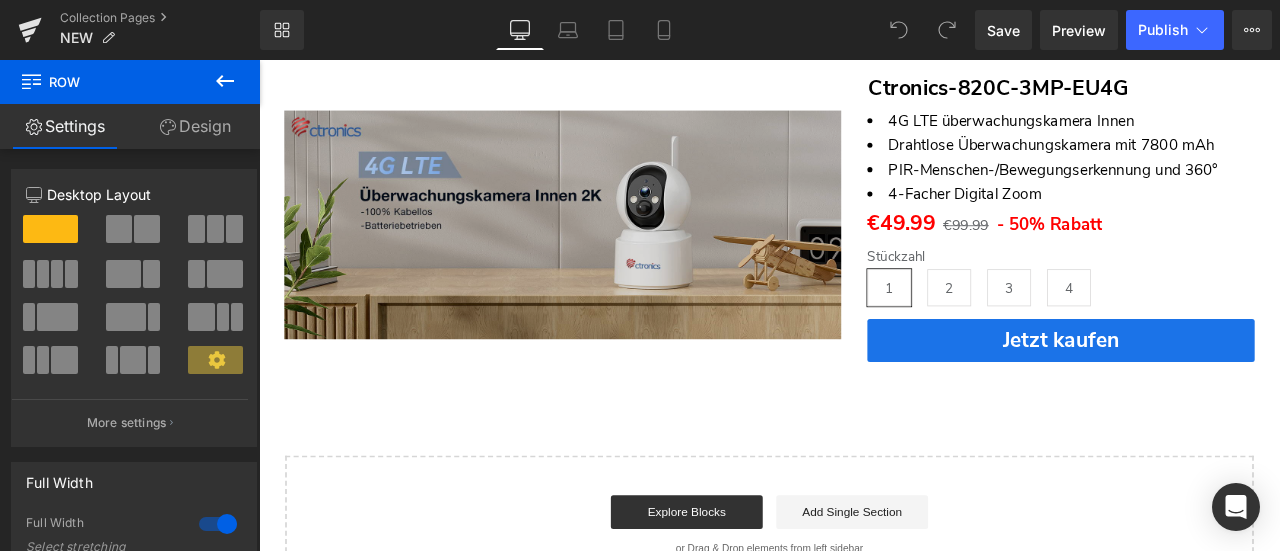 scroll, scrollTop: 4700, scrollLeft: 0, axis: vertical 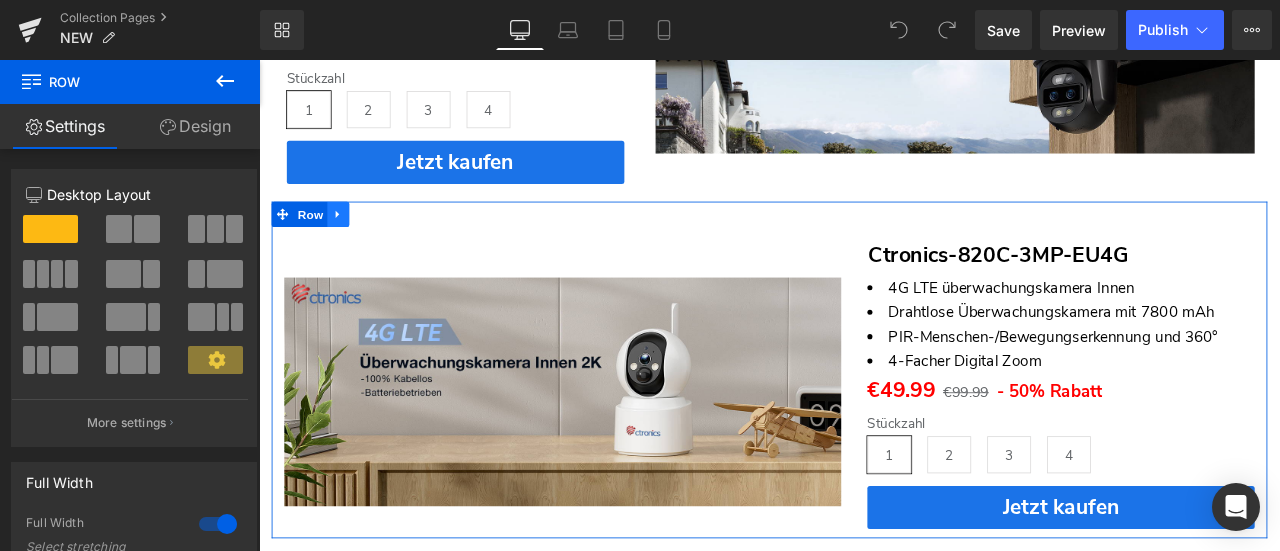click 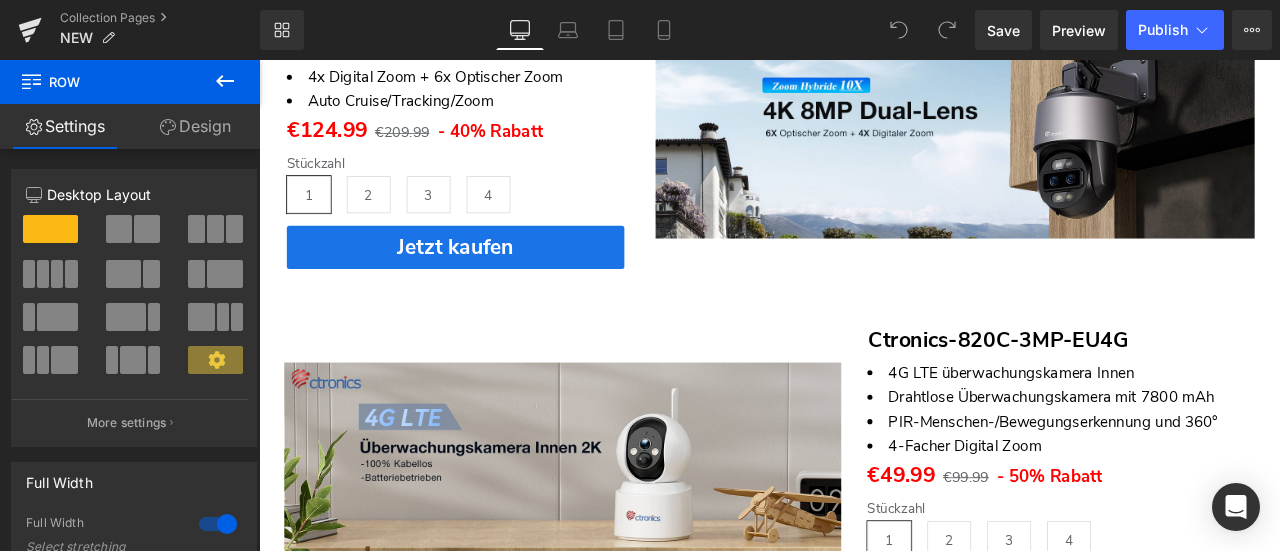 scroll, scrollTop: 4500, scrollLeft: 0, axis: vertical 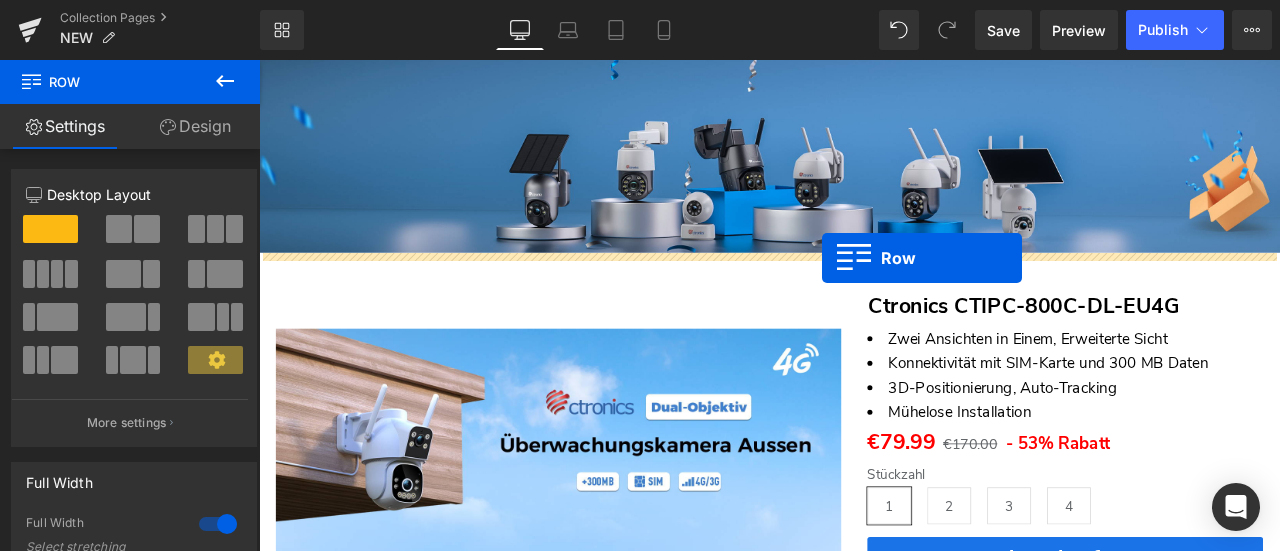 drag, startPoint x: 290, startPoint y: 87, endPoint x: 926, endPoint y: 295, distance: 669.14874 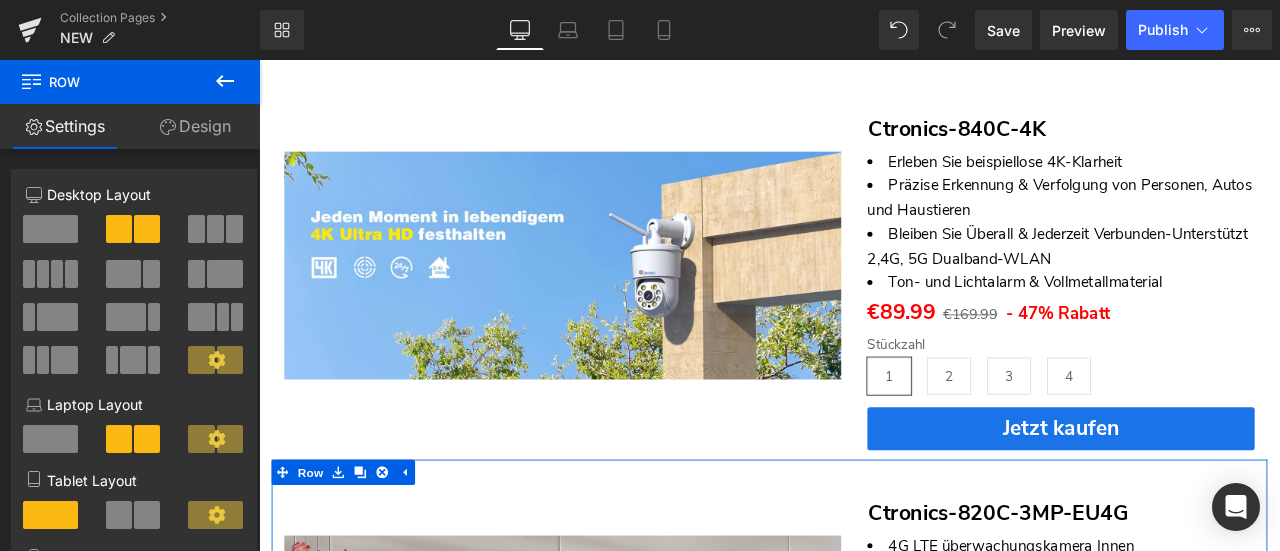 scroll, scrollTop: 4375, scrollLeft: 0, axis: vertical 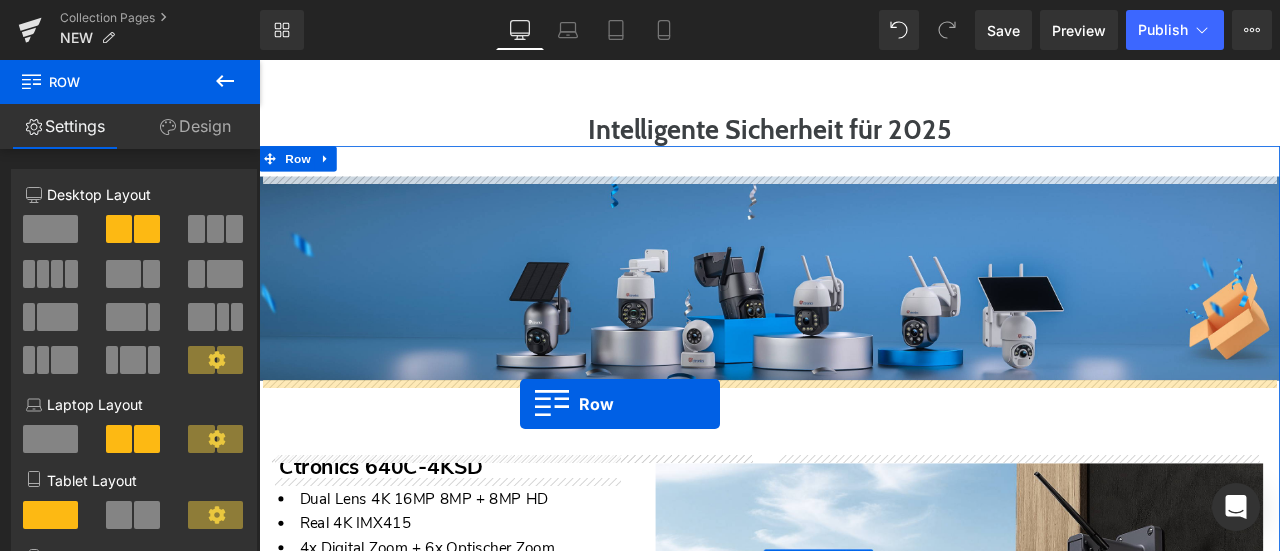 drag, startPoint x: 290, startPoint y: 209, endPoint x: 568, endPoint y: 468, distance: 379.95395 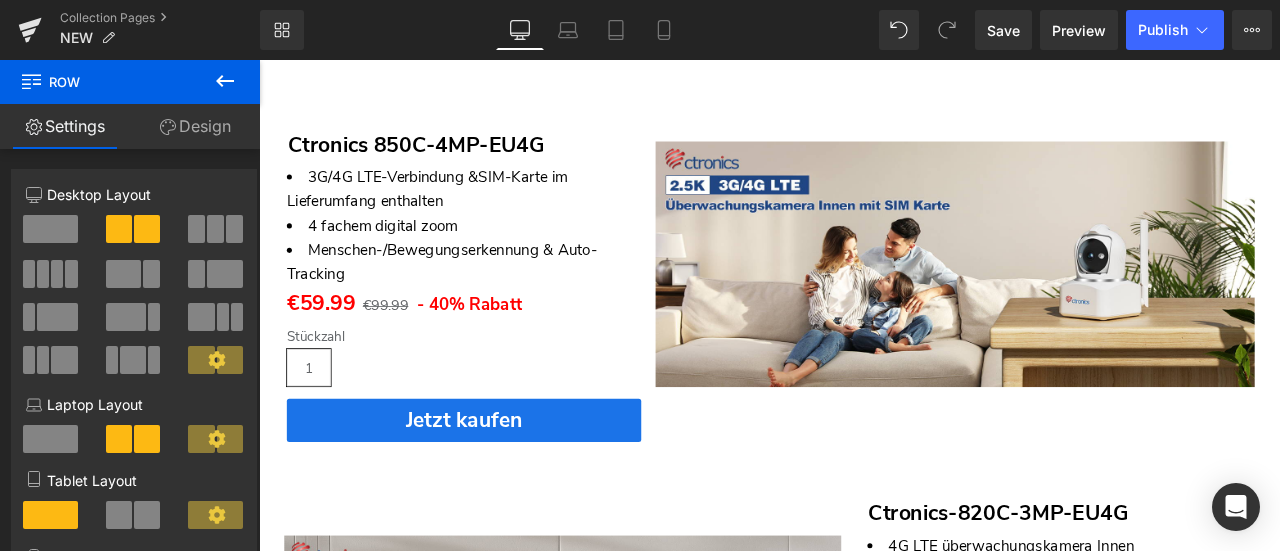 scroll, scrollTop: 4289, scrollLeft: 0, axis: vertical 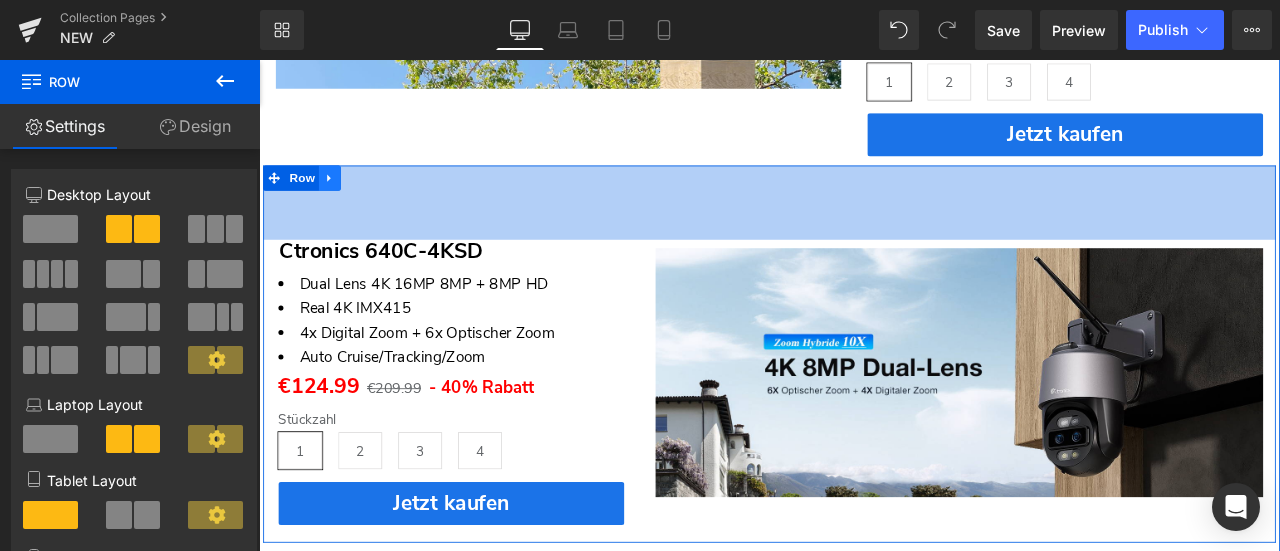 click at bounding box center [343, 200] 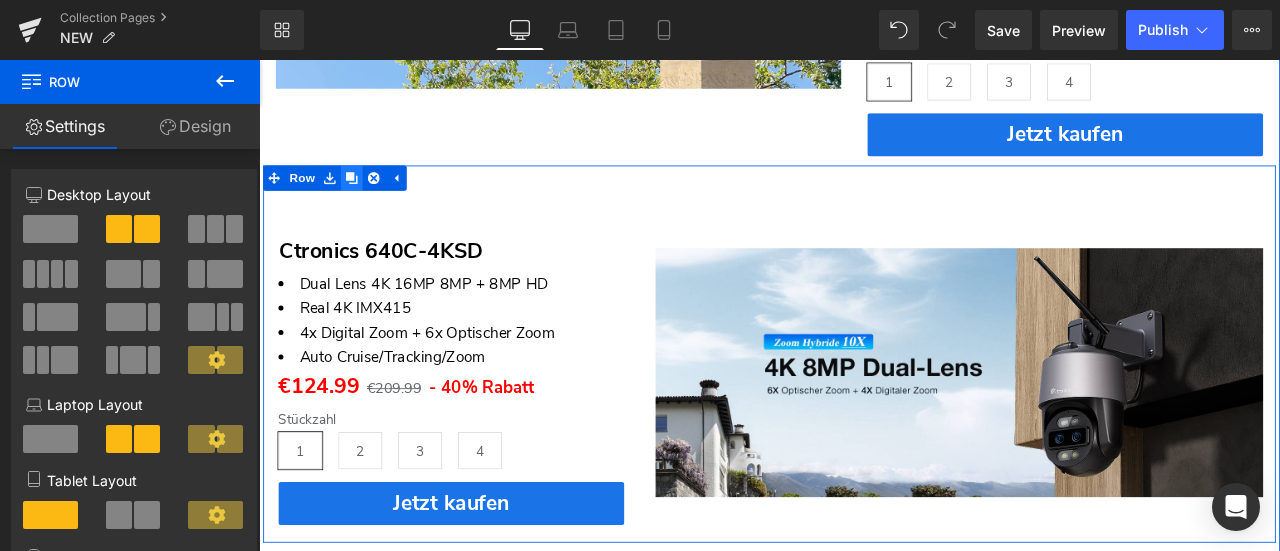 click 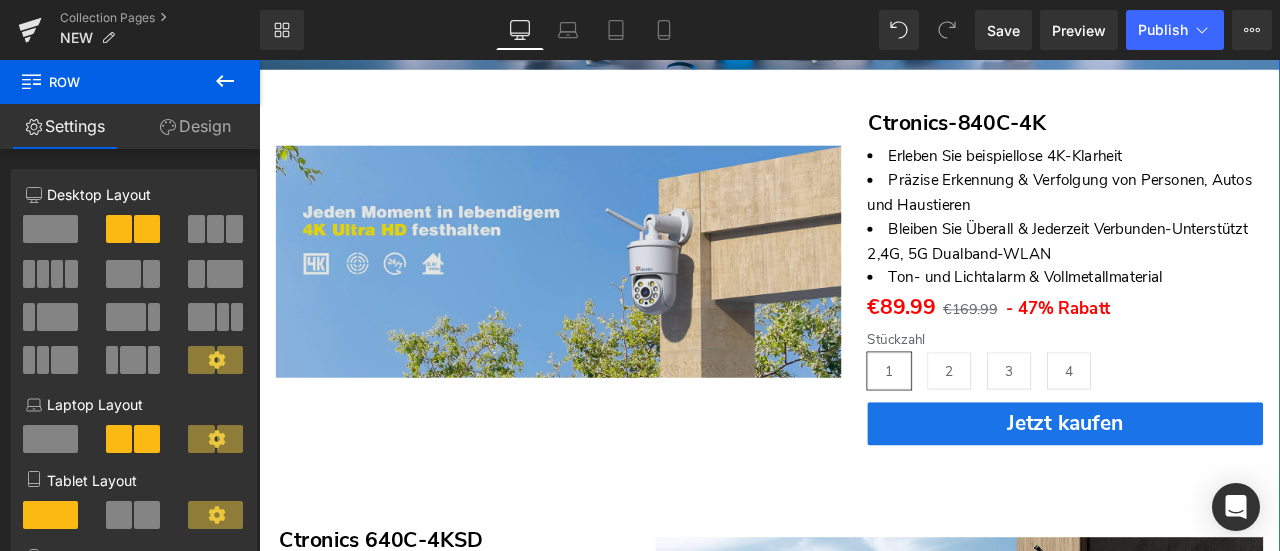 scroll, scrollTop: 426, scrollLeft: 0, axis: vertical 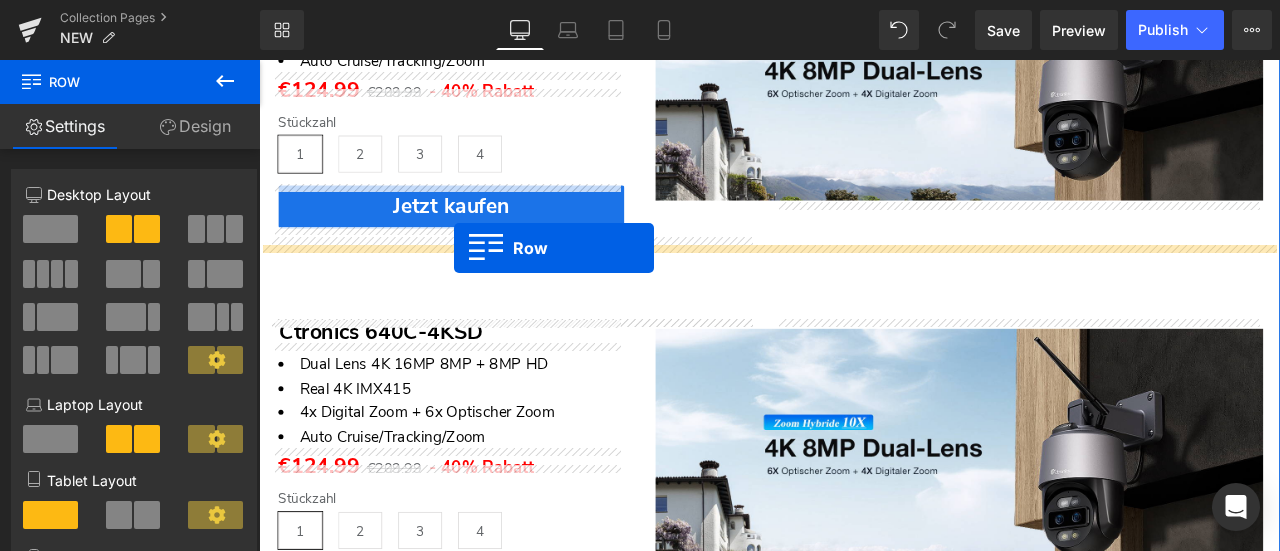 drag, startPoint x: 275, startPoint y: 119, endPoint x: 490, endPoint y: 282, distance: 269.80362 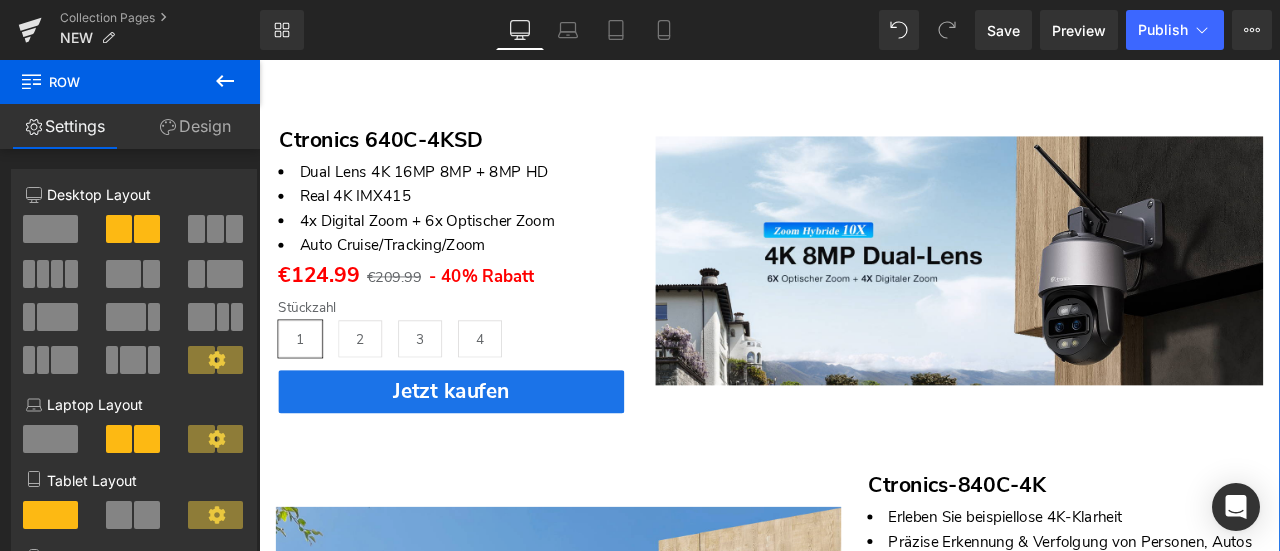 scroll, scrollTop: 396, scrollLeft: 0, axis: vertical 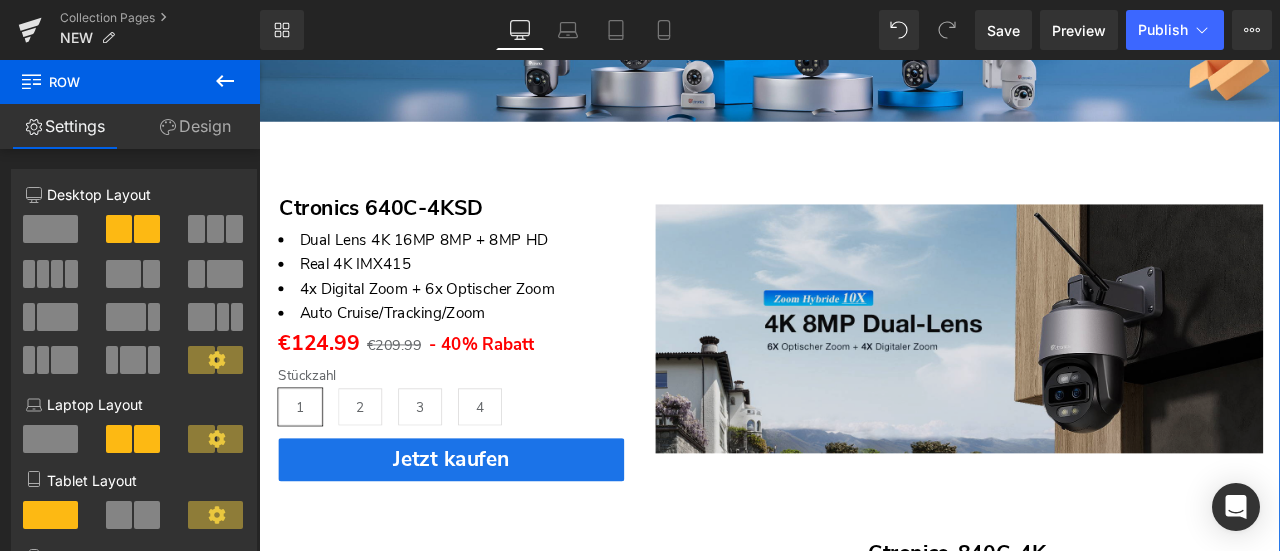 click at bounding box center [1089, 380] 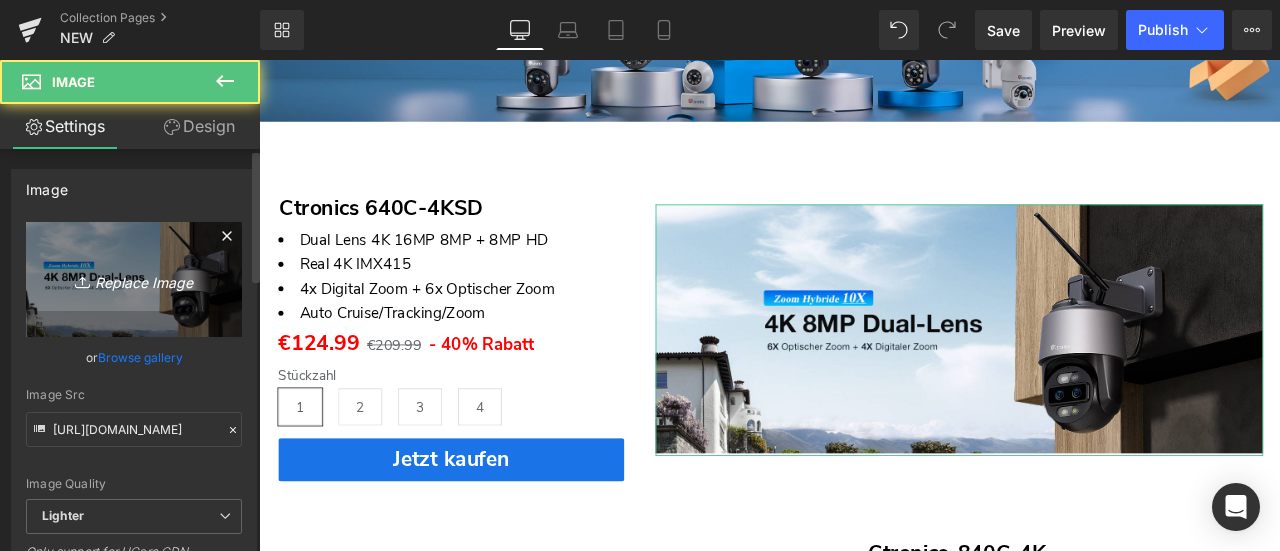 click on "Replace Image" at bounding box center [134, 279] 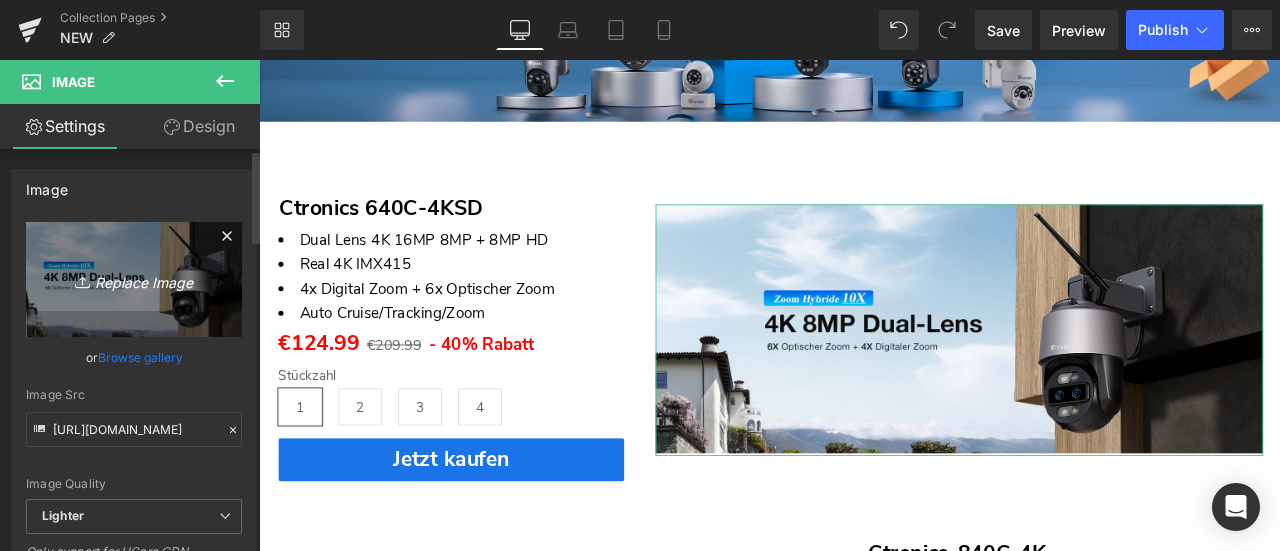 type on "C:\fakepath\画板 11-1.png" 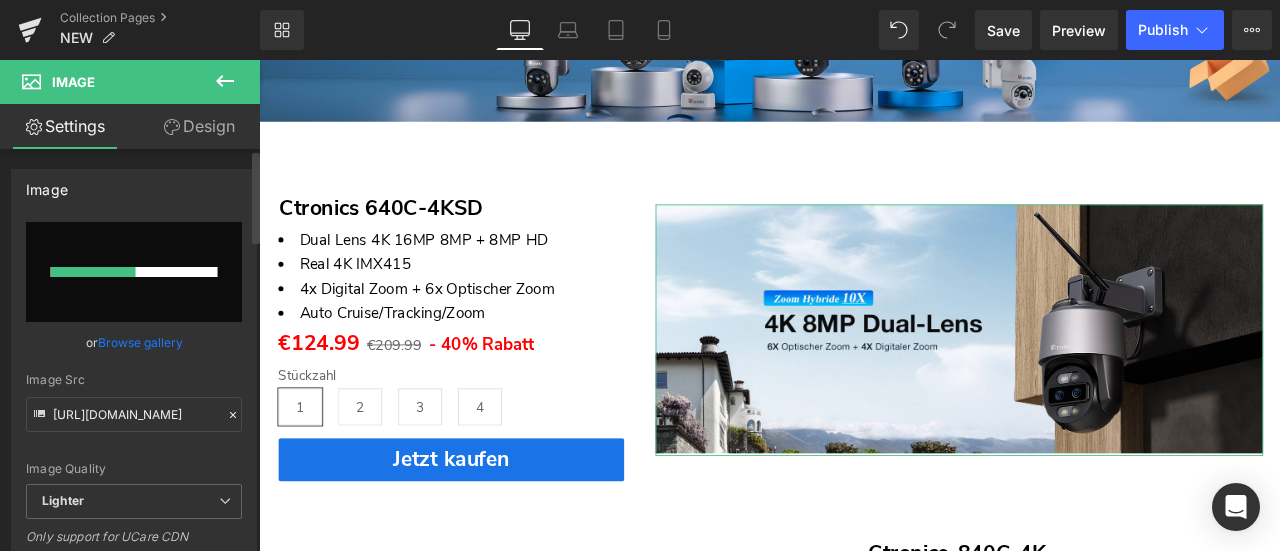 type 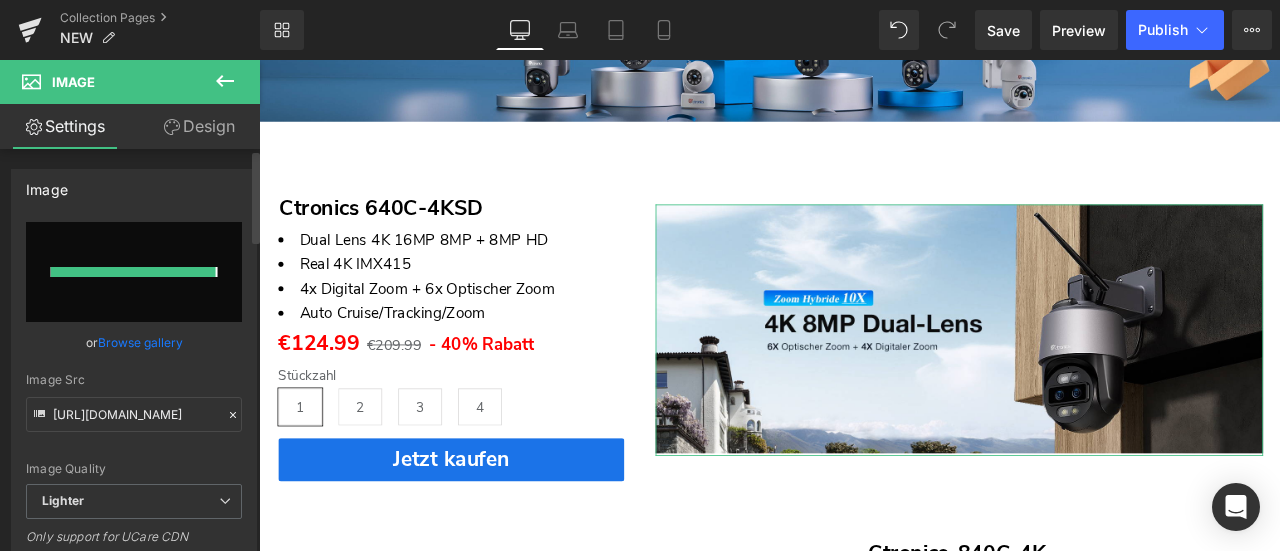 type on "[URL][DOMAIN_NAME]" 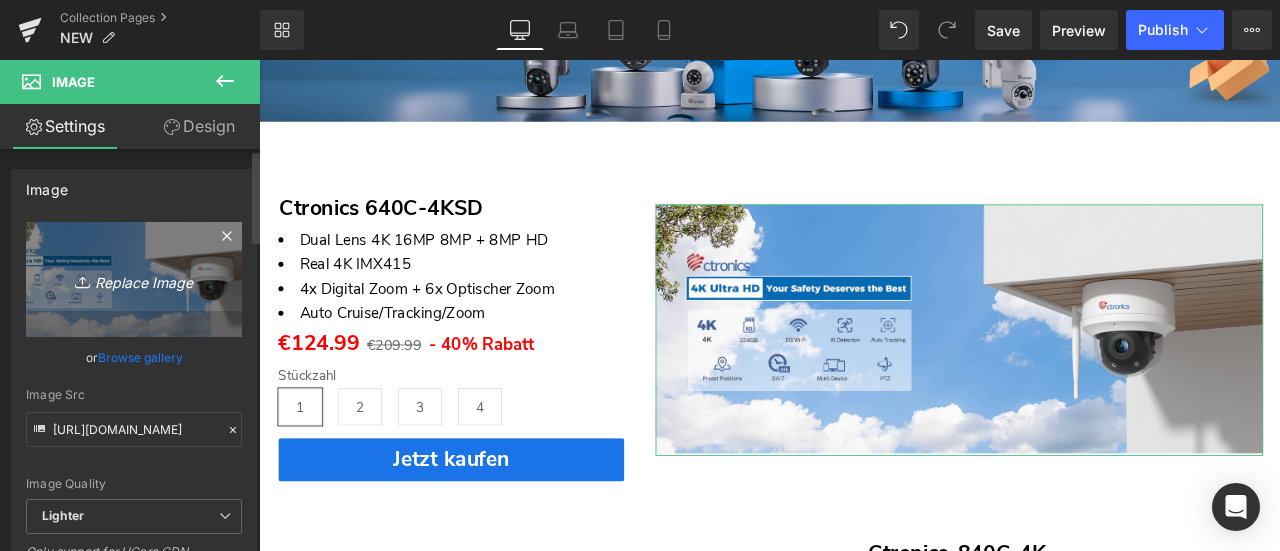 click on "Replace Image" at bounding box center [134, 279] 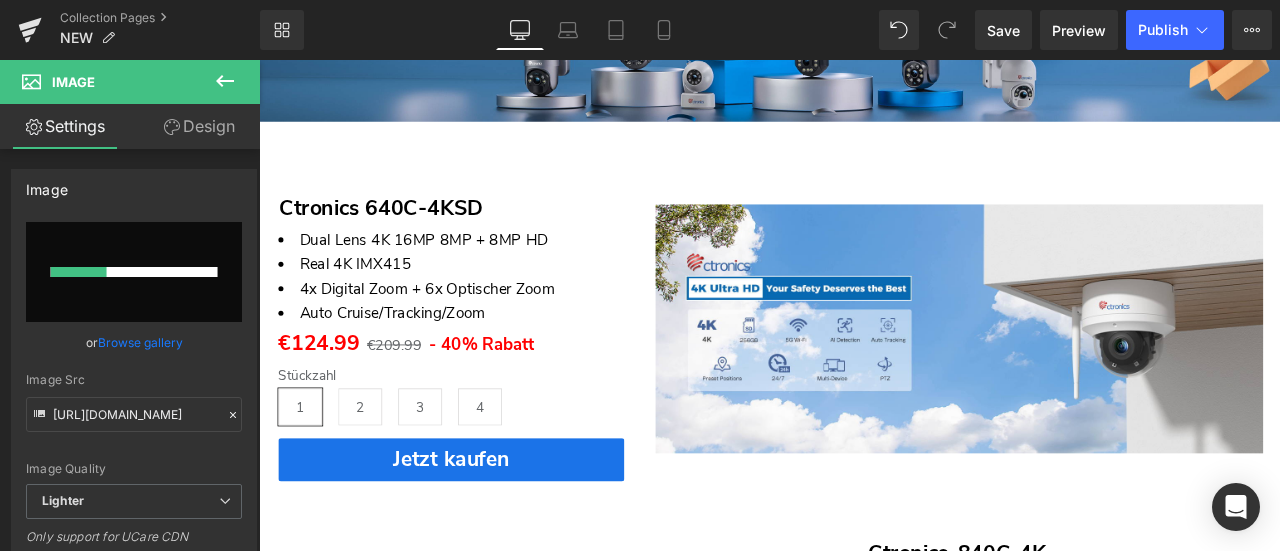 type 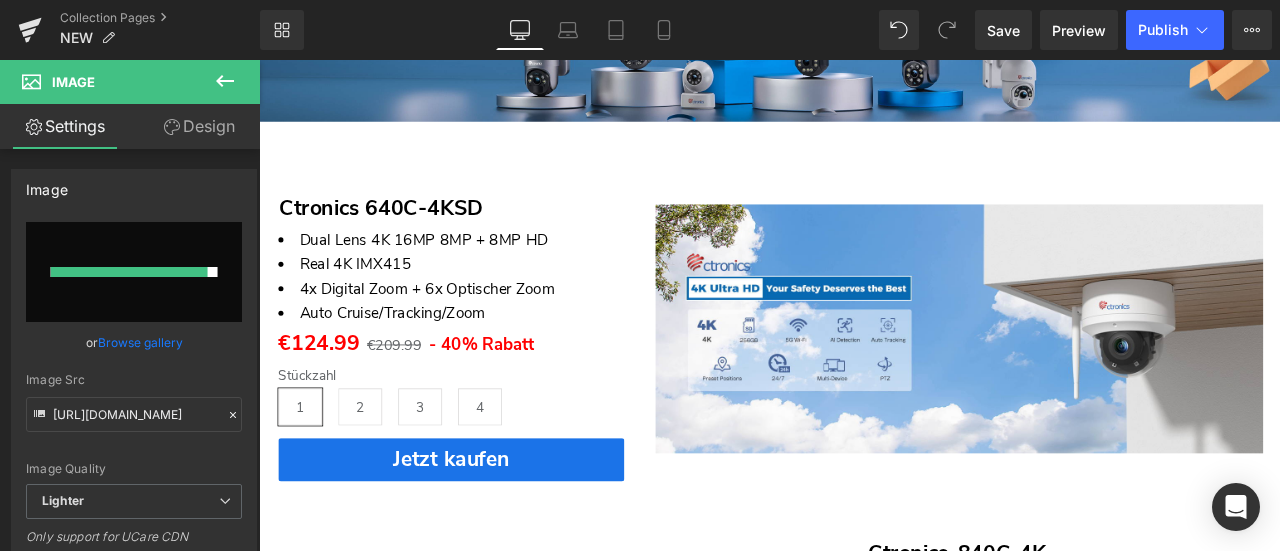 type on "[URL][DOMAIN_NAME]" 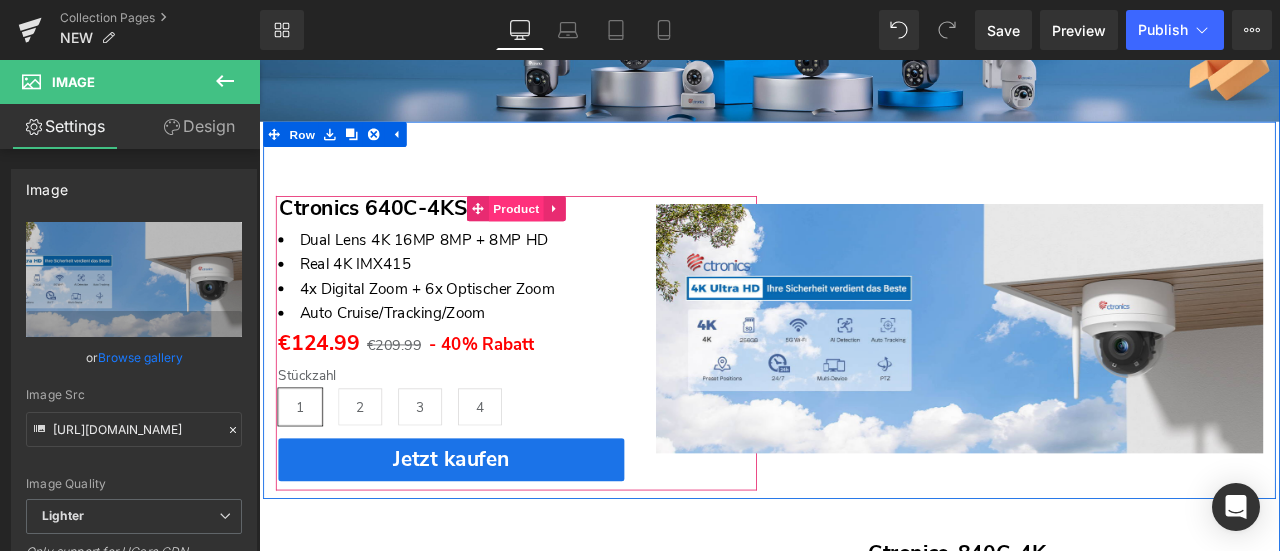 click on "Product" at bounding box center [564, 236] 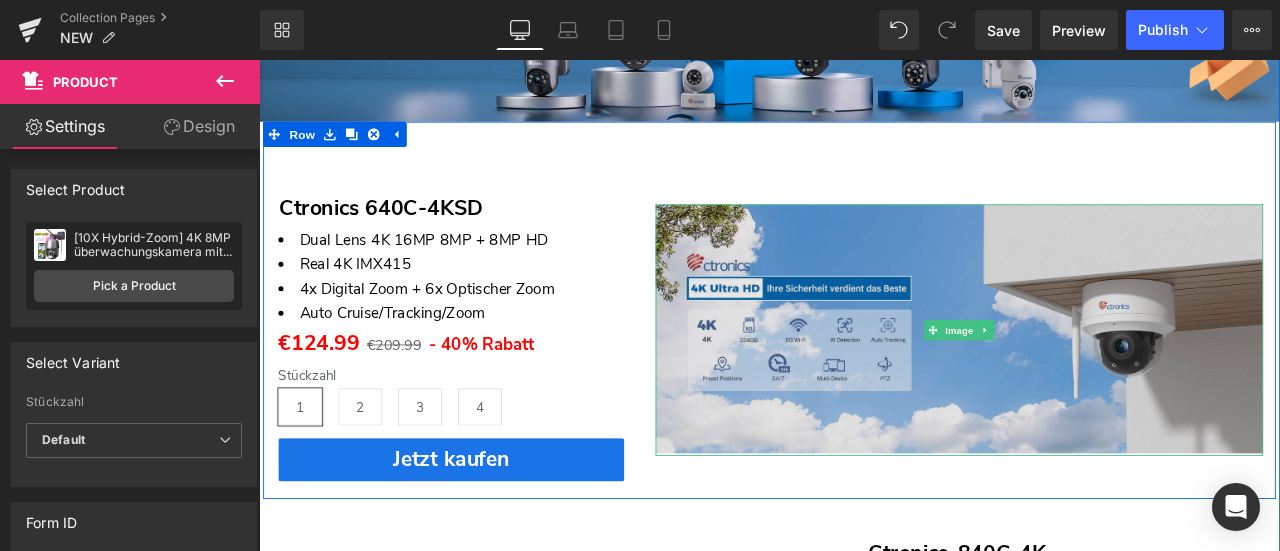 click at bounding box center (1089, 380) 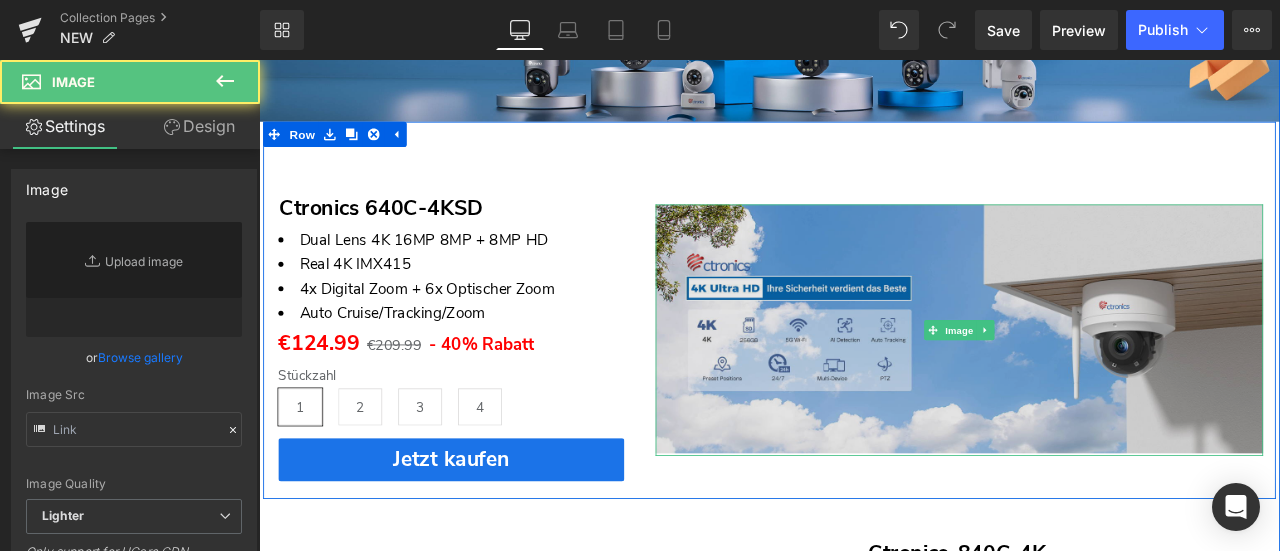 type on "[URL][DOMAIN_NAME]" 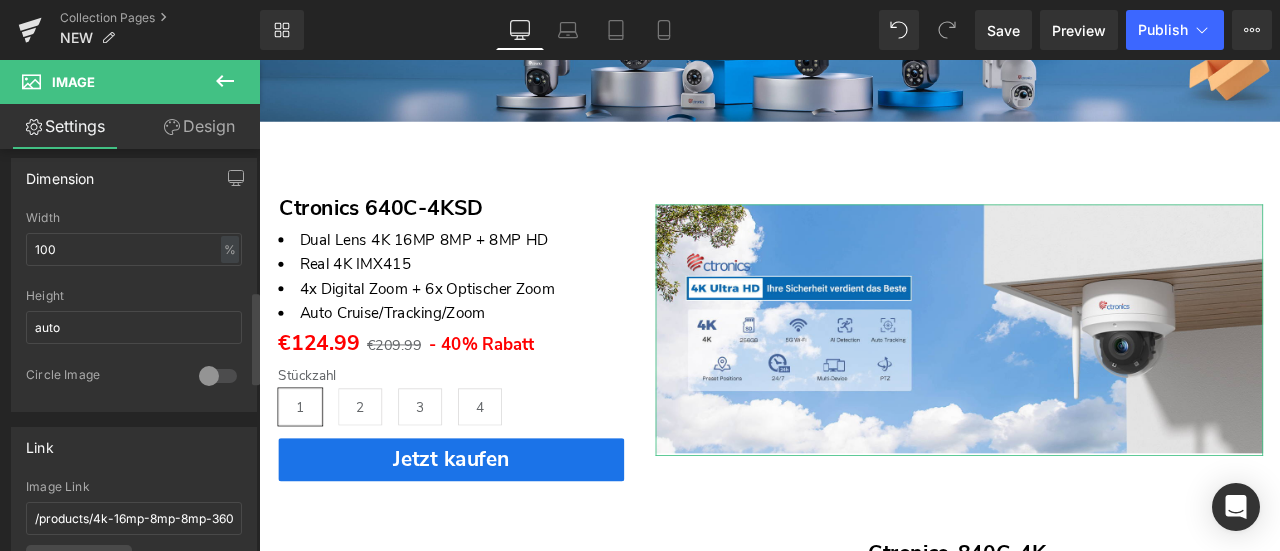 scroll, scrollTop: 900, scrollLeft: 0, axis: vertical 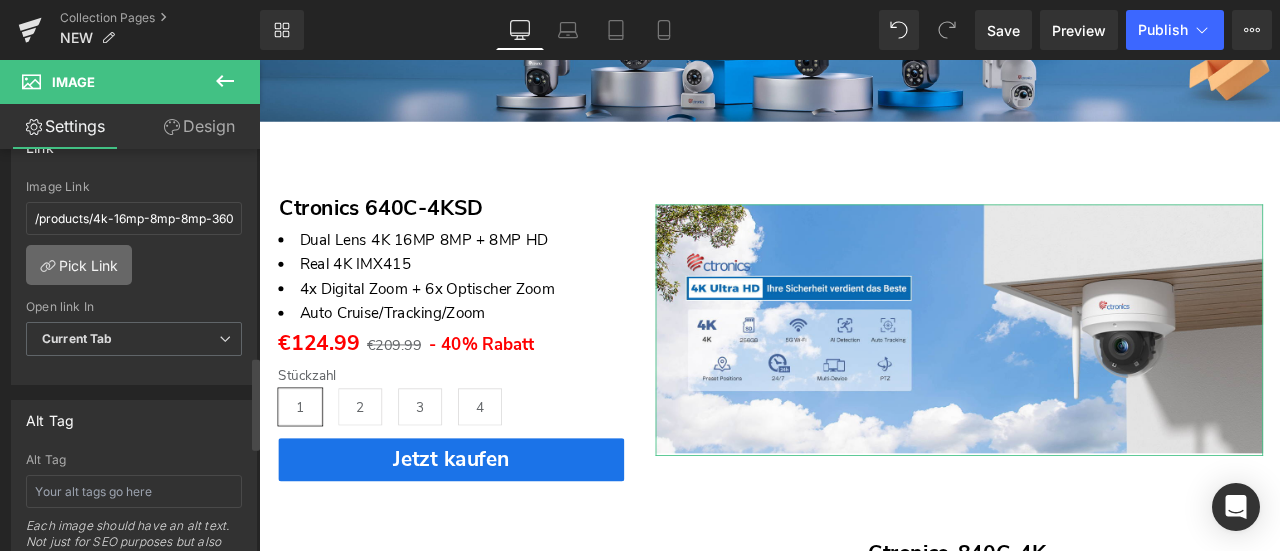 click on "Pick Link" at bounding box center (79, 265) 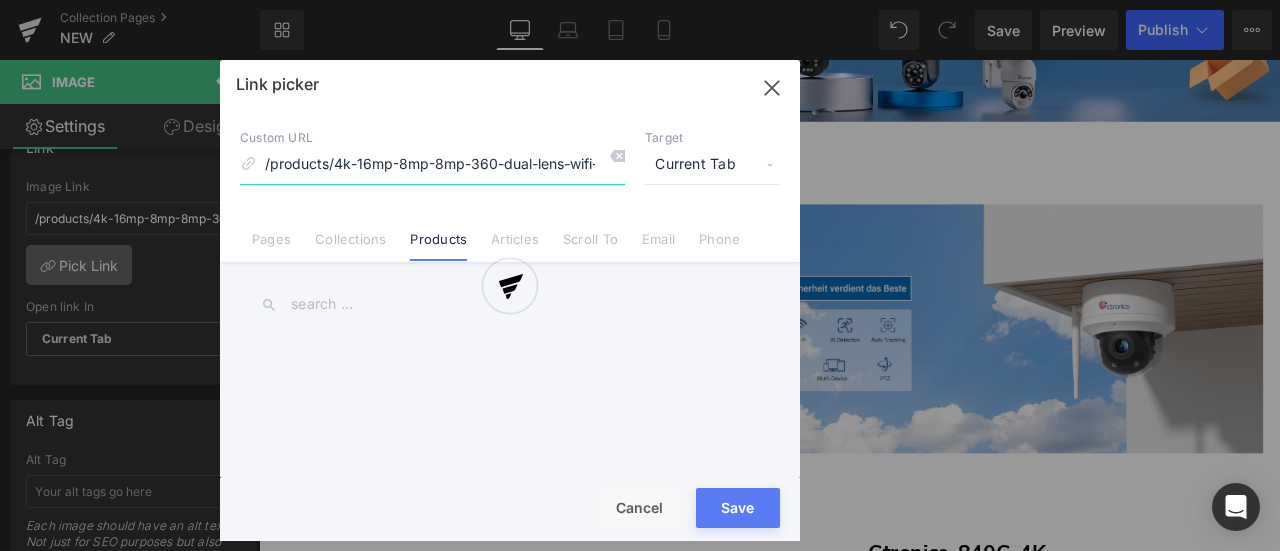 scroll, scrollTop: 0, scrollLeft: 375, axis: horizontal 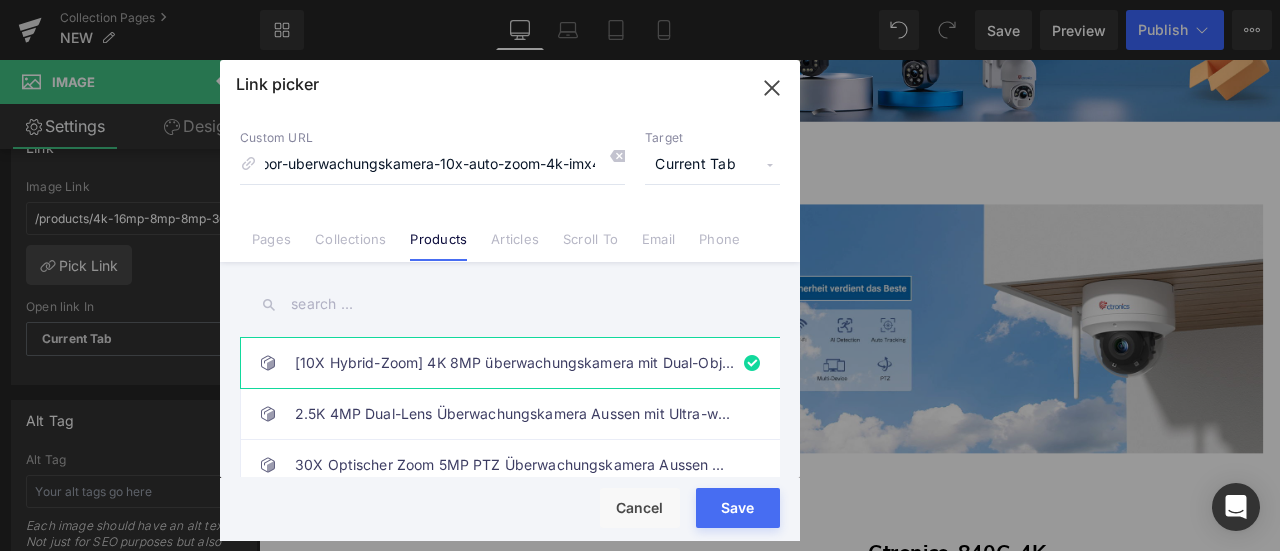 click at bounding box center (510, 304) 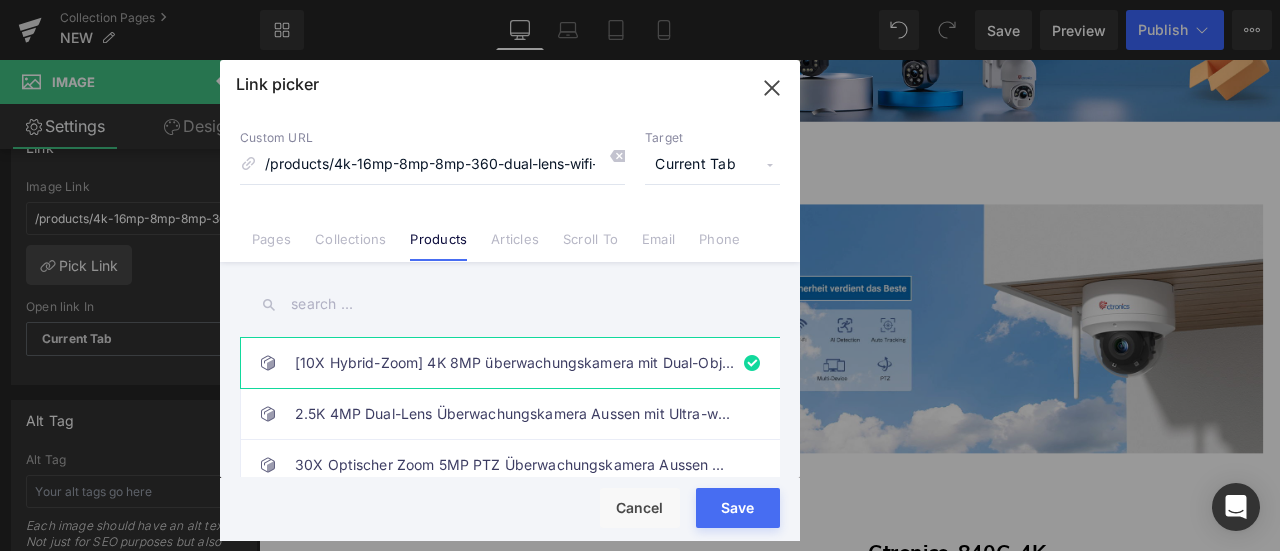 paste on "Ctronics 4K 8MP Überwachungskamera Ausen WLAN, Erkennung von Personen/Fahrzeugen/Tieren, UHD IR Nachtsicht, Decke/Wand" 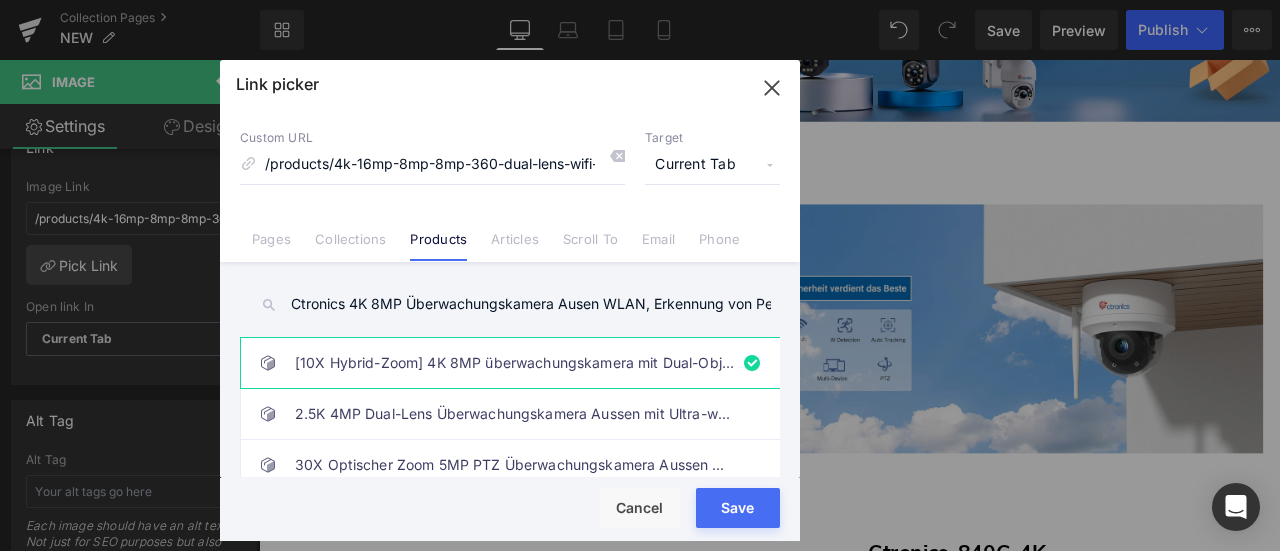 scroll, scrollTop: 0, scrollLeft: 404, axis: horizontal 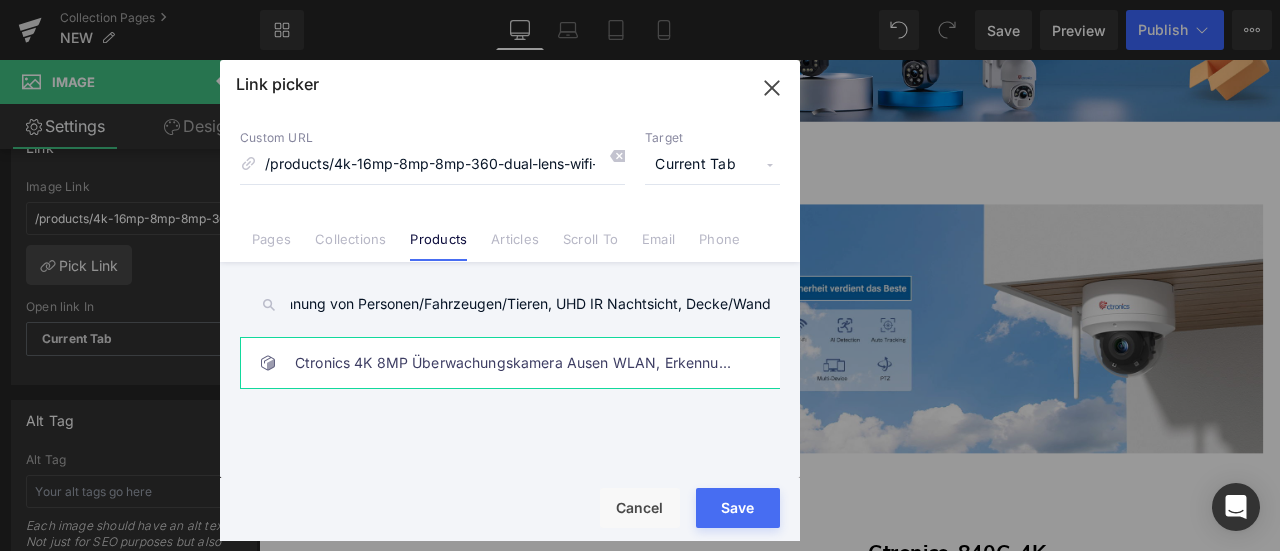 type on "Ctronics 4K 8MP Überwachungskamera Ausen WLAN, Erkennung von Personen/Fahrzeugen/Tieren, UHD IR Nachtsicht, Decke/Wand" 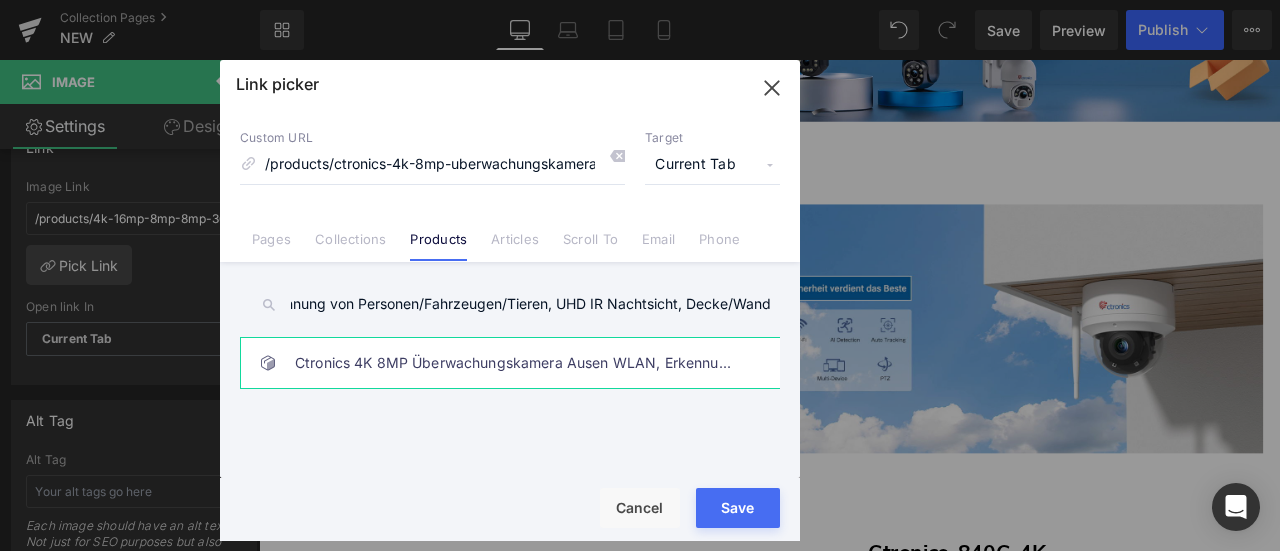 scroll, scrollTop: 0, scrollLeft: 0, axis: both 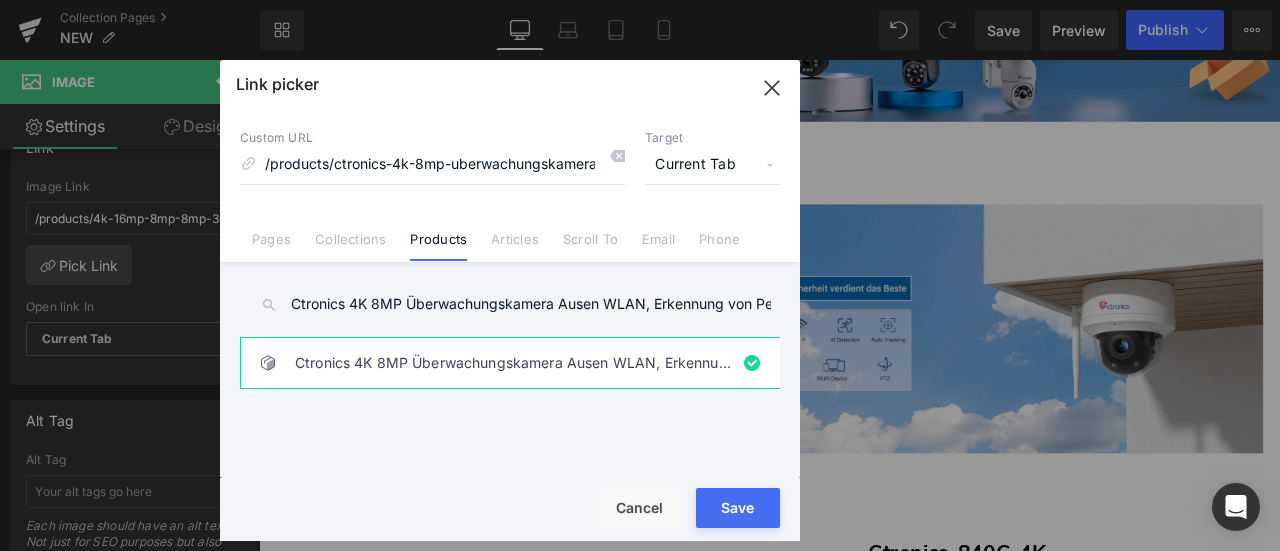 click on "Save" at bounding box center [738, 508] 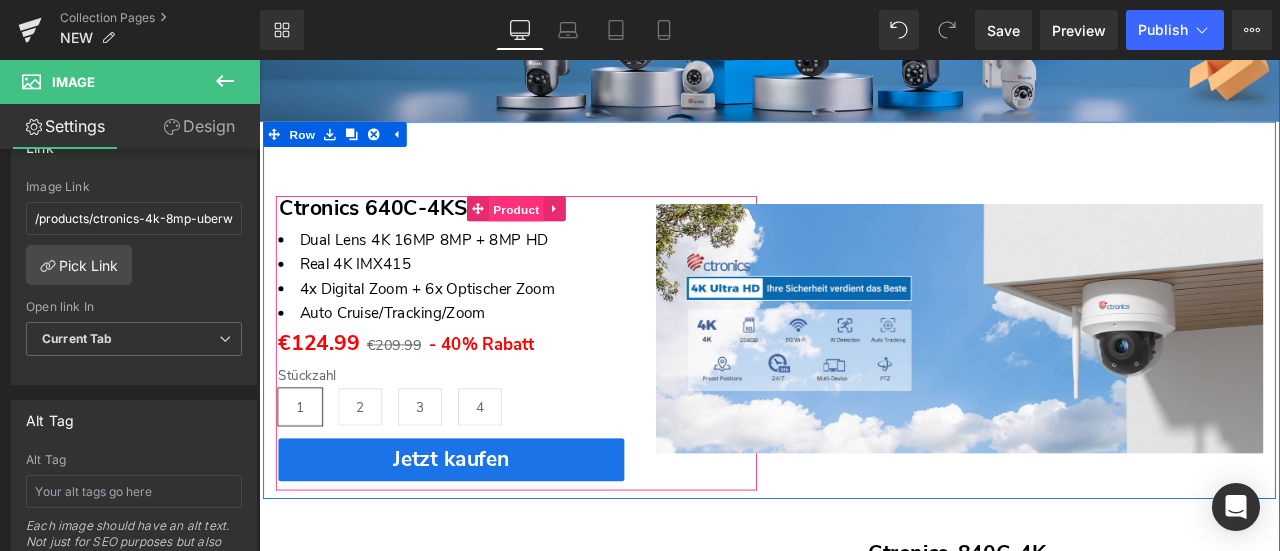 click on "Product" at bounding box center (564, 237) 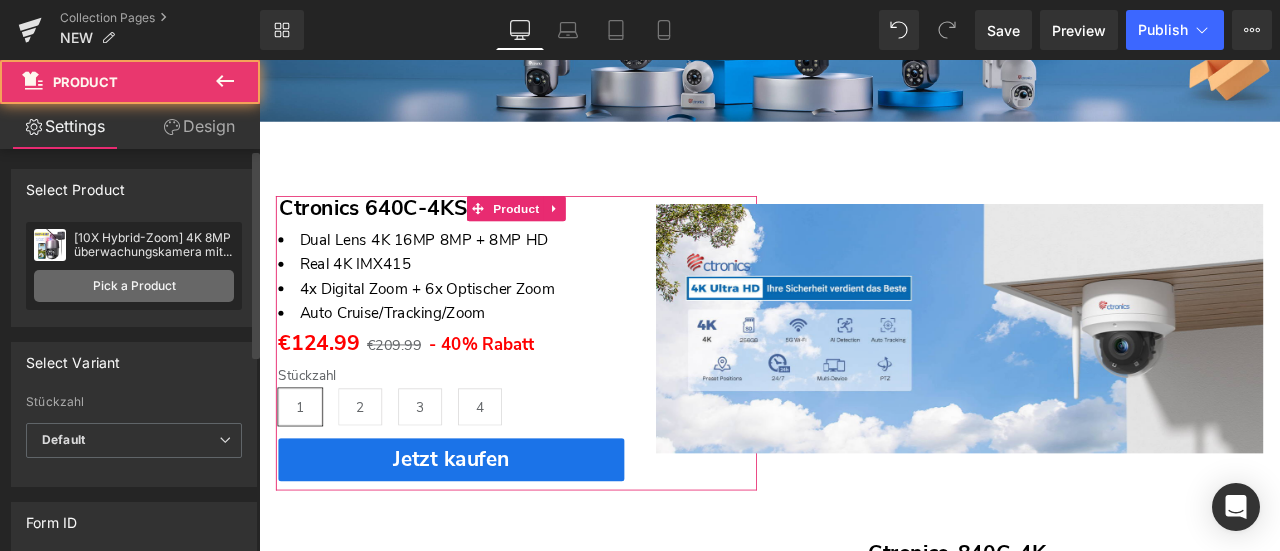 click on "Pick a Product" at bounding box center [134, 286] 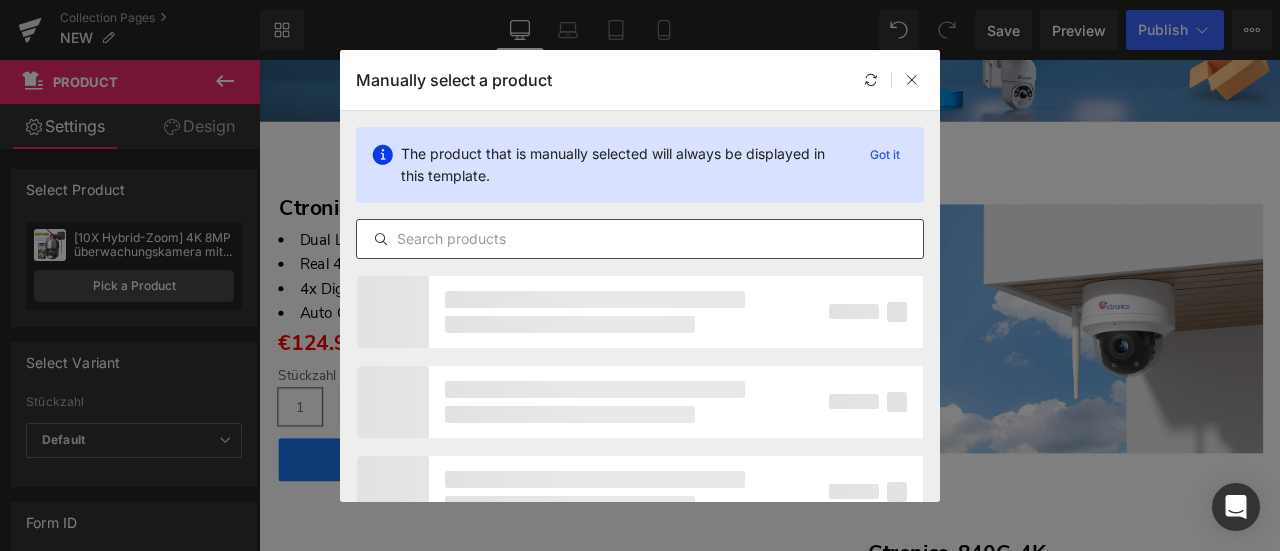 click at bounding box center [640, 239] 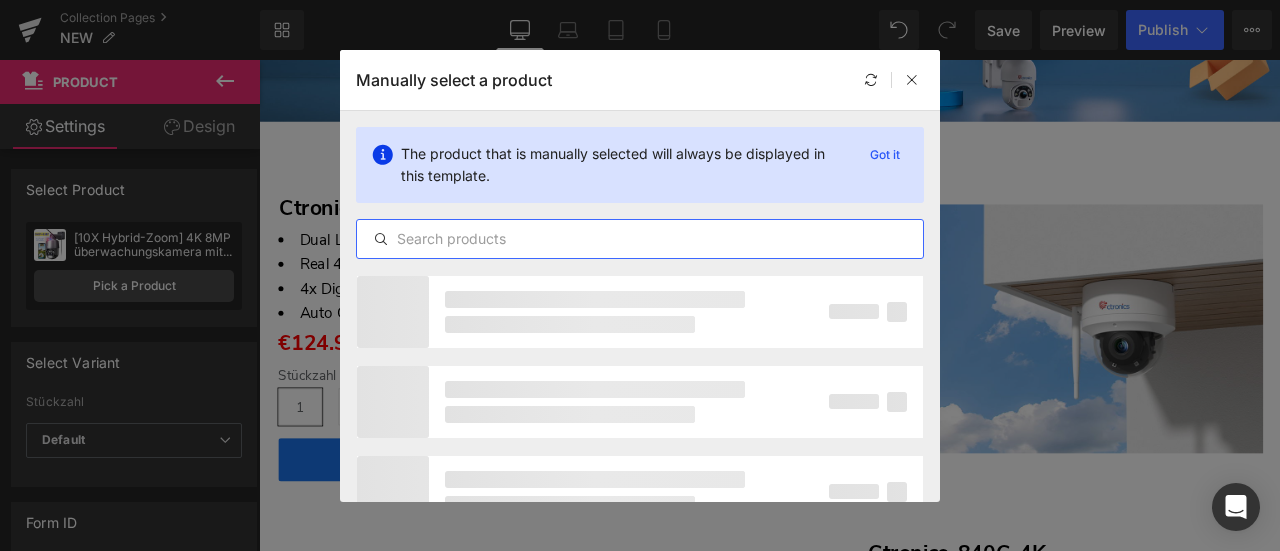 paste on "Ctronics 4K 8MP Überwachungskamera Ausen WLAN, Erkennung von Personen/Fahrzeugen/Tieren, UHD IR Nachtsicht, Decke/Wand" 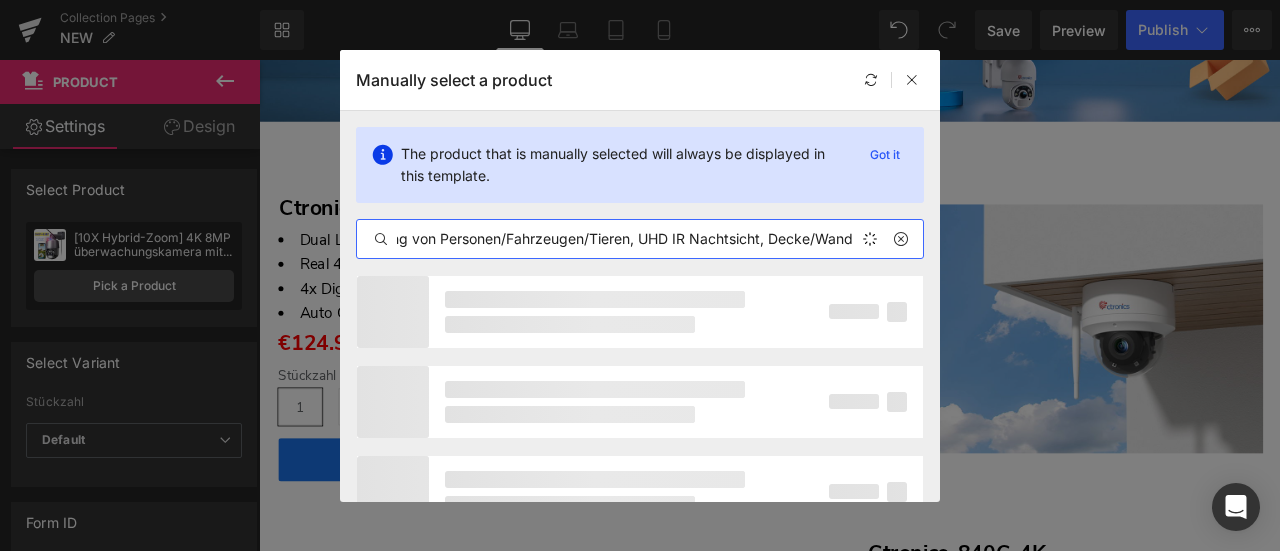 scroll, scrollTop: 0, scrollLeft: 428, axis: horizontal 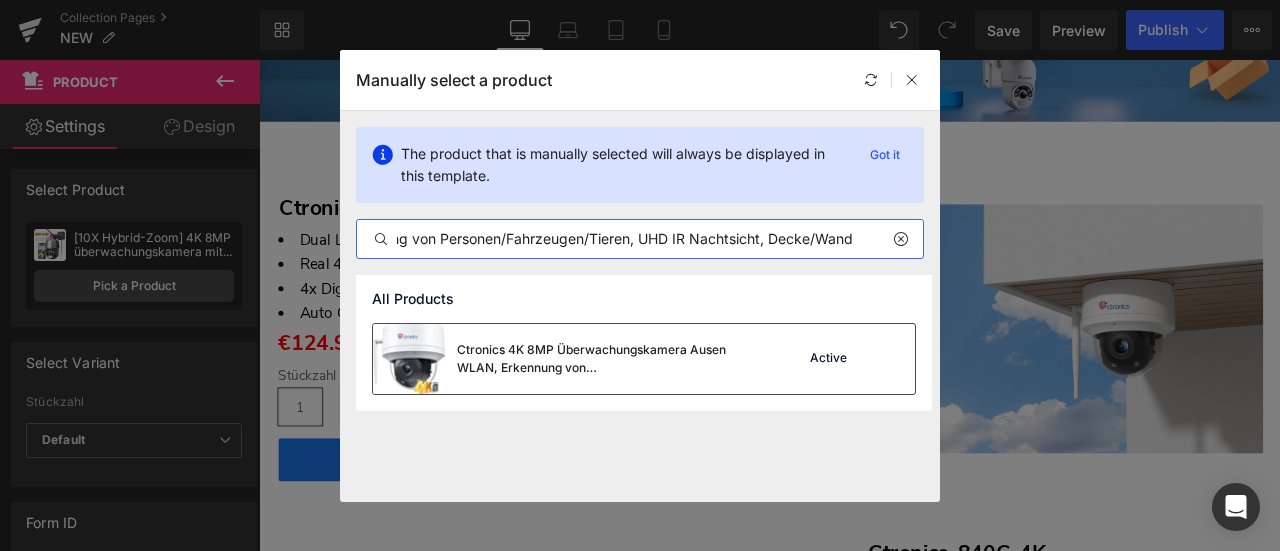 type on "Ctronics 4K 8MP Überwachungskamera Ausen WLAN, Erkennung von Personen/Fahrzeugen/Tieren, UHD IR Nachtsicht, Decke/Wand" 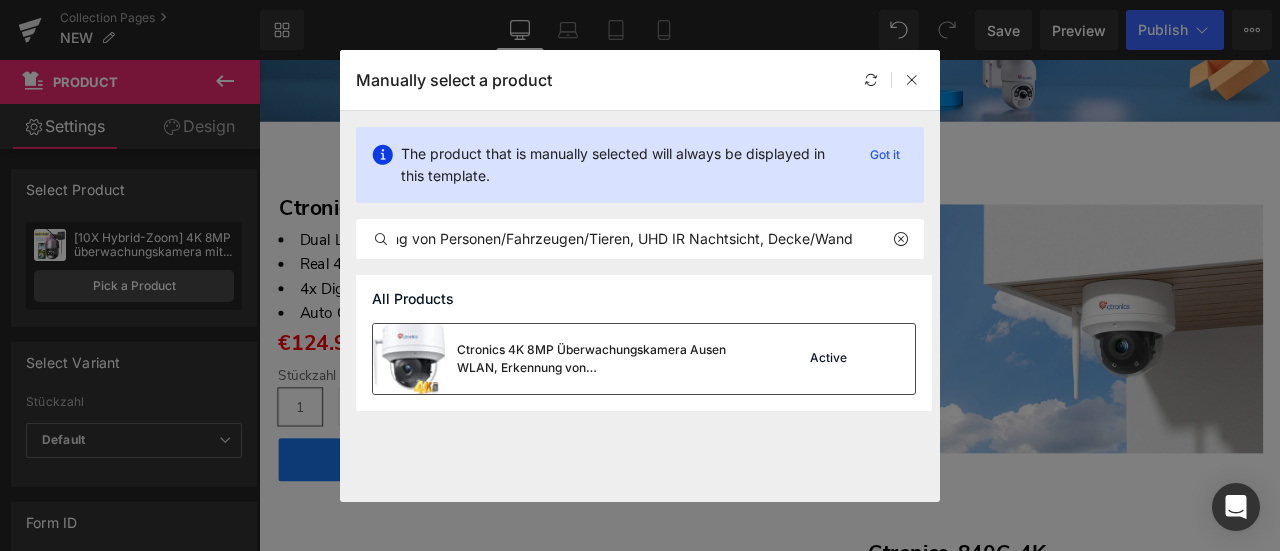 click on "Ctronics 4K 8MP Überwachungskamera Ausen WLAN, Erkennung von Personen/Fahrzeugen/Tieren, UHD IR Nachtsicht, Decke/Wand" at bounding box center [607, 359] 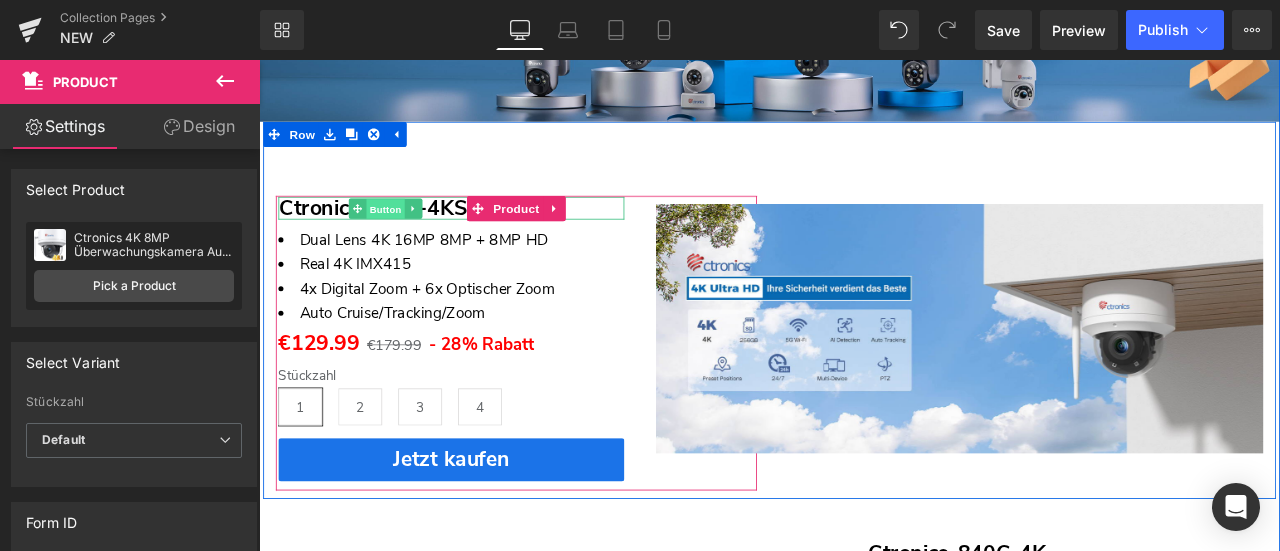click on "Button" at bounding box center [409, 237] 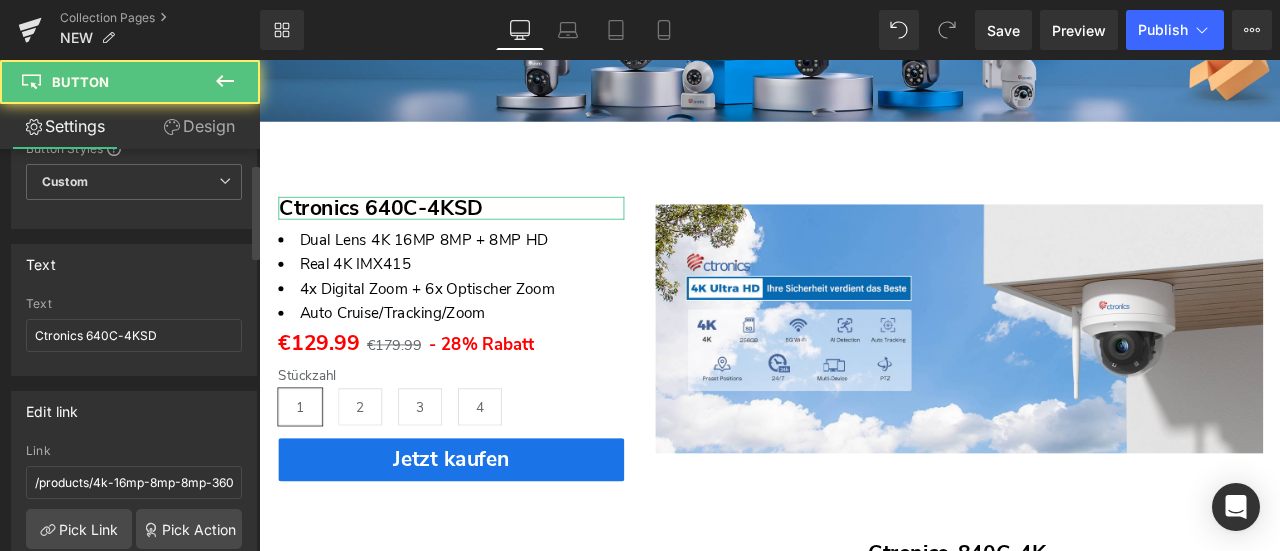 scroll, scrollTop: 200, scrollLeft: 0, axis: vertical 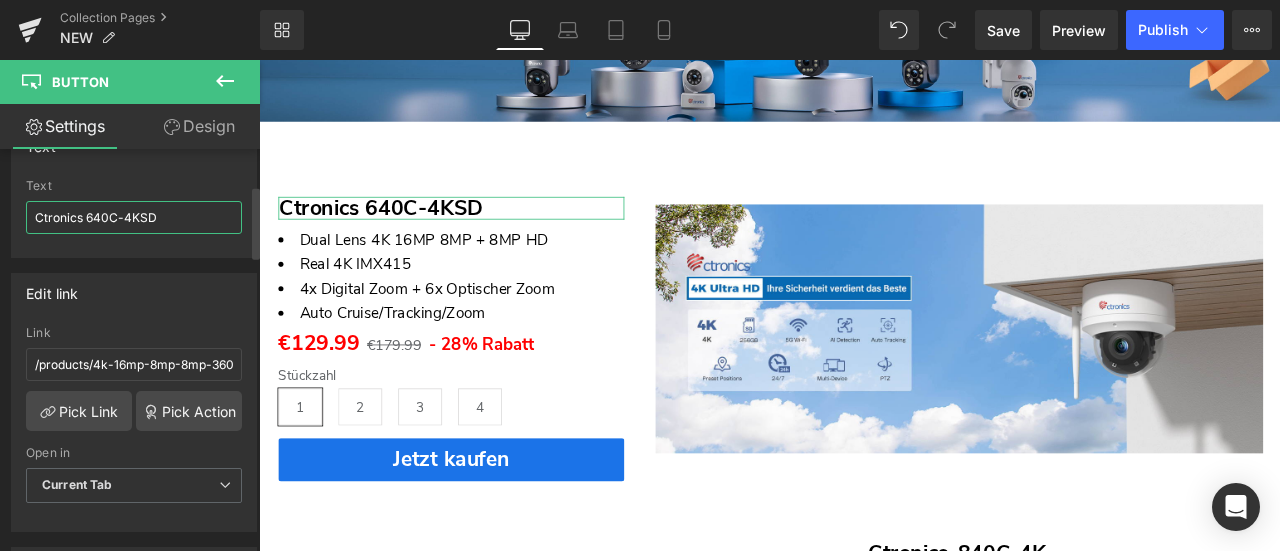 drag, startPoint x: 86, startPoint y: 217, endPoint x: 170, endPoint y: 217, distance: 84 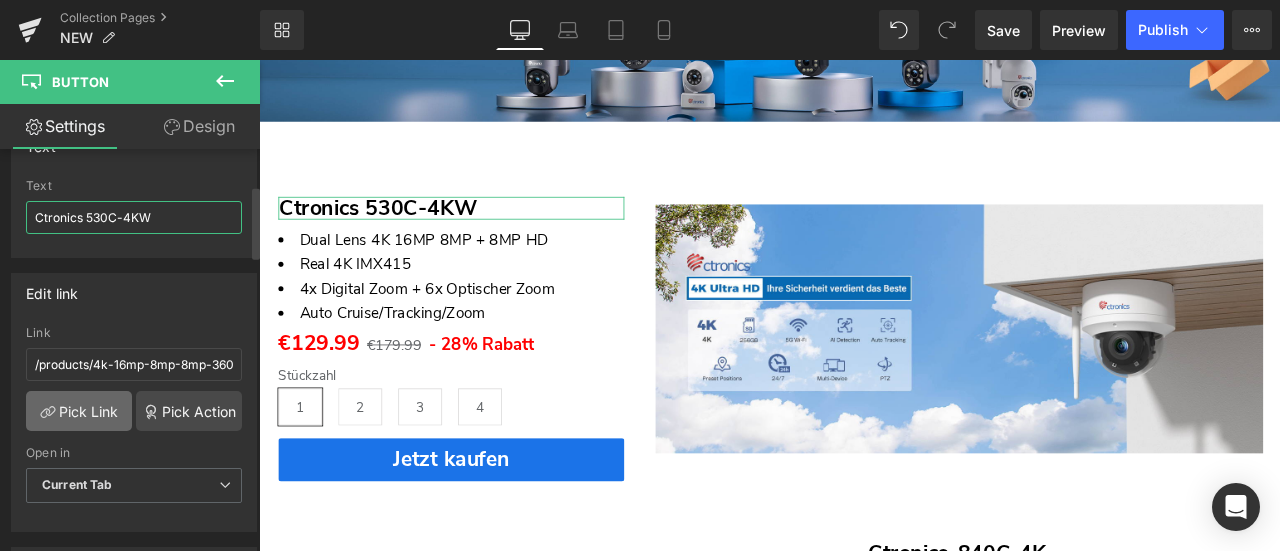 type on "Ctronics 530C-4KW" 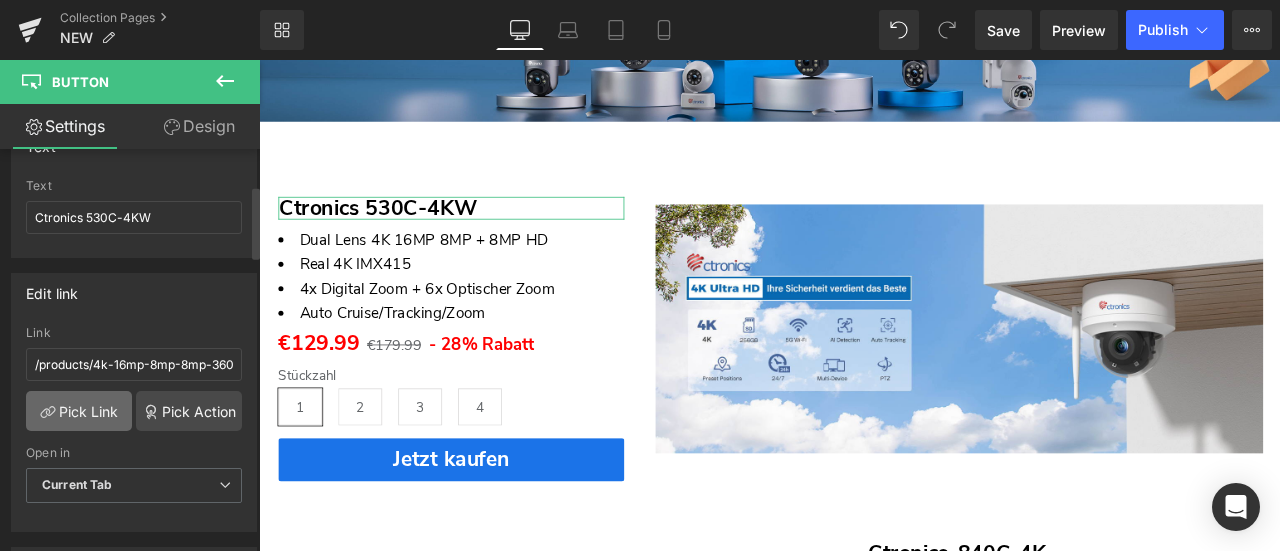 click on "Pick Link" at bounding box center (79, 411) 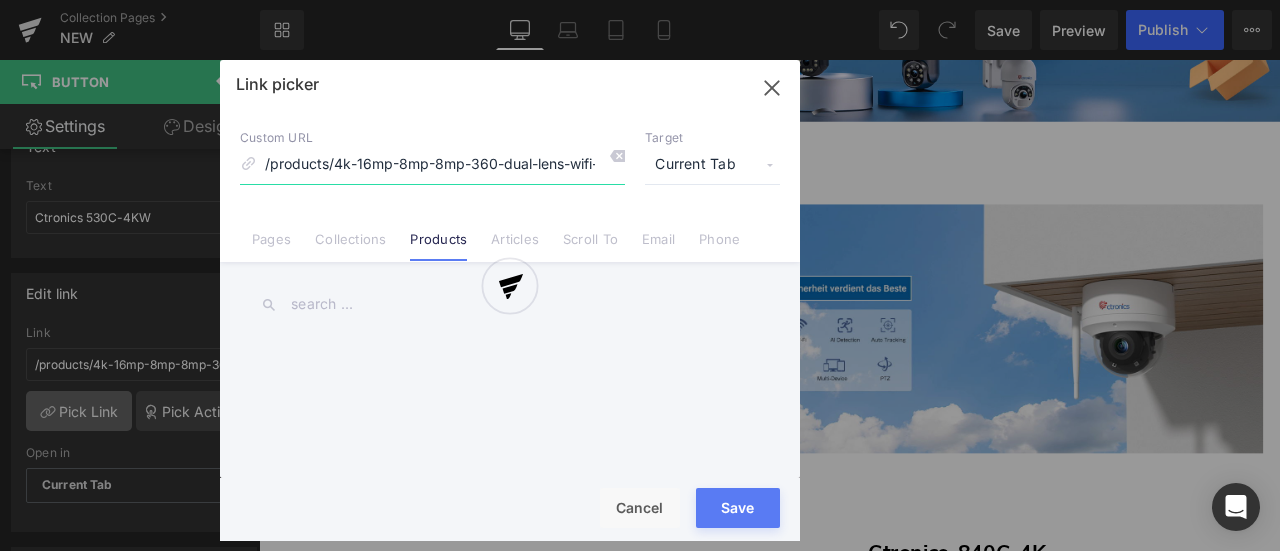 scroll, scrollTop: 0, scrollLeft: 375, axis: horizontal 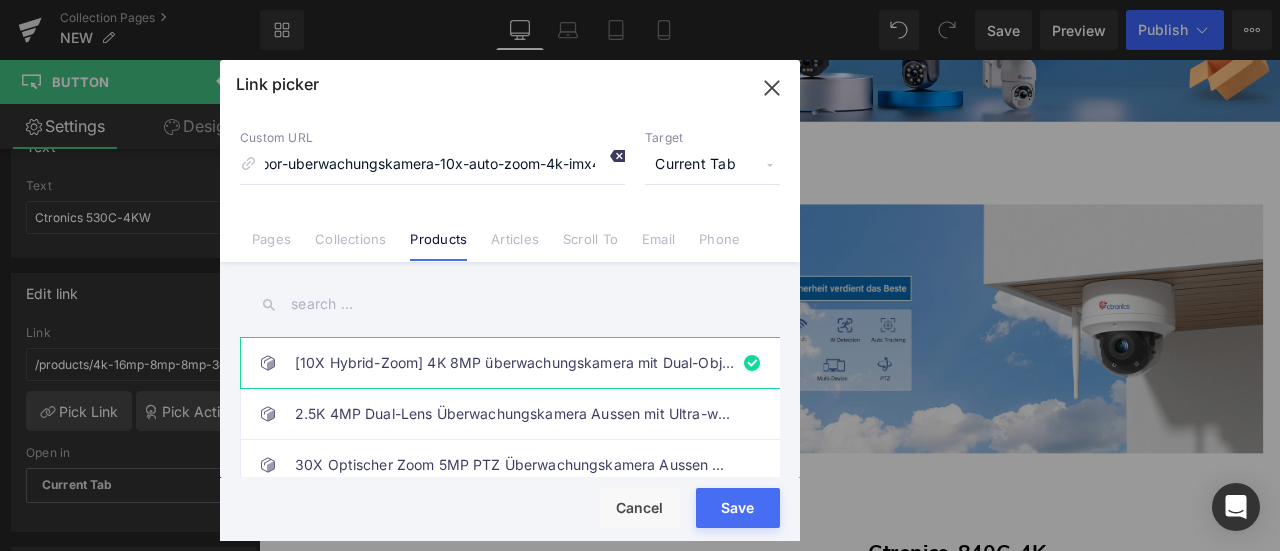 click 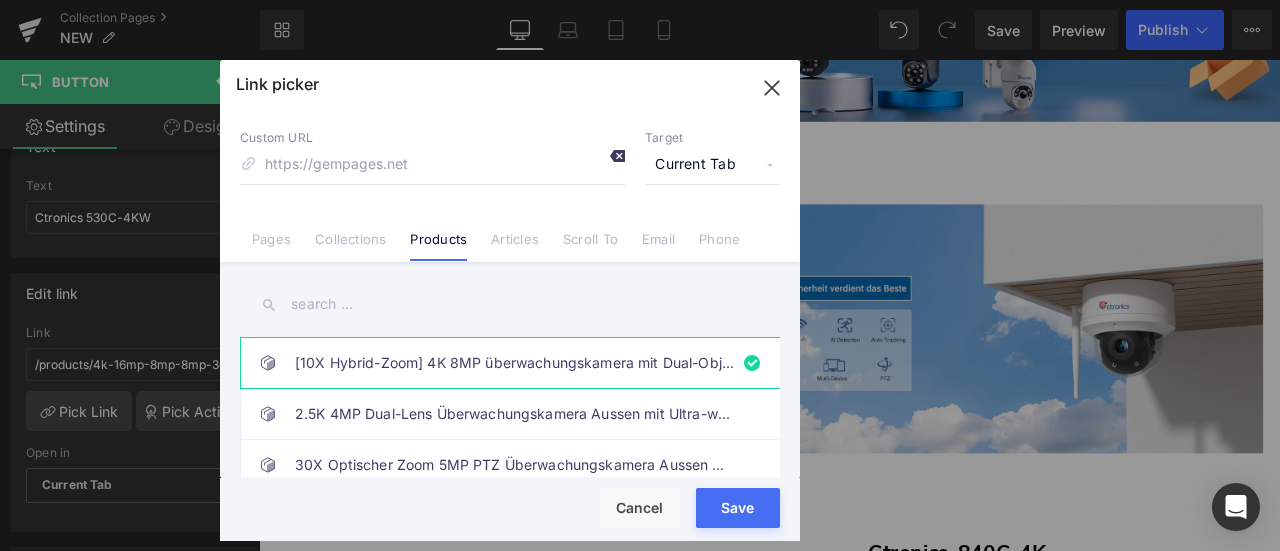 scroll, scrollTop: 0, scrollLeft: 0, axis: both 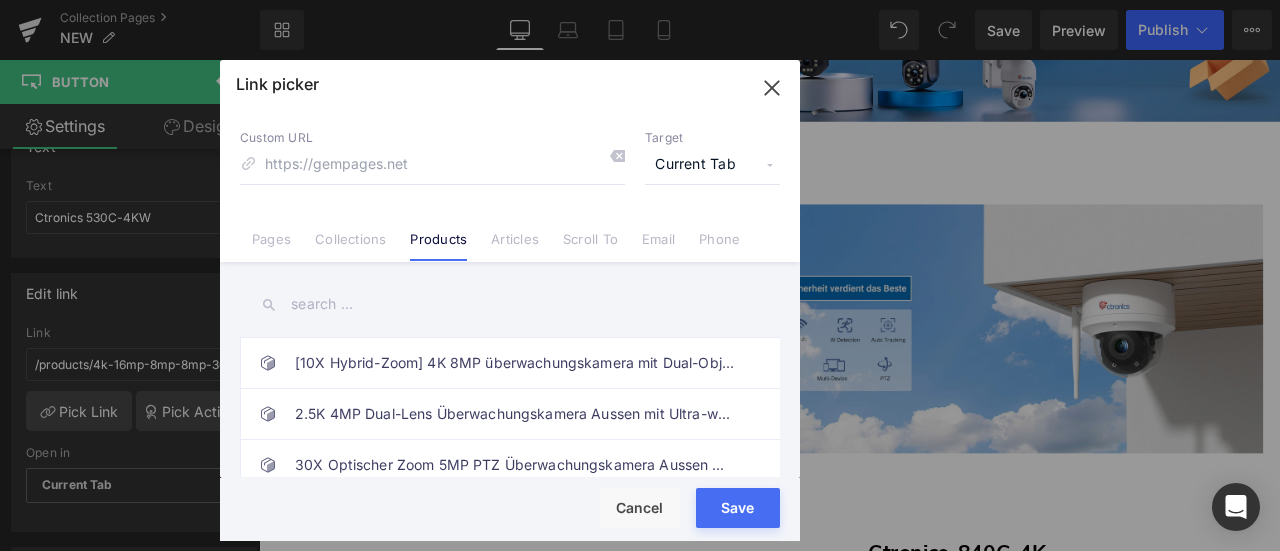 click at bounding box center (510, 304) 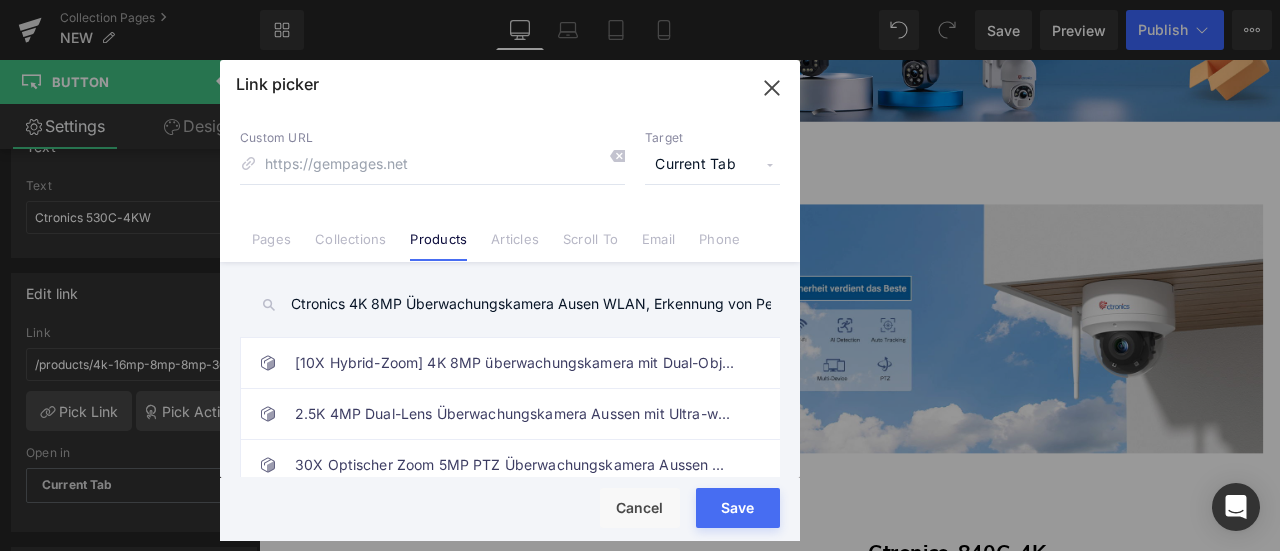 scroll, scrollTop: 0, scrollLeft: 404, axis: horizontal 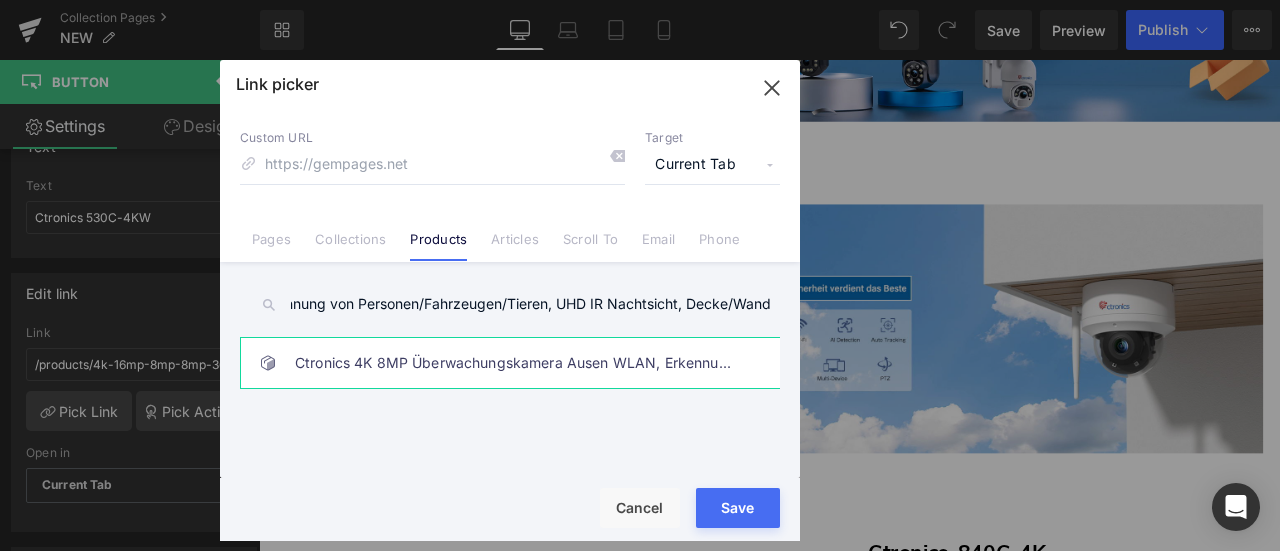 type on "Ctronics 4K 8MP Überwachungskamera Ausen WLAN, Erkennung von Personen/Fahrzeugen/Tieren, UHD IR Nachtsicht, Decke/Wand" 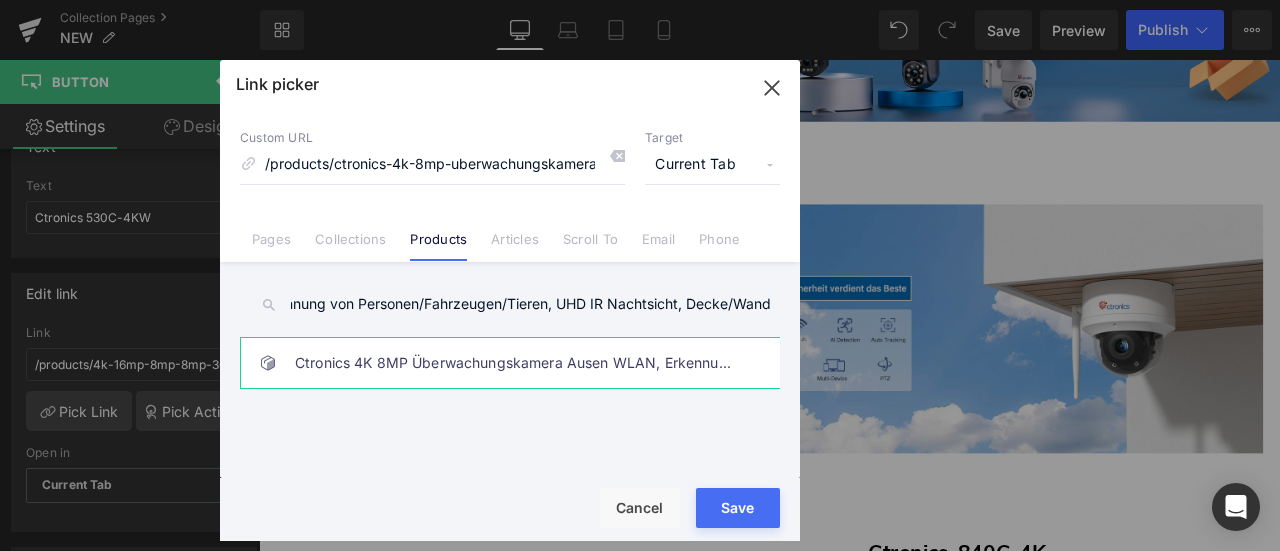 scroll, scrollTop: 0, scrollLeft: 0, axis: both 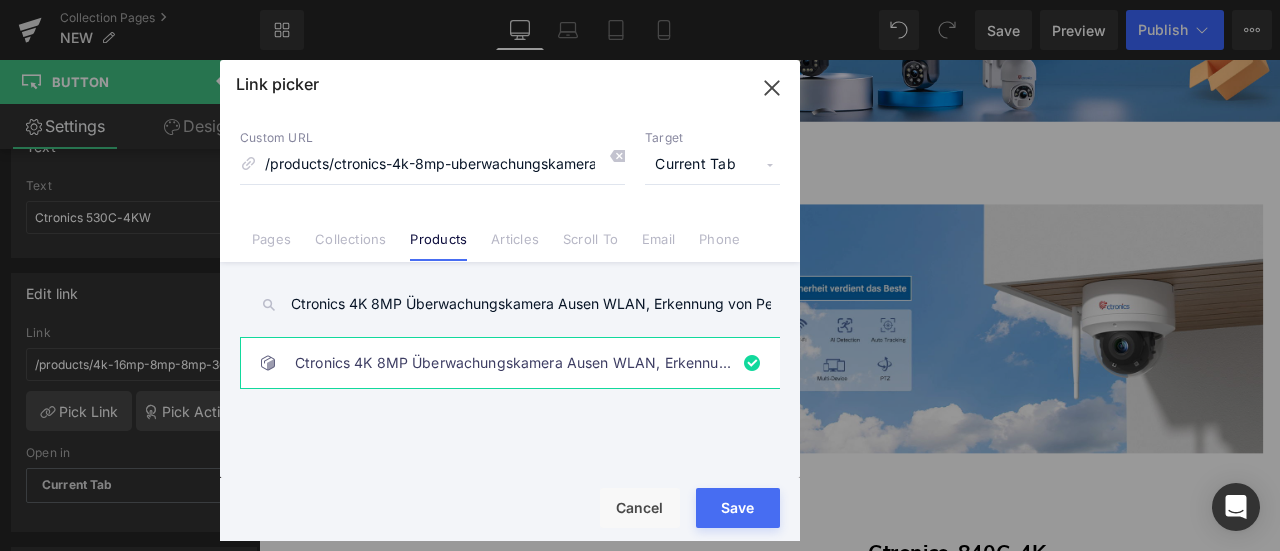 click on "Save" at bounding box center [738, 508] 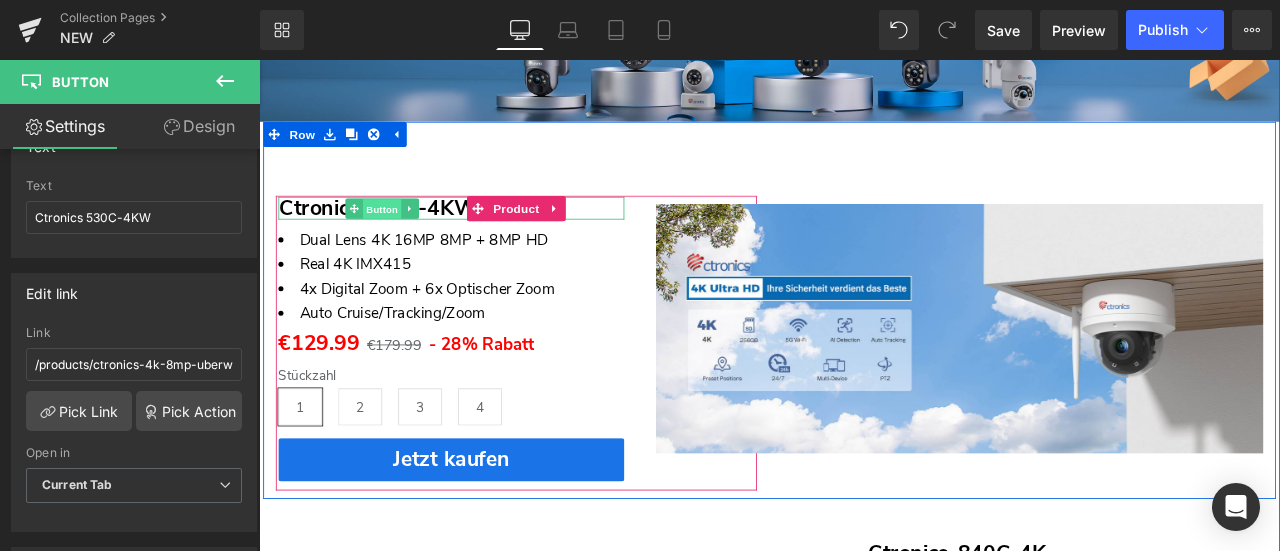 click on "Button" at bounding box center [405, 237] 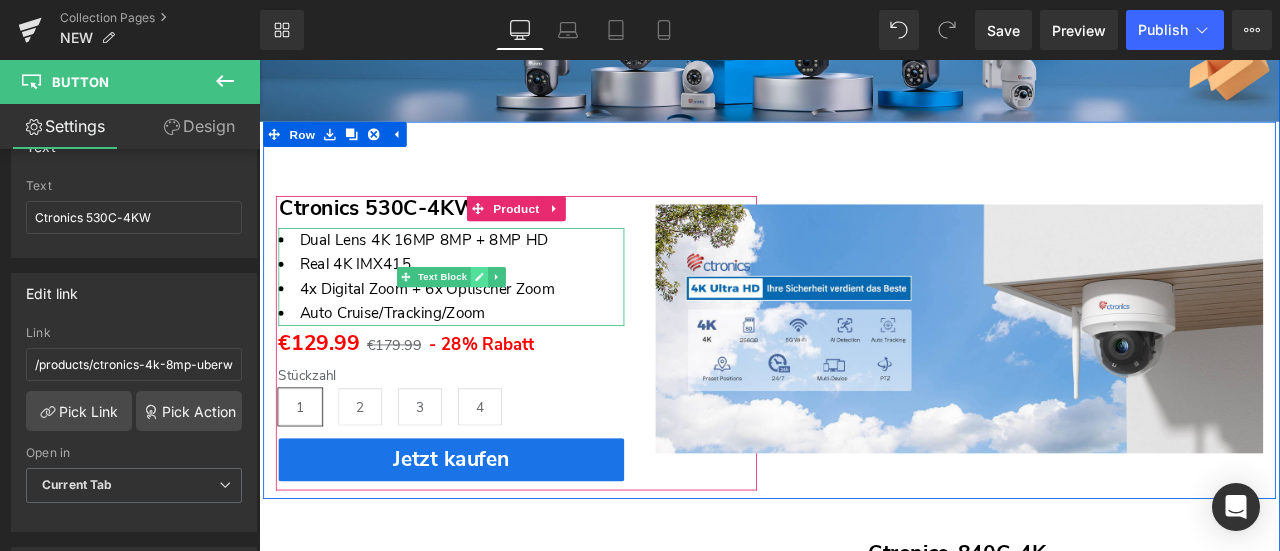 click 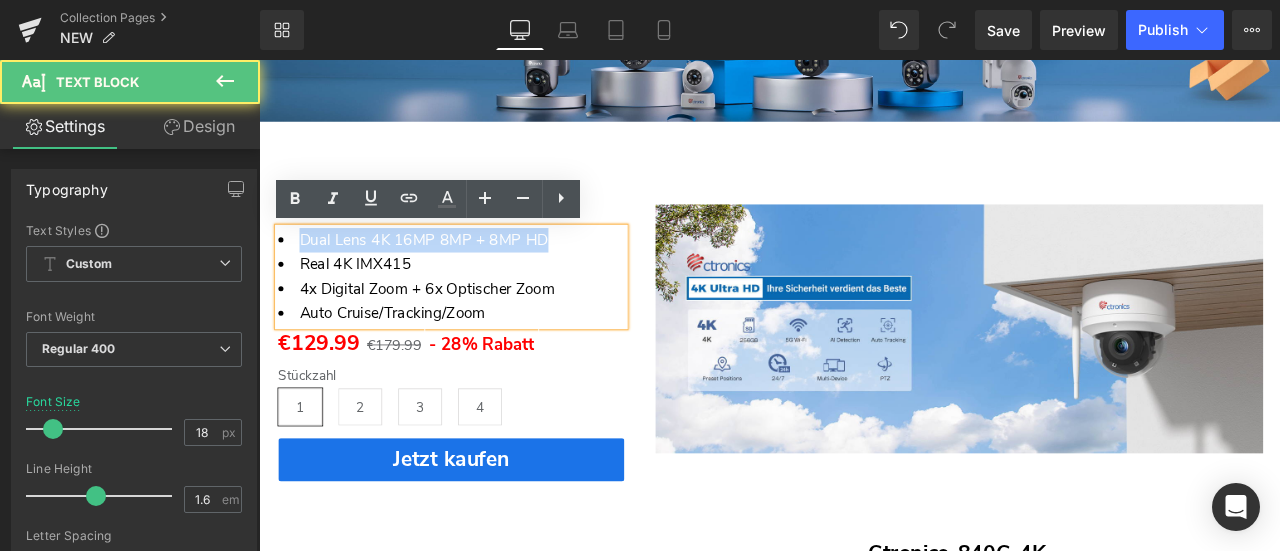 drag, startPoint x: 303, startPoint y: 275, endPoint x: 624, endPoint y: 280, distance: 321.03894 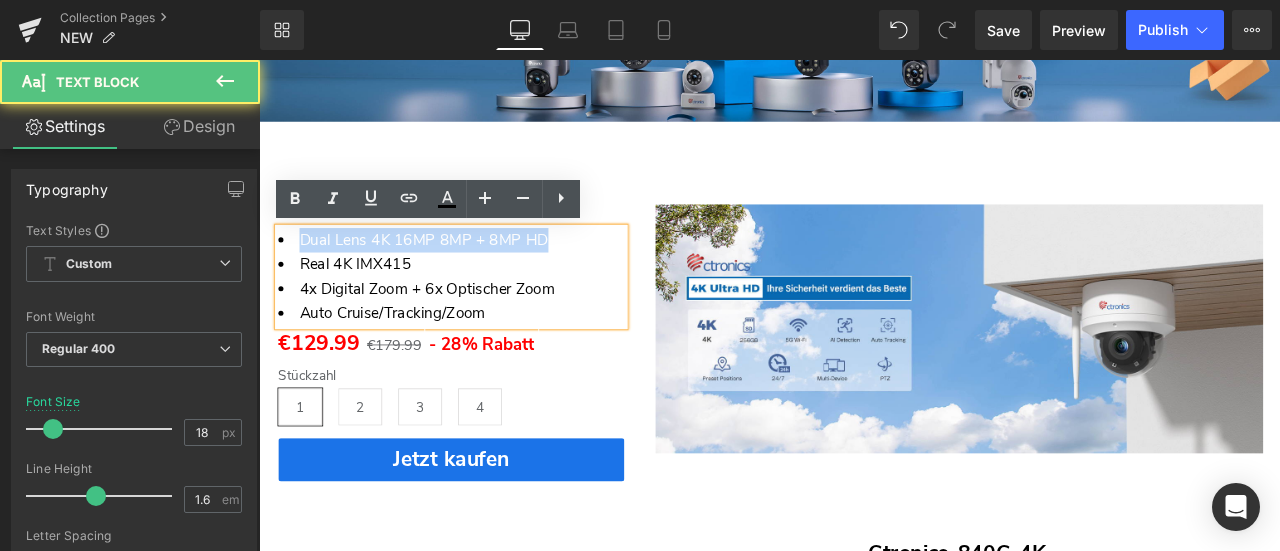 paste 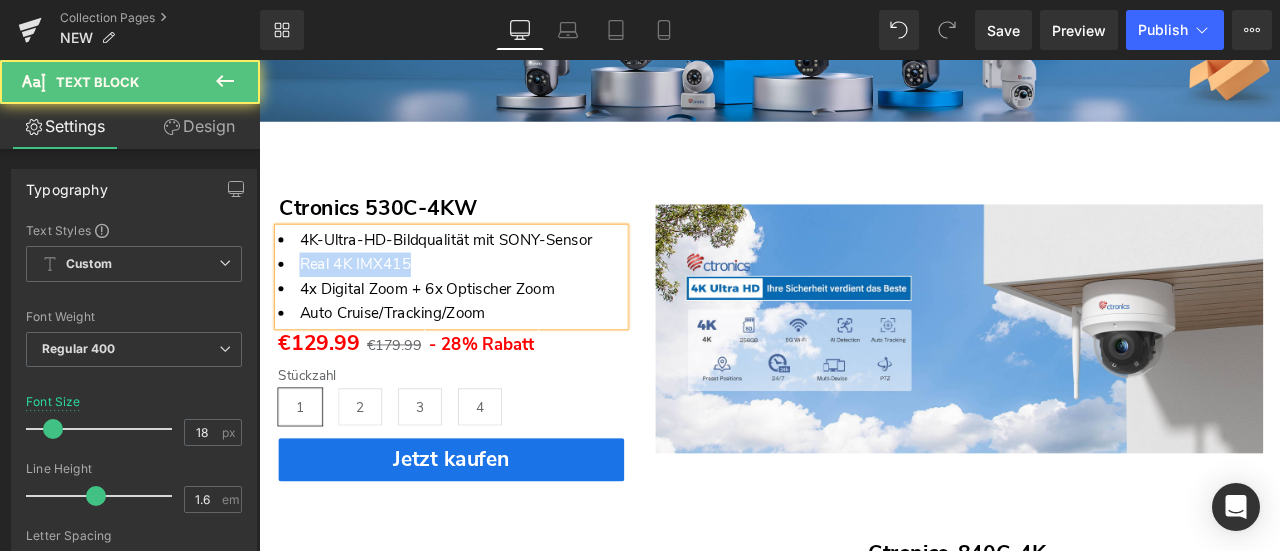 drag, startPoint x: 301, startPoint y: 306, endPoint x: 457, endPoint y: 304, distance: 156.01282 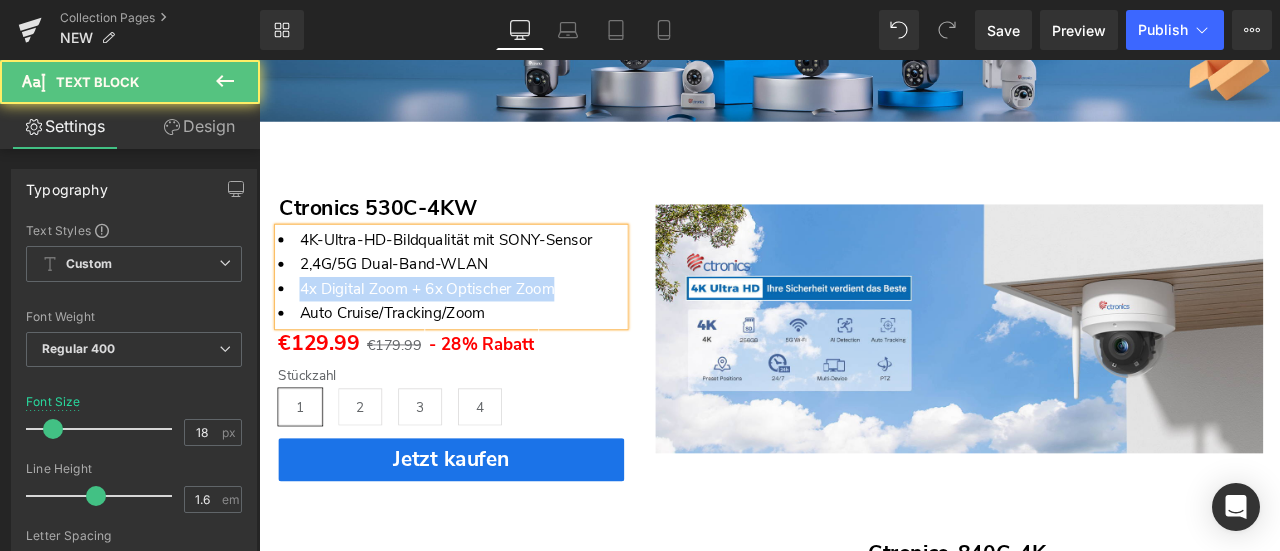 drag, startPoint x: 302, startPoint y: 334, endPoint x: 650, endPoint y: 333, distance: 348.00143 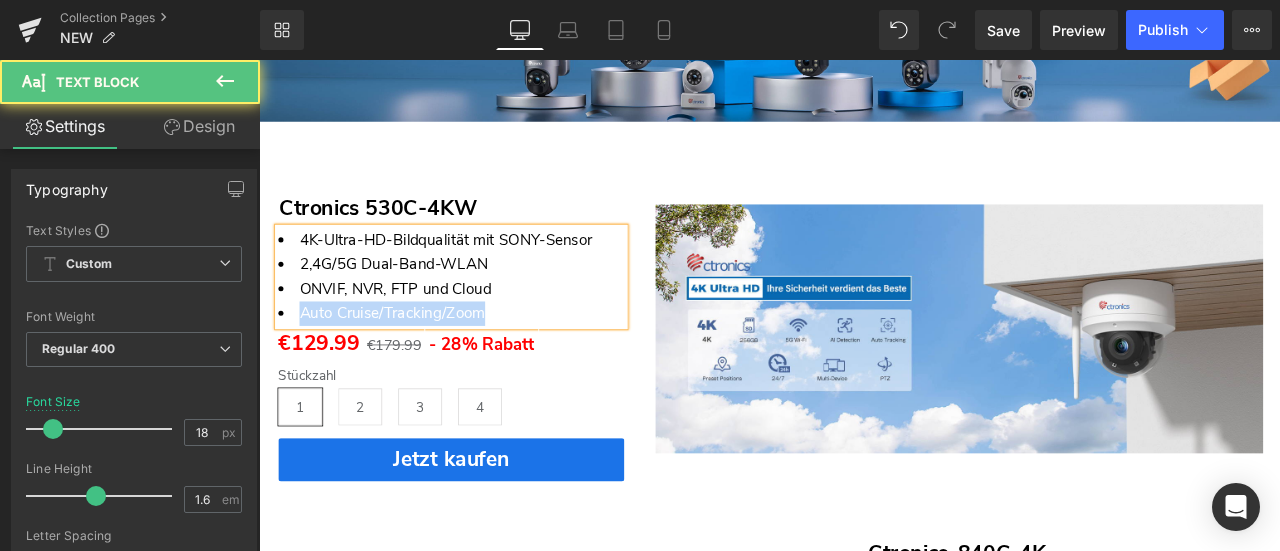 drag, startPoint x: 299, startPoint y: 362, endPoint x: 572, endPoint y: 357, distance: 273.04578 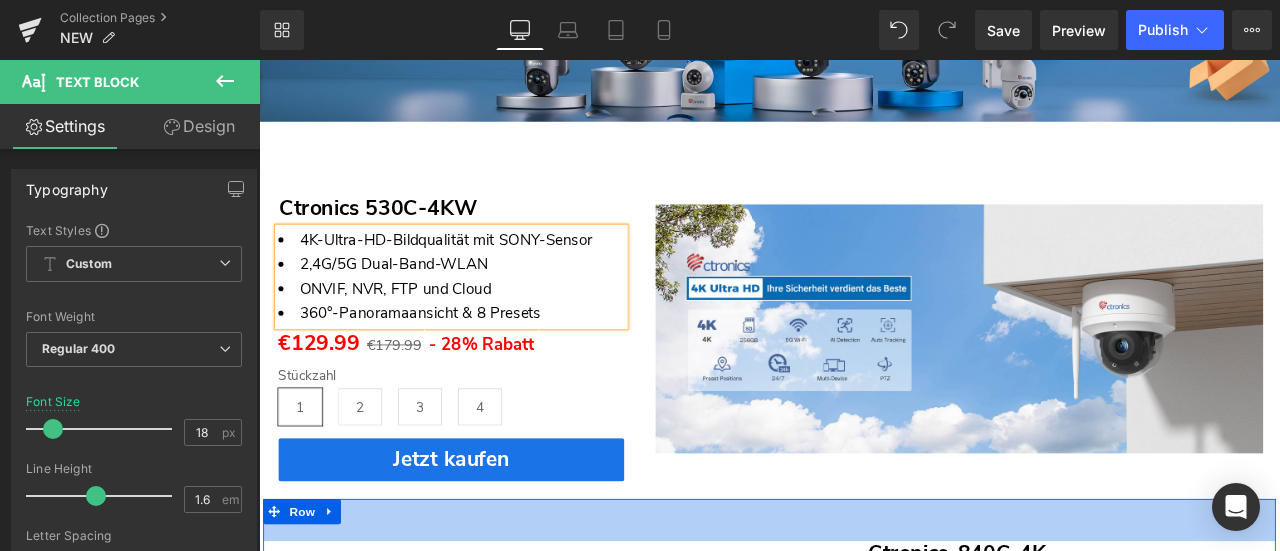 drag, startPoint x: 748, startPoint y: 582, endPoint x: 703, endPoint y: 640, distance: 73.409805 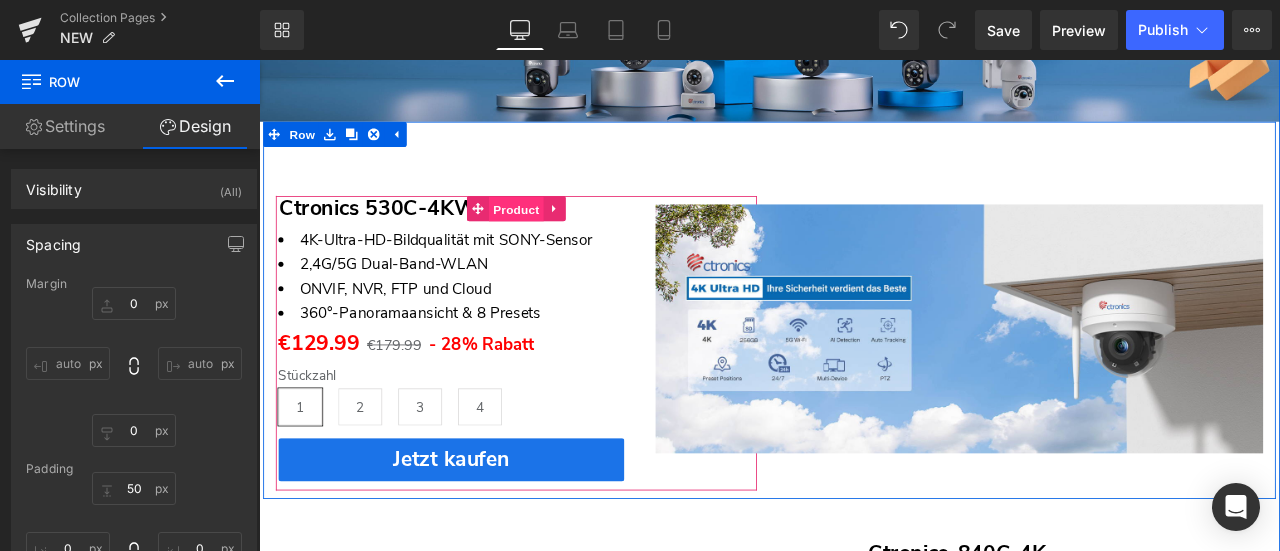 click on "Product" at bounding box center (564, 237) 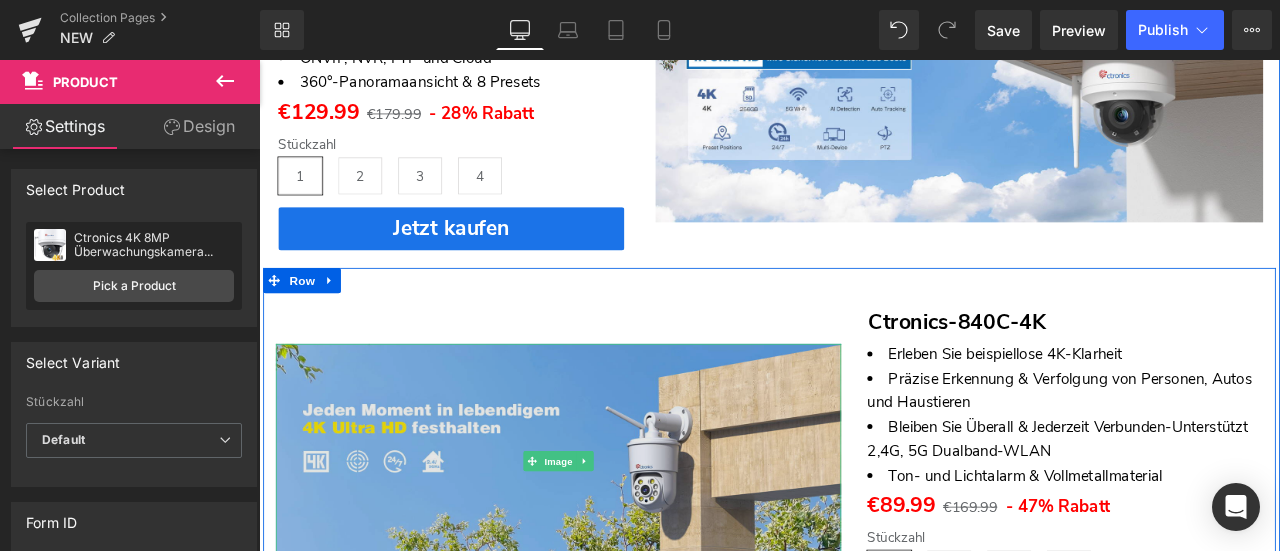 scroll, scrollTop: 696, scrollLeft: 0, axis: vertical 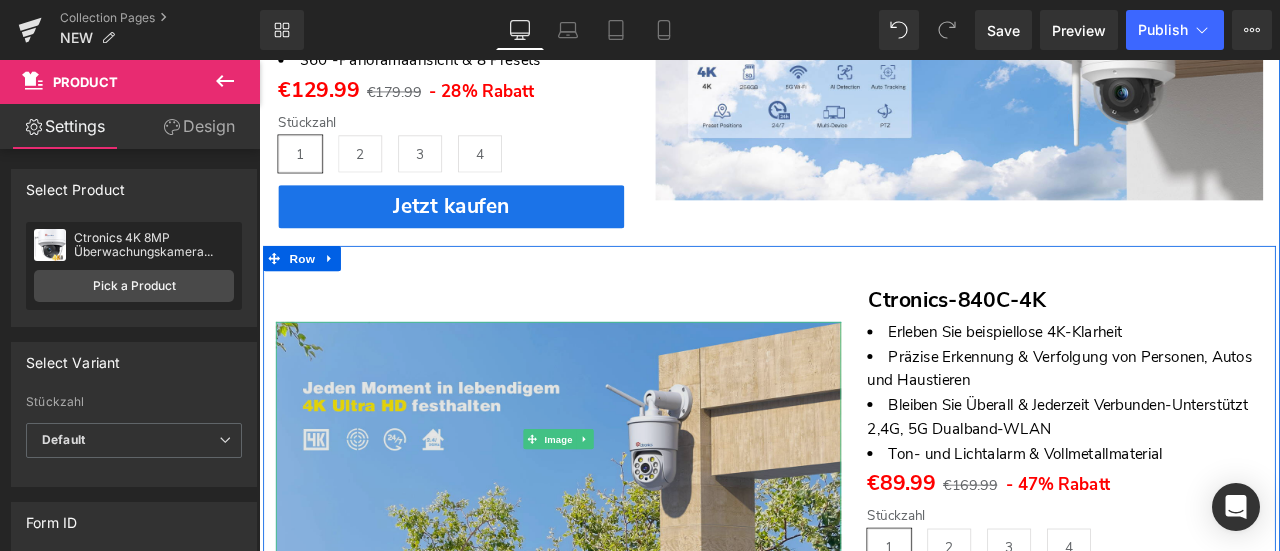 click at bounding box center (614, 509) 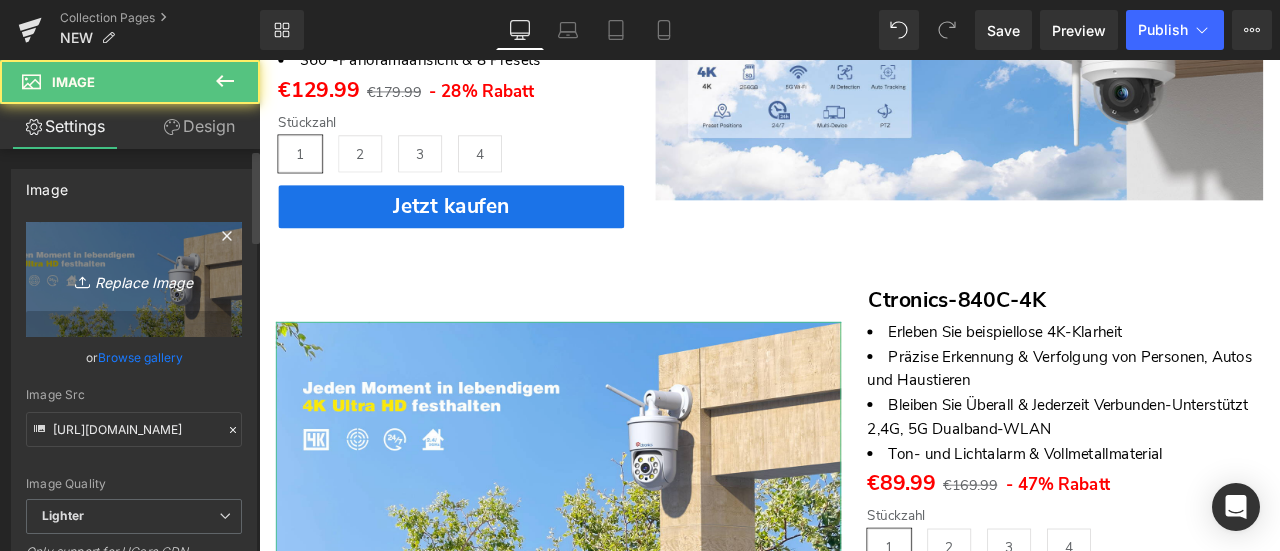click on "Replace Image" at bounding box center (134, 279) 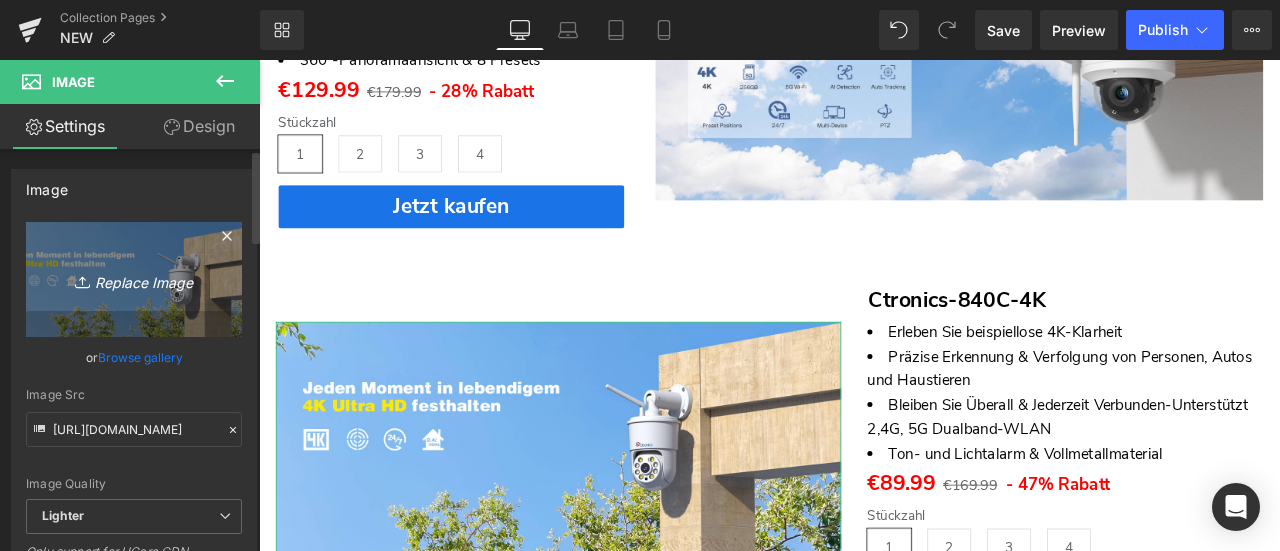 type on "C:\fakepath\画板 16.png" 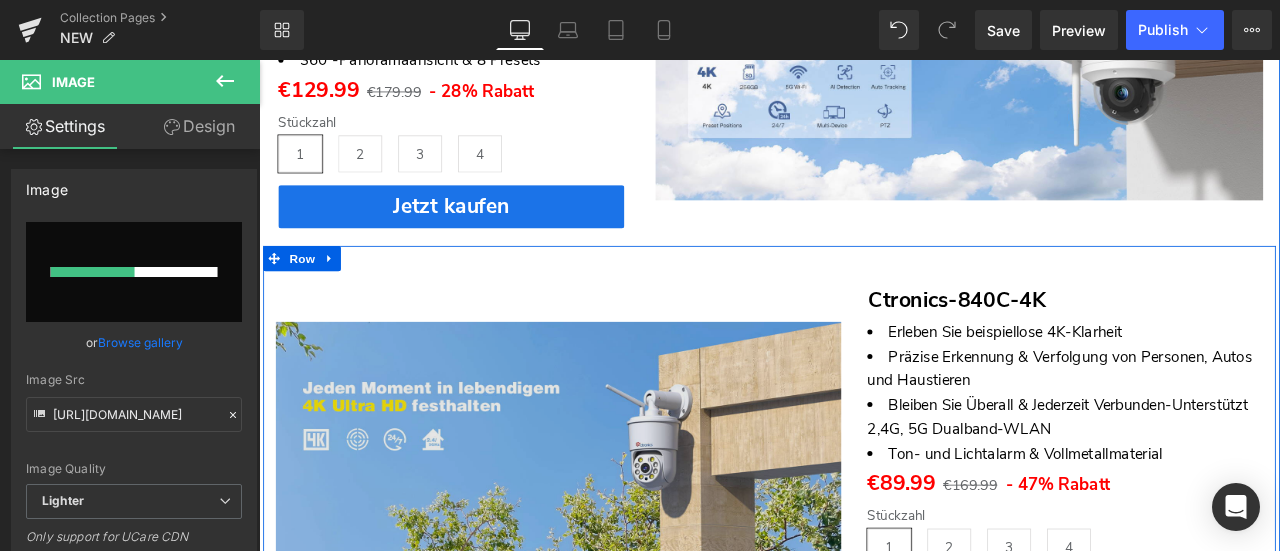 type 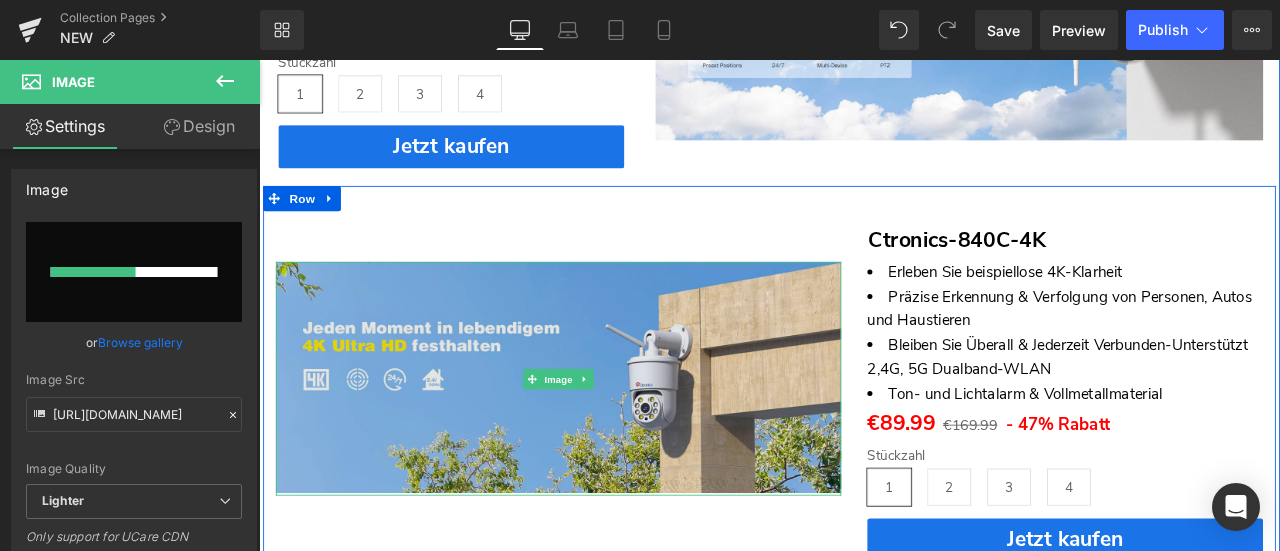 scroll, scrollTop: 796, scrollLeft: 0, axis: vertical 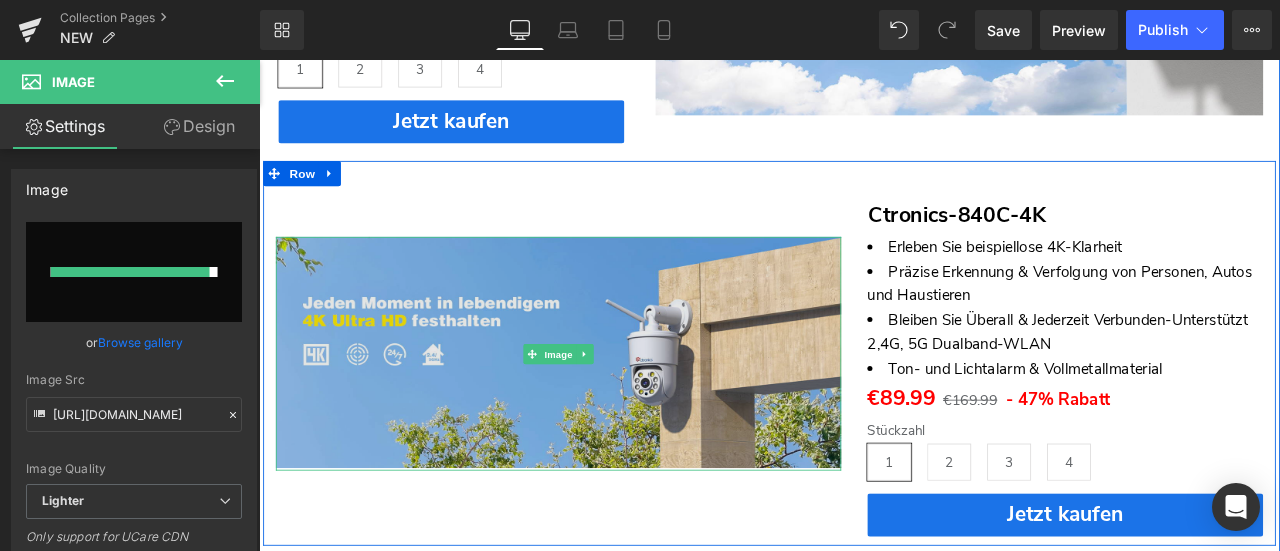 type on "[URL][DOMAIN_NAME]" 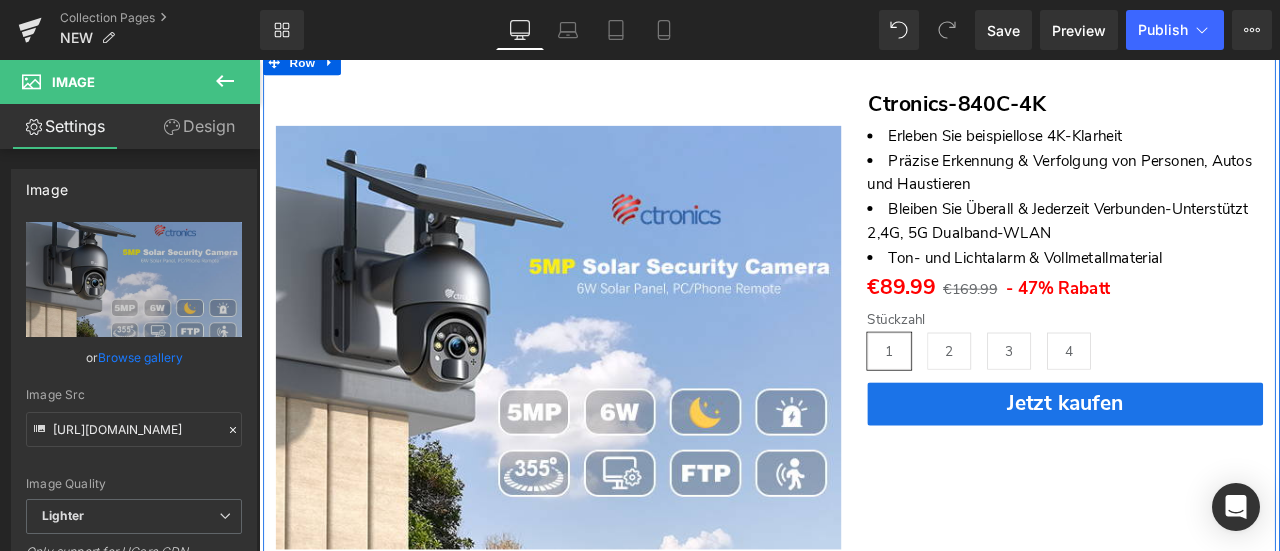 scroll, scrollTop: 896, scrollLeft: 0, axis: vertical 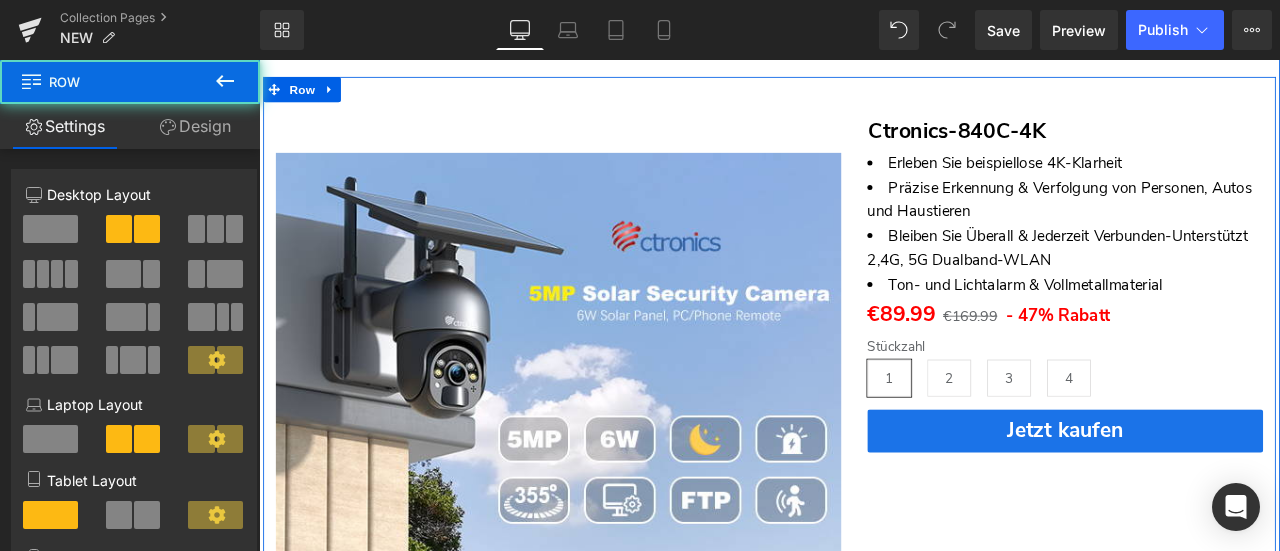 click on "Image
Ctronics-840C-4K
Button
Erleben Sie beispiellose 4K-Klarheit Präzise Erkennung & Verfolgung von Personen, Autos und Haustieren Bleiben Sie Überall & Jederzeit Verbunden-Unterstützt 2,4G, 5G Dualband-WLAN Ton- und Lichtalarm & Vollmetallmaterial
Text Block
€89.99
€169.99
-
47%
[DEMOGRAPHIC_DATA]
(P) Price
Stückzahl
1
2" at bounding box center (864, 383) 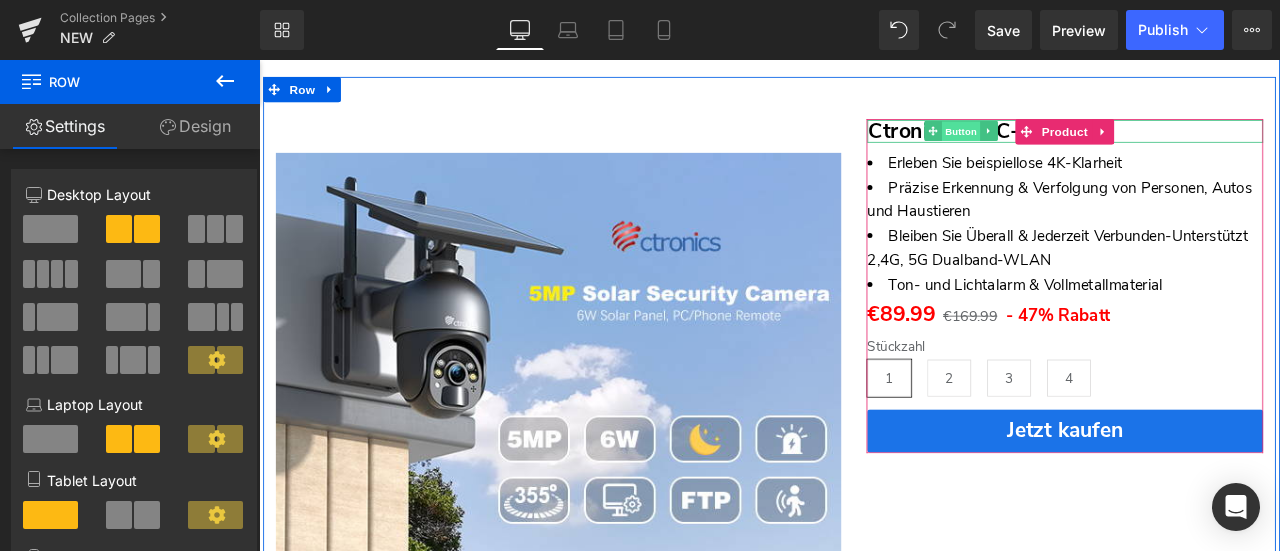 click on "Button" at bounding box center (1092, 145) 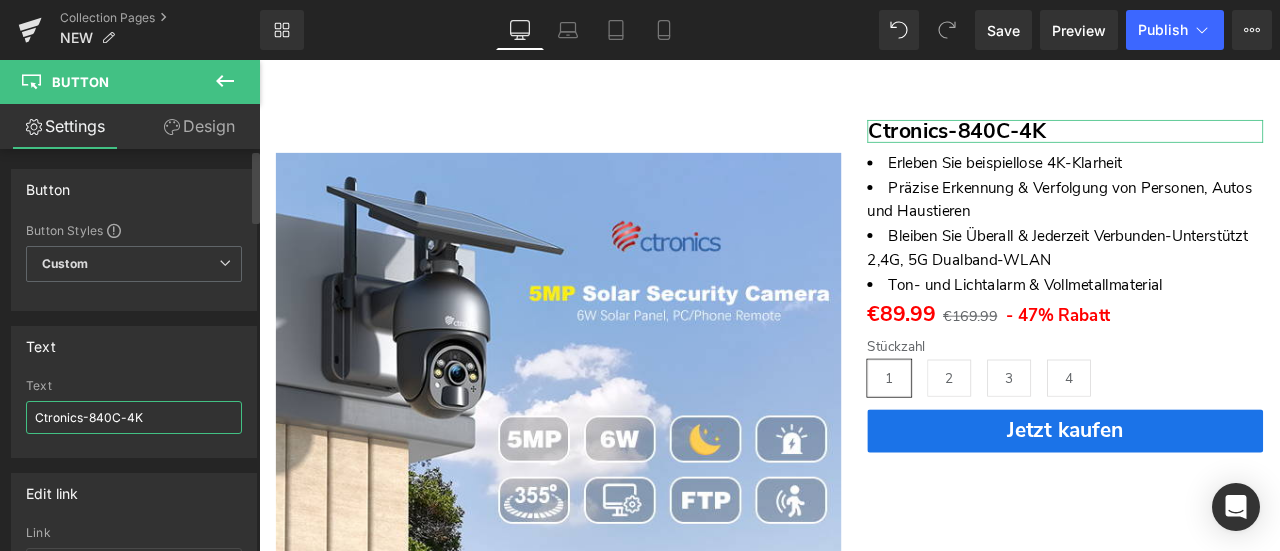 drag, startPoint x: 88, startPoint y: 417, endPoint x: 188, endPoint y: 418, distance: 100.005 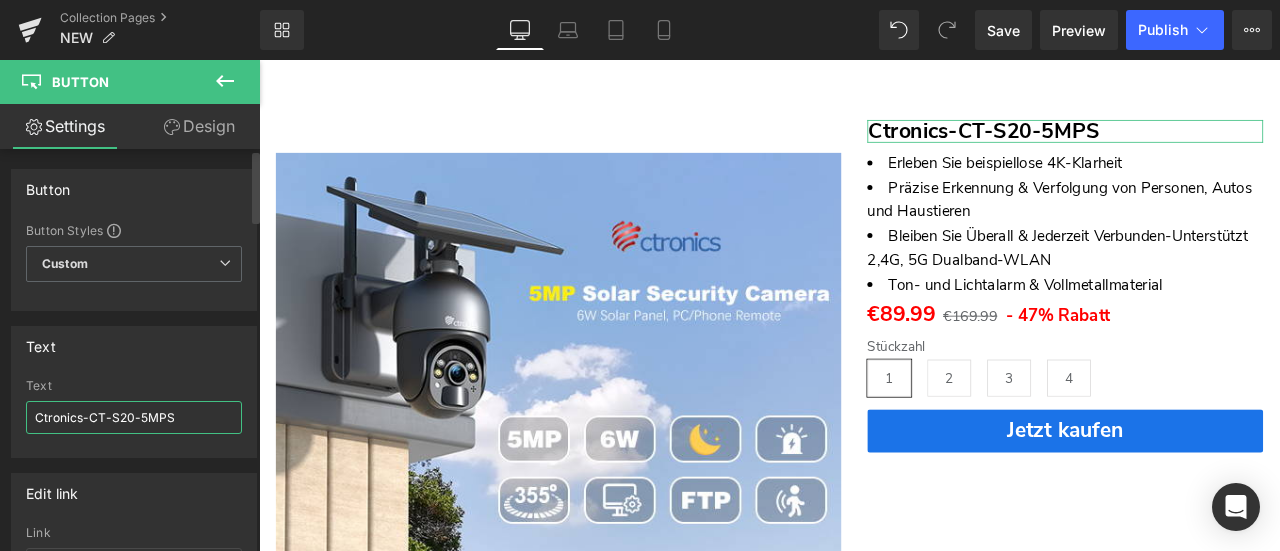 click on "Ctronics-CT-S20-5MPS" at bounding box center (134, 417) 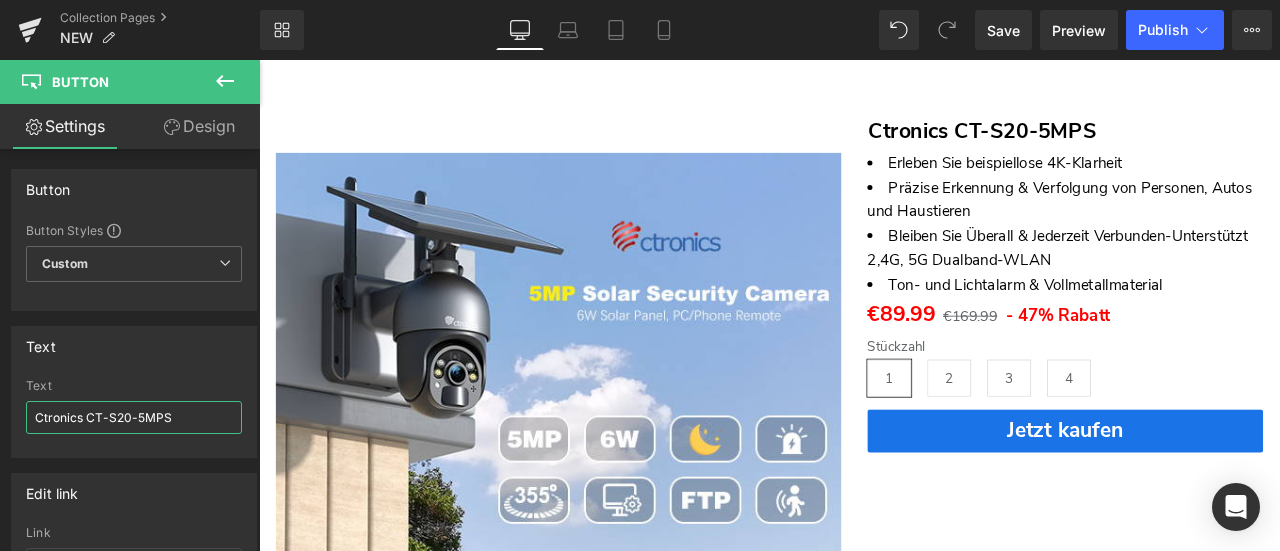 type on "Ctronics CT-S20-5MPS" 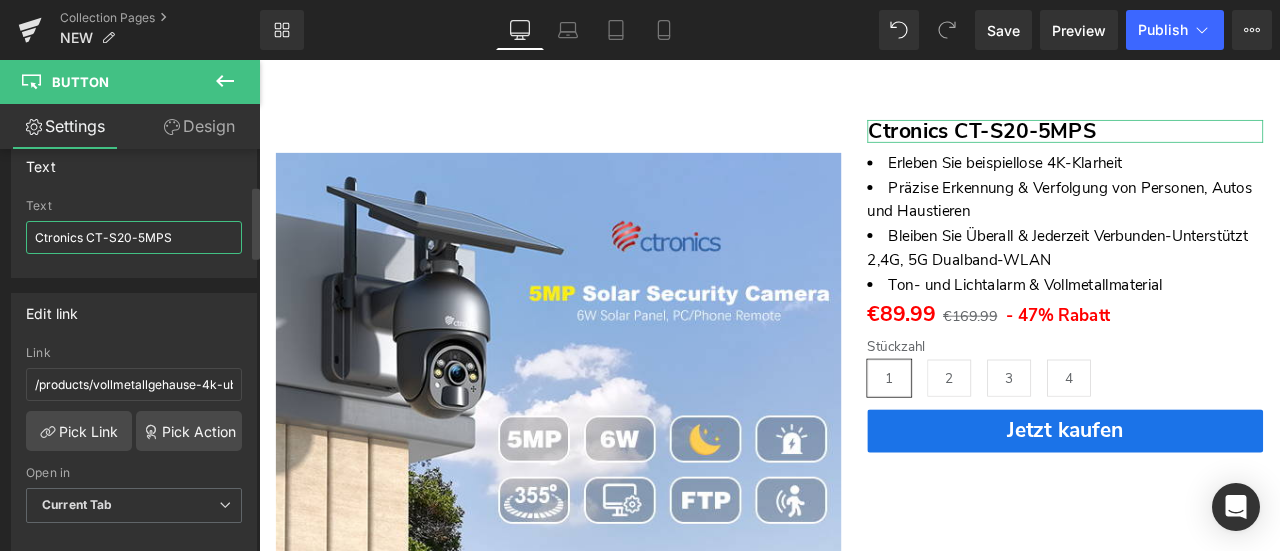 scroll, scrollTop: 200, scrollLeft: 0, axis: vertical 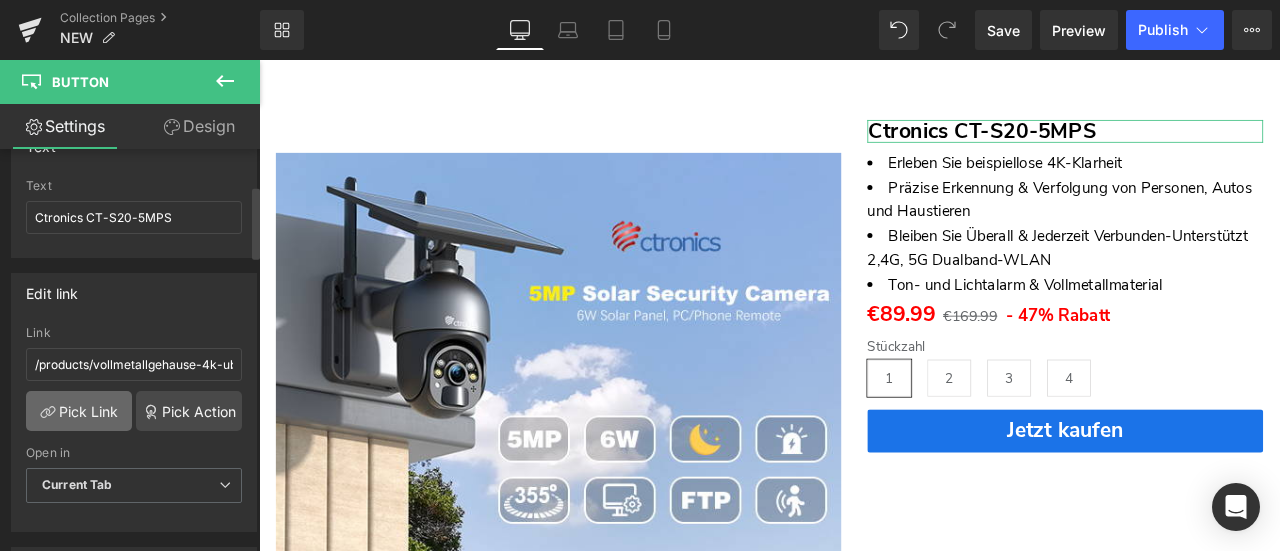click on "Pick Link" at bounding box center (79, 411) 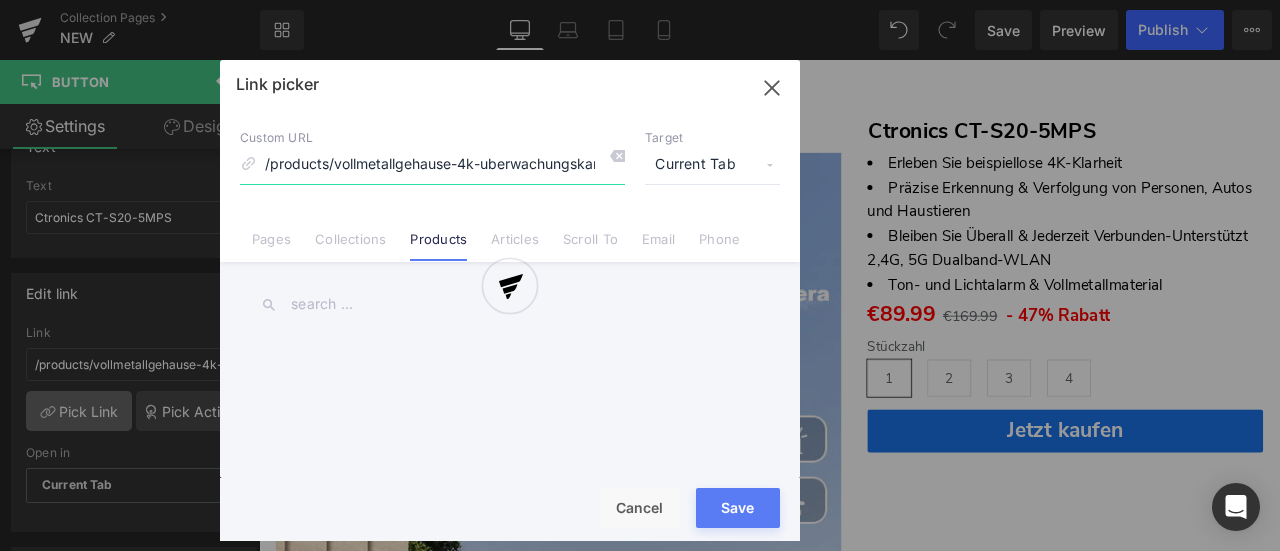 scroll, scrollTop: 0, scrollLeft: 412, axis: horizontal 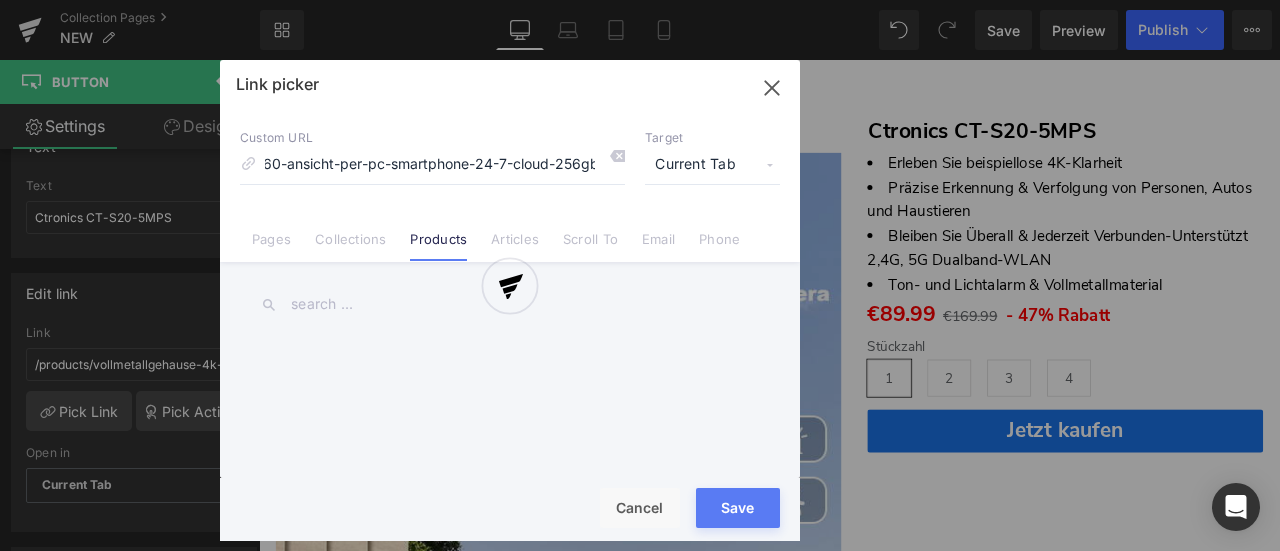 click at bounding box center [510, 300] 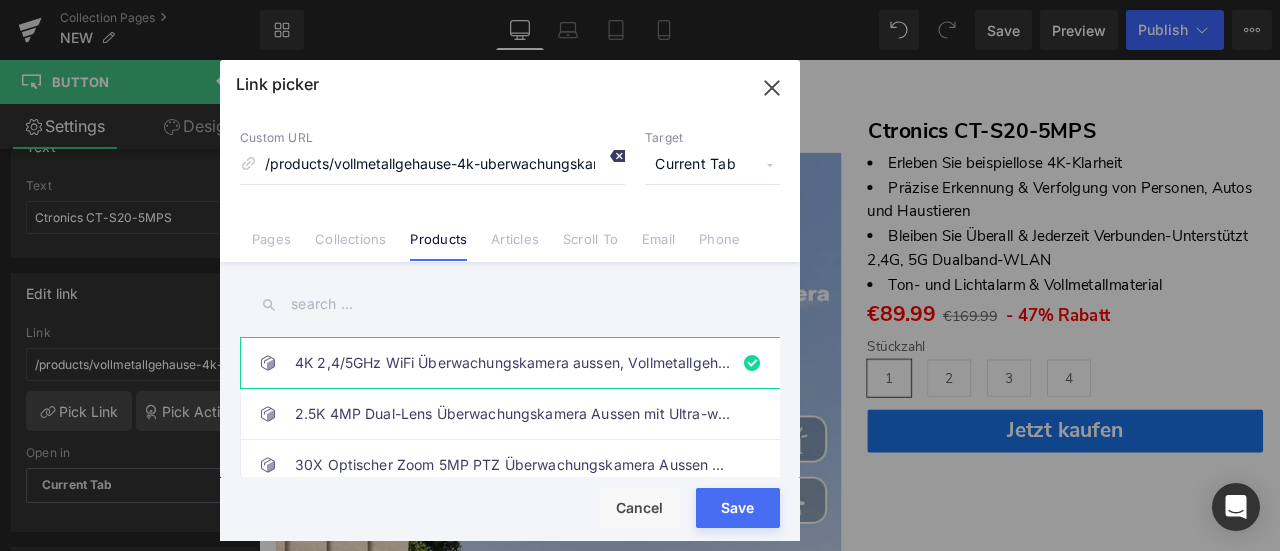 click 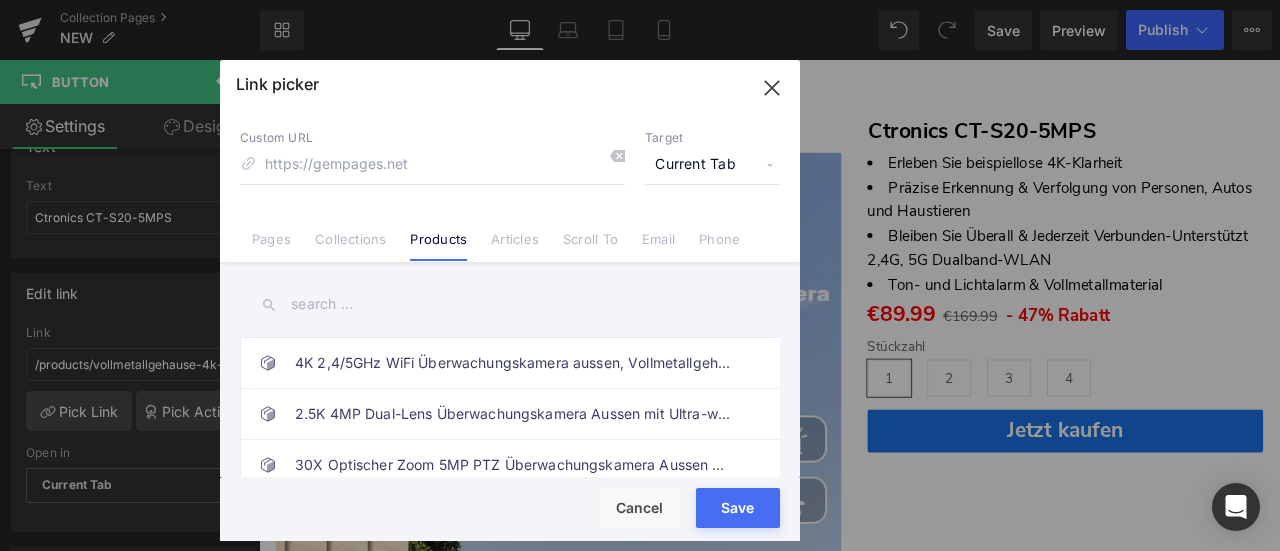 click at bounding box center (510, 304) 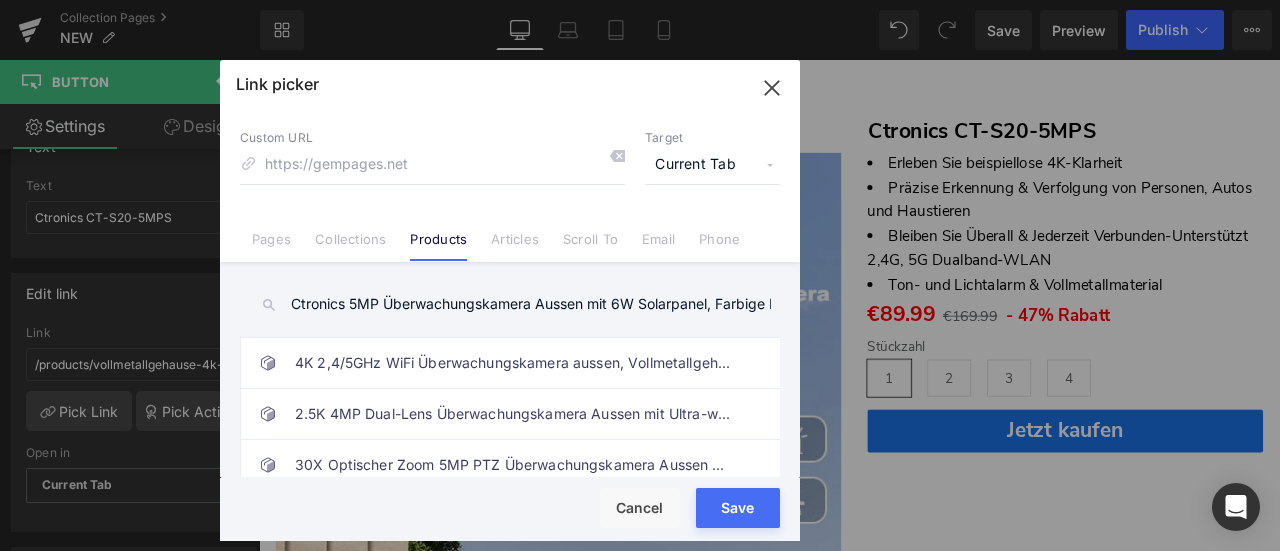 scroll, scrollTop: 0, scrollLeft: 306, axis: horizontal 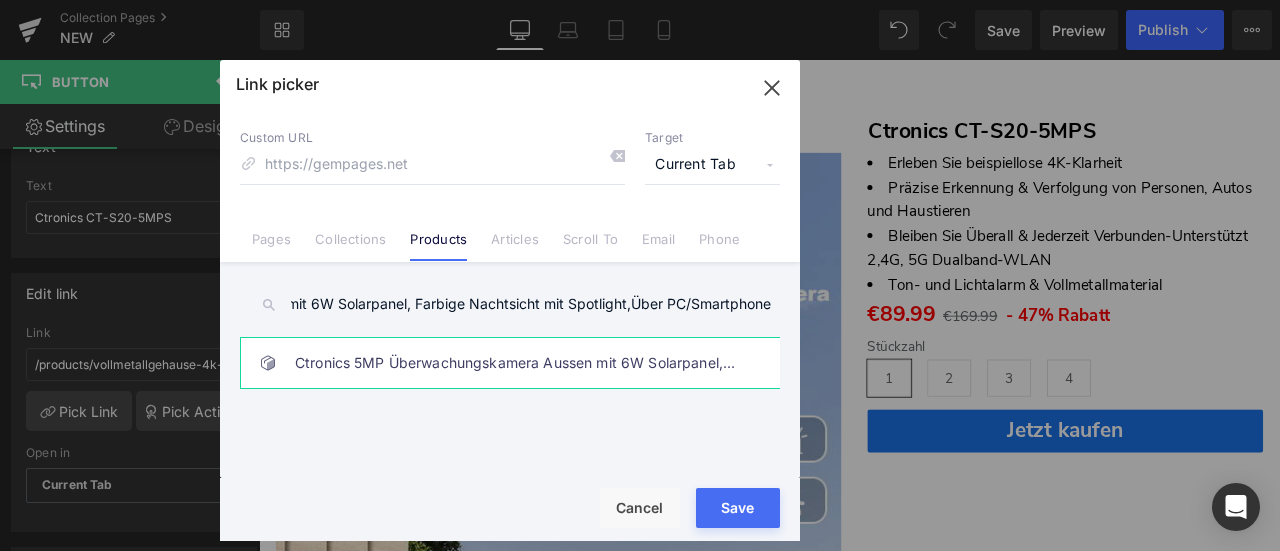 type on "Ctronics 5MP Überwachungskamera Aussen mit 6W Solarpanel, Farbige Nachtsicht mit Spotlight,Über PC/Smartphone" 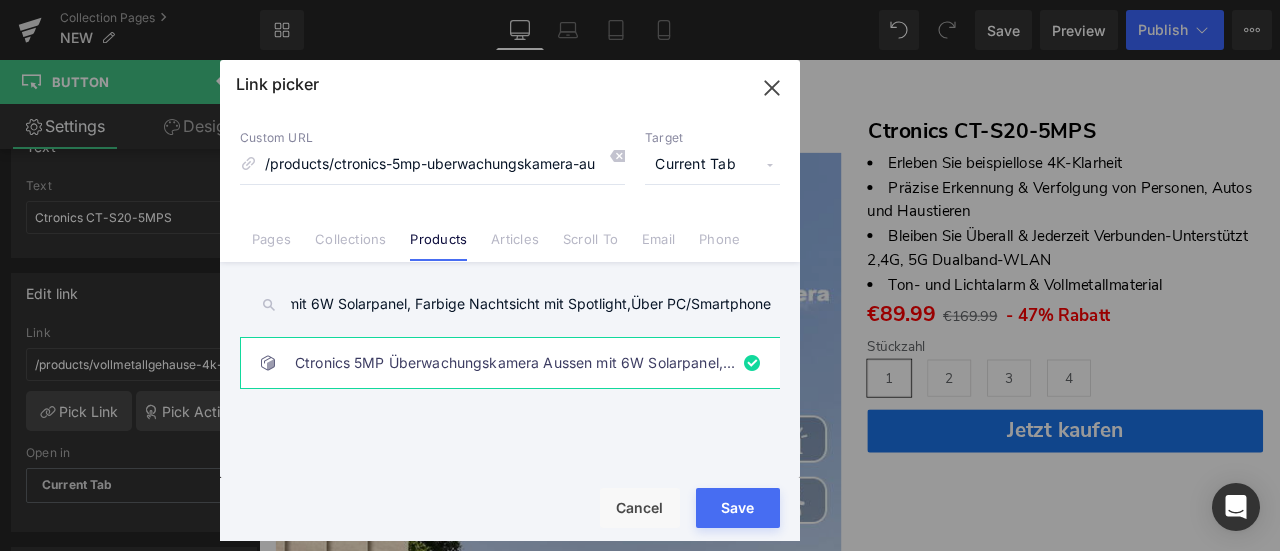 scroll, scrollTop: 0, scrollLeft: 0, axis: both 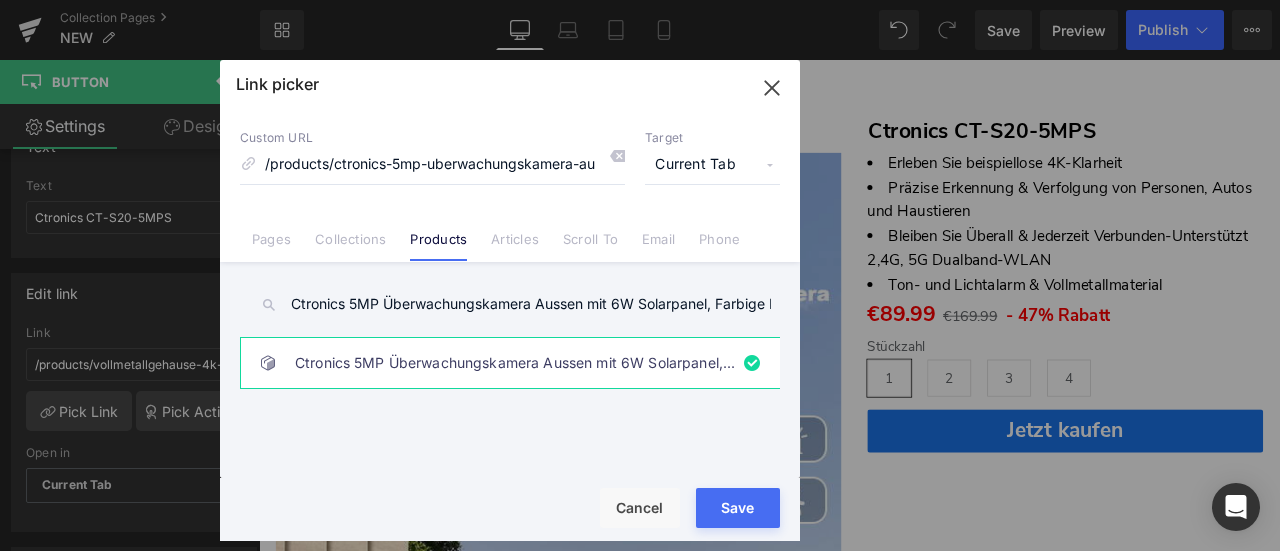 click on "Save" at bounding box center [738, 508] 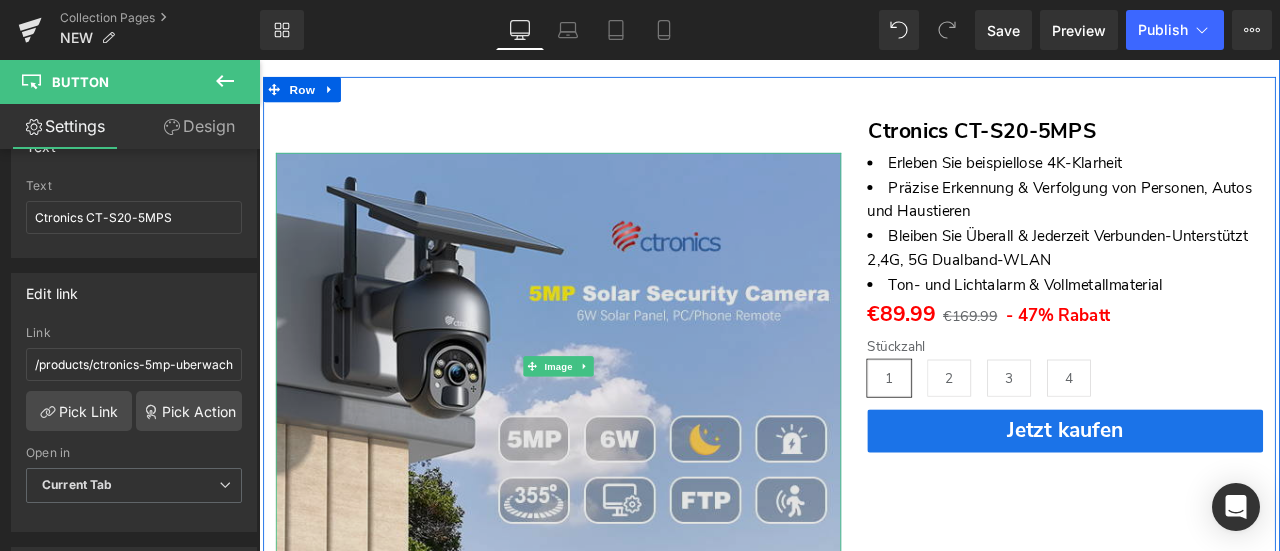 click at bounding box center (614, 423) 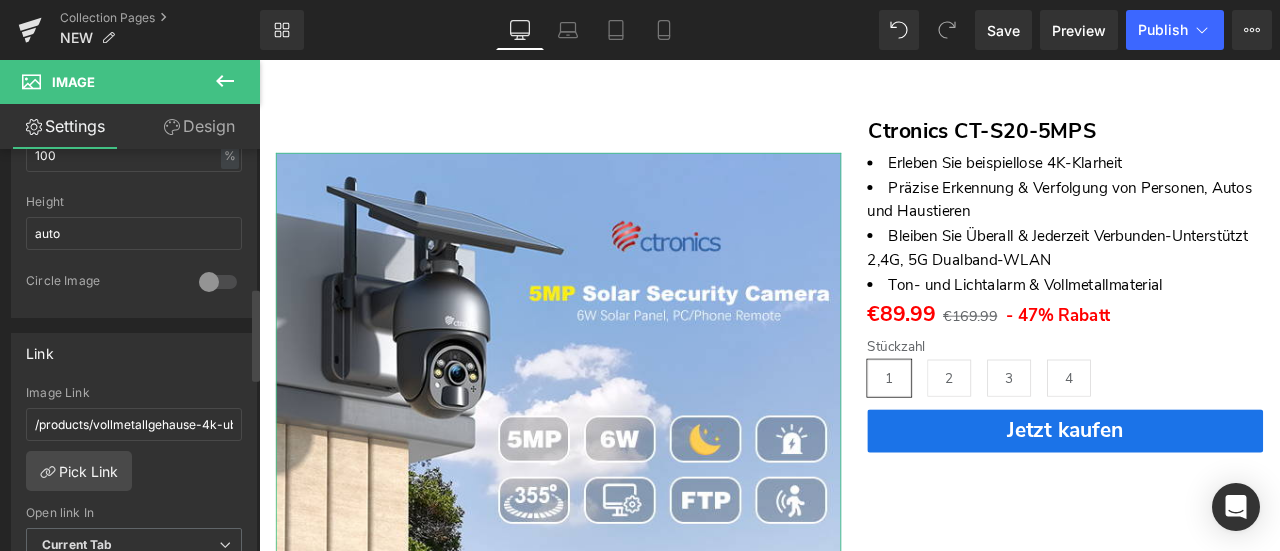 scroll, scrollTop: 800, scrollLeft: 0, axis: vertical 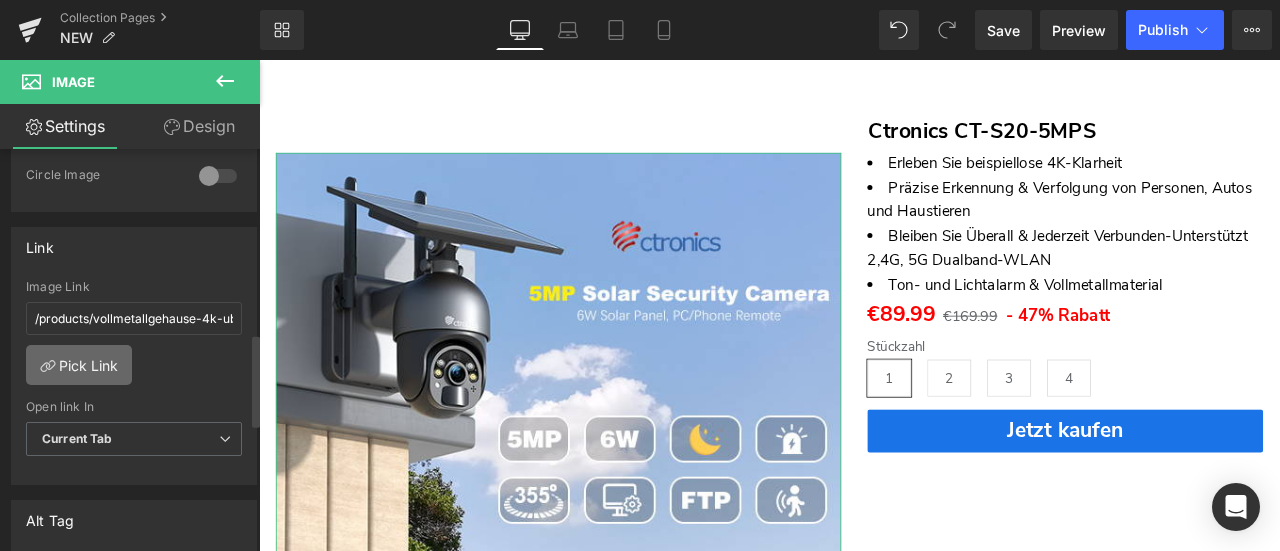 click on "Pick Link" at bounding box center (79, 365) 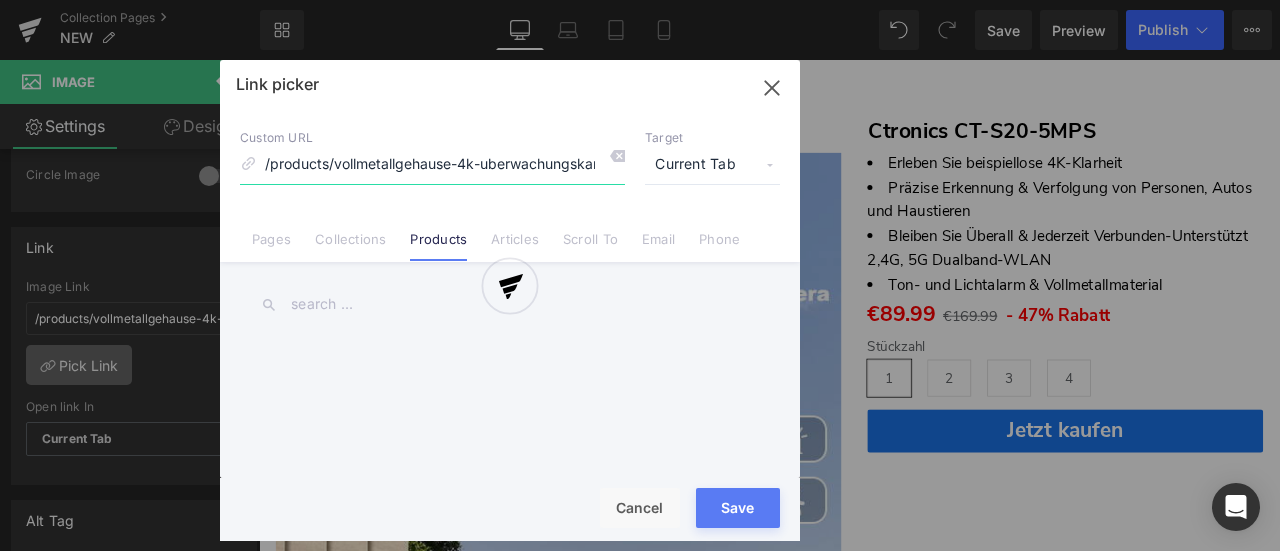 scroll, scrollTop: 0, scrollLeft: 412, axis: horizontal 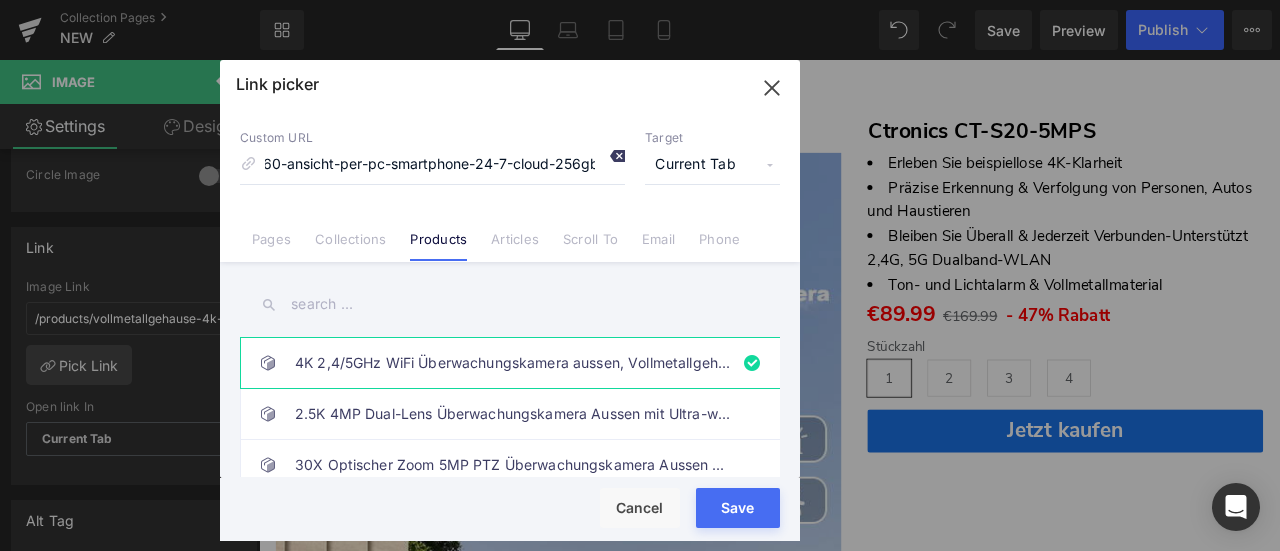 click 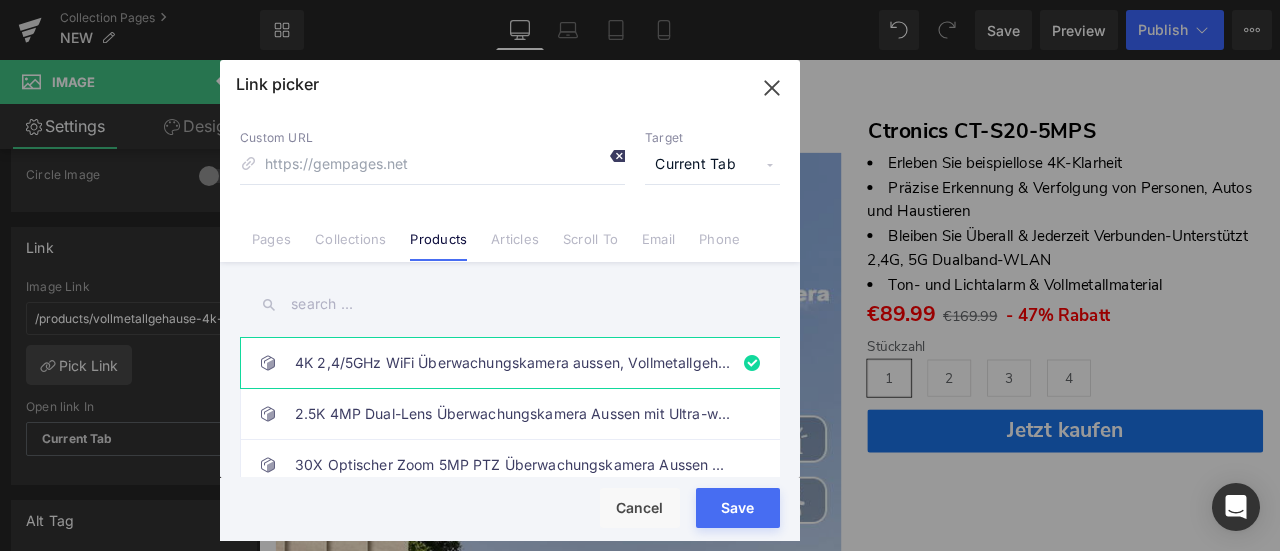 scroll, scrollTop: 0, scrollLeft: 0, axis: both 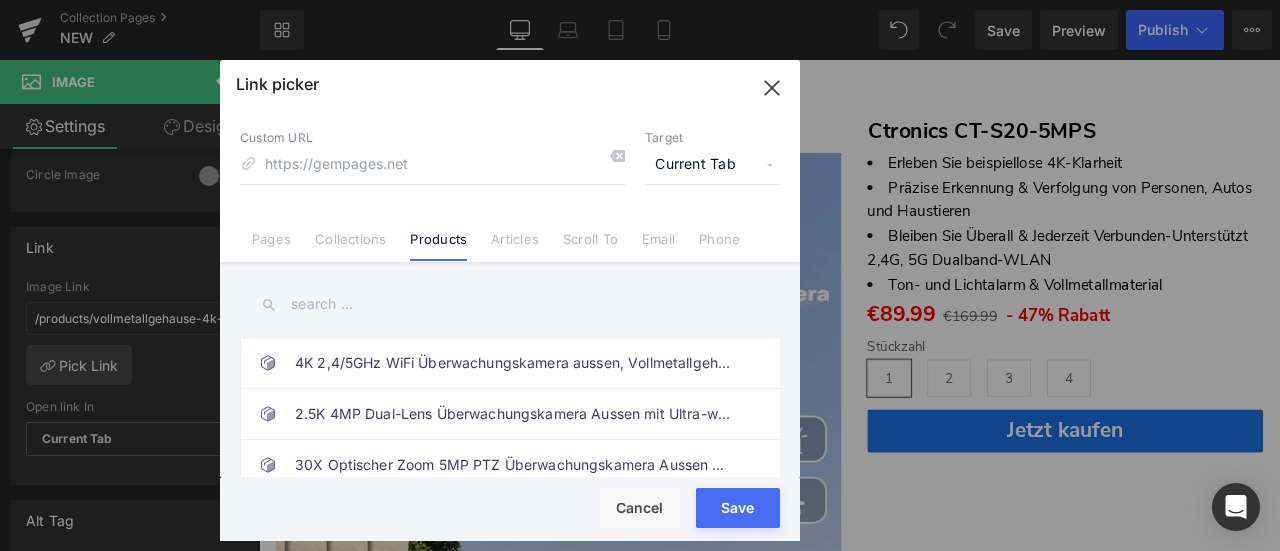click at bounding box center (510, 304) 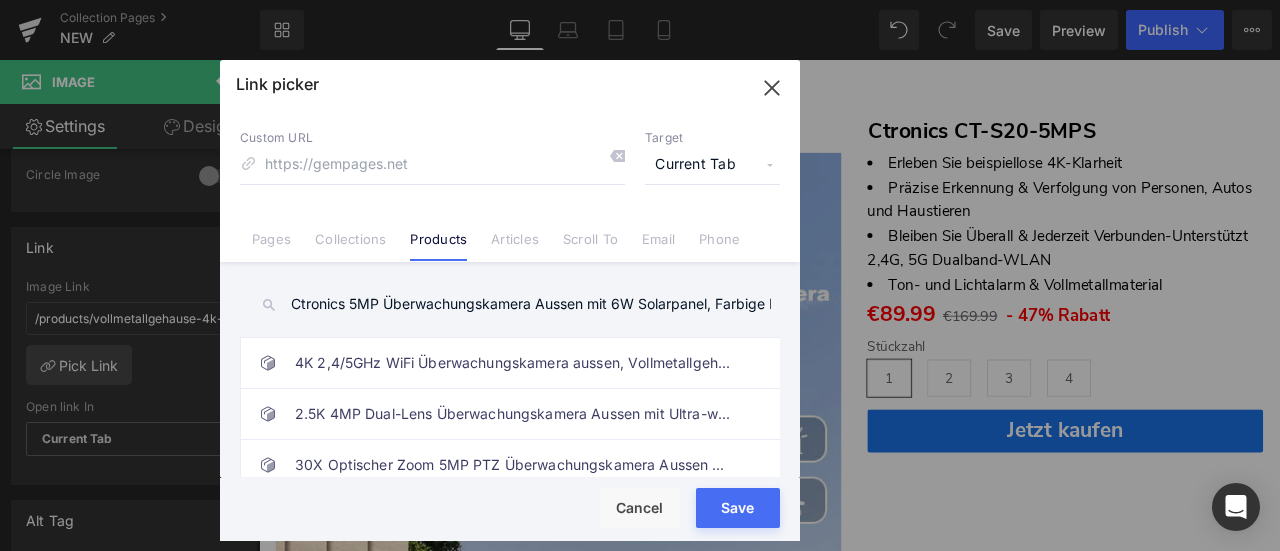 scroll, scrollTop: 0, scrollLeft: 306, axis: horizontal 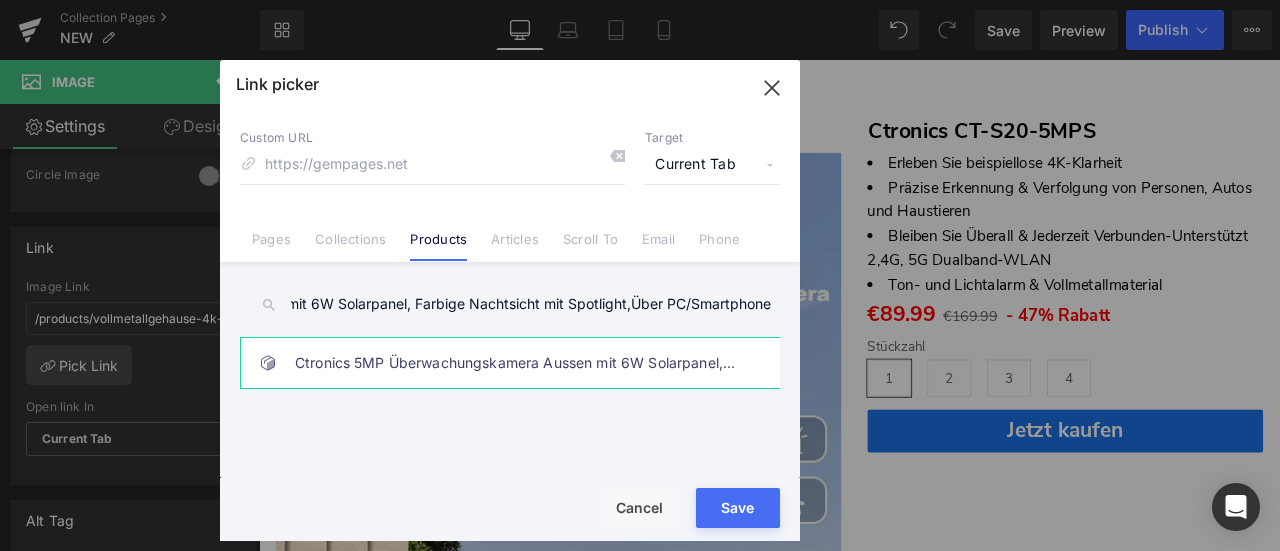 type on "Ctronics 5MP Überwachungskamera Aussen mit 6W Solarpanel, Farbige Nachtsicht mit Spotlight,Über PC/Smartphone" 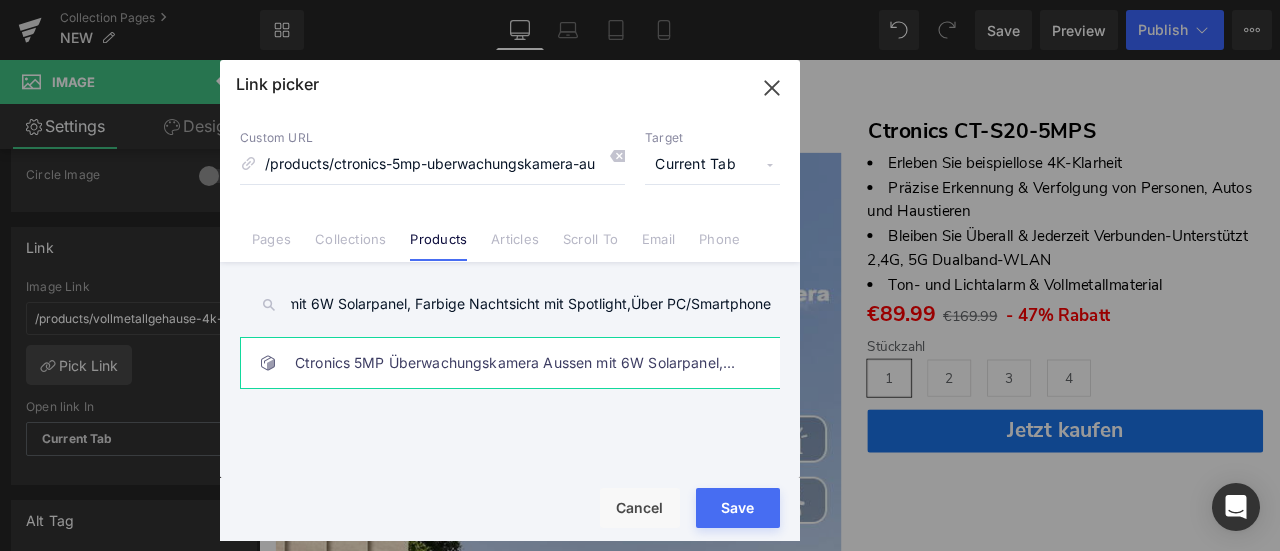 scroll, scrollTop: 0, scrollLeft: 0, axis: both 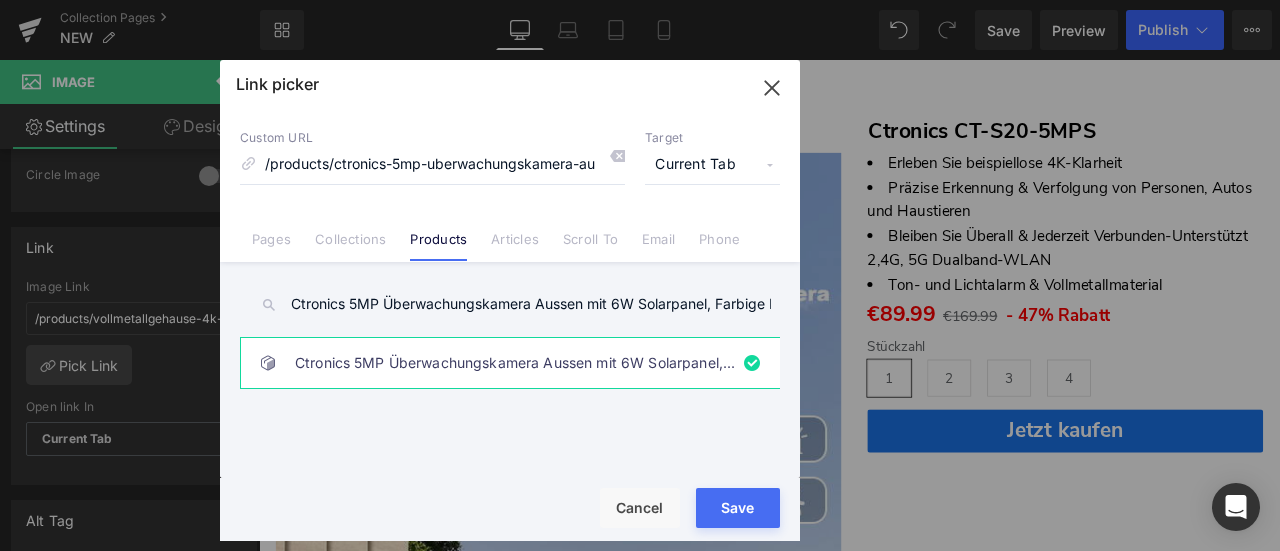 click on "Save" at bounding box center (738, 508) 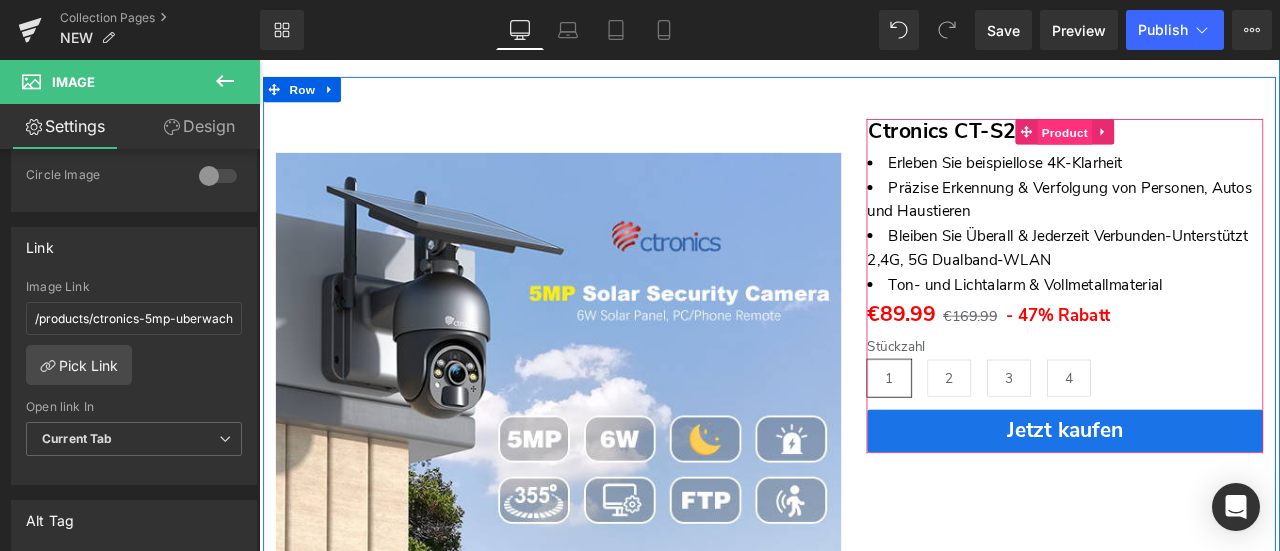 click on "Product" at bounding box center (1214, 146) 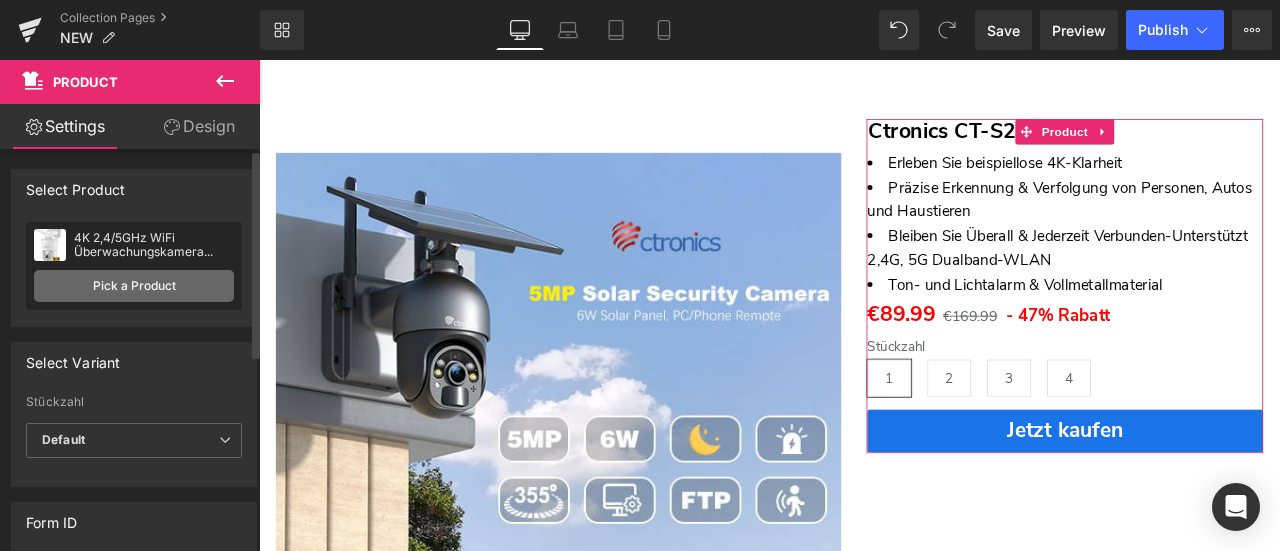 click on "Pick a Product" at bounding box center [134, 286] 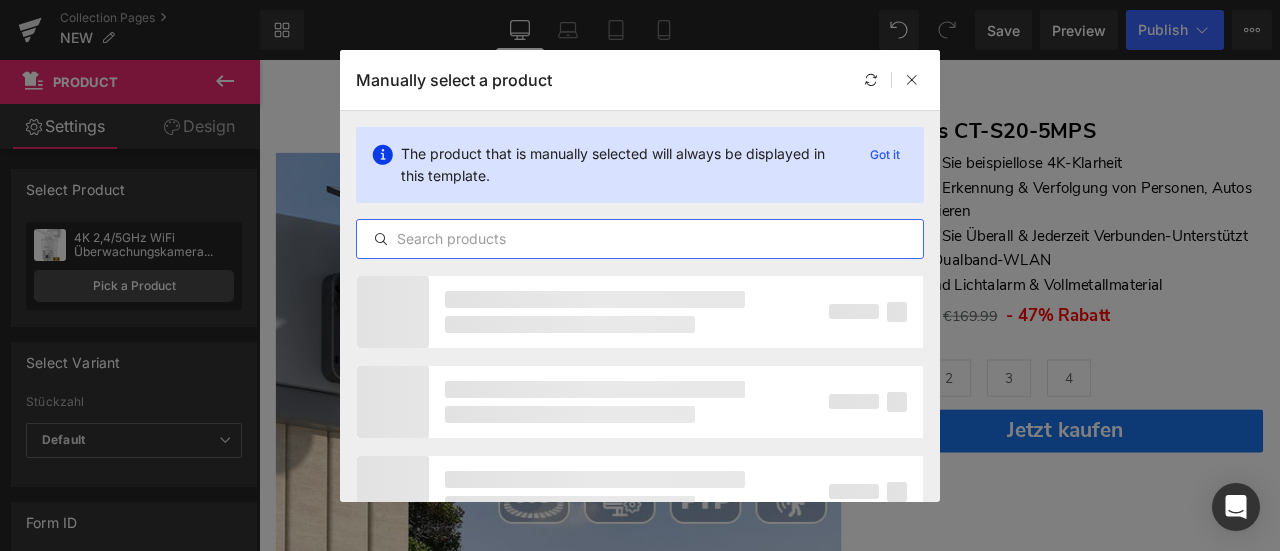 click at bounding box center [640, 239] 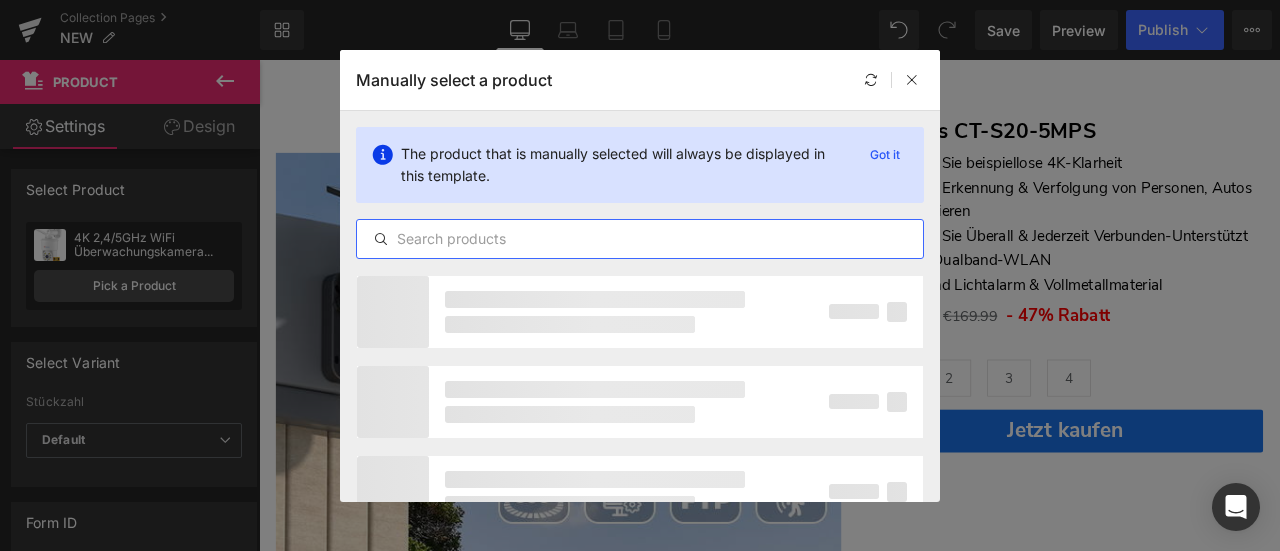 paste on "Ctronics 5MP Überwachungskamera Aussen mit 6W Solarpanel, Farbige Nachtsicht mit Spotlight,Über PC/Smartphone" 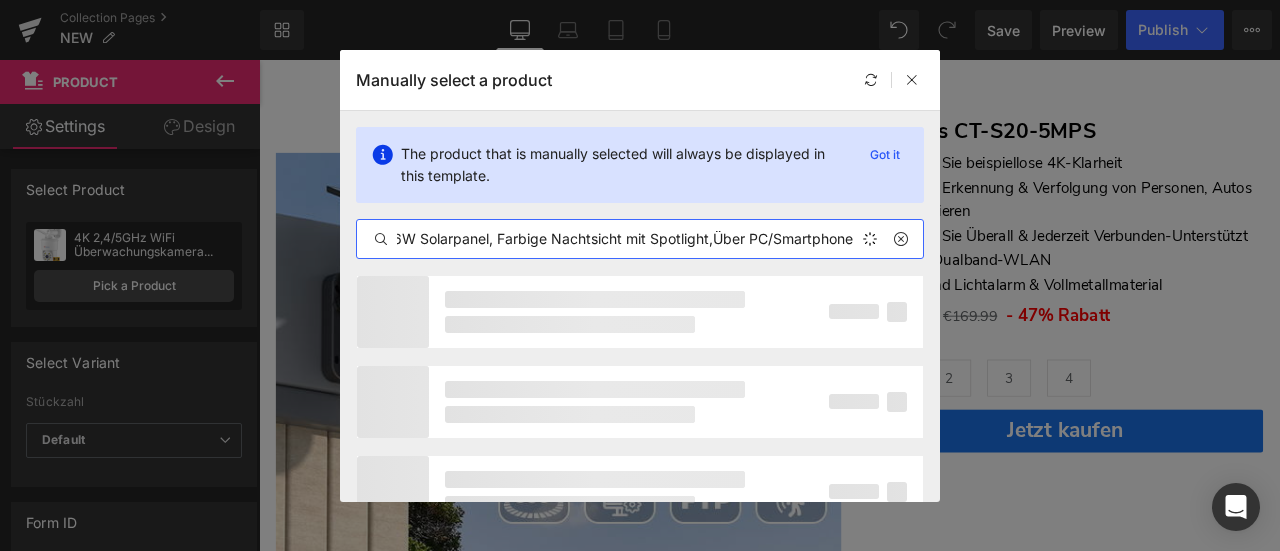 scroll, scrollTop: 0, scrollLeft: 329, axis: horizontal 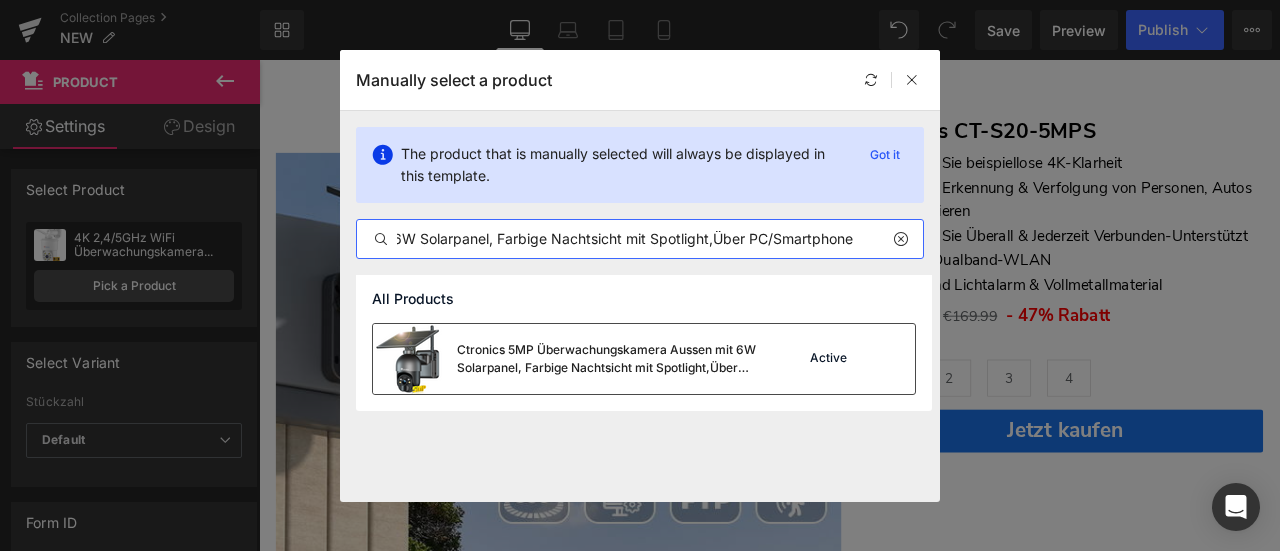 type on "Ctronics 5MP Überwachungskamera Aussen mit 6W Solarpanel, Farbige Nachtsicht mit Spotlight,Über PC/Smartphone" 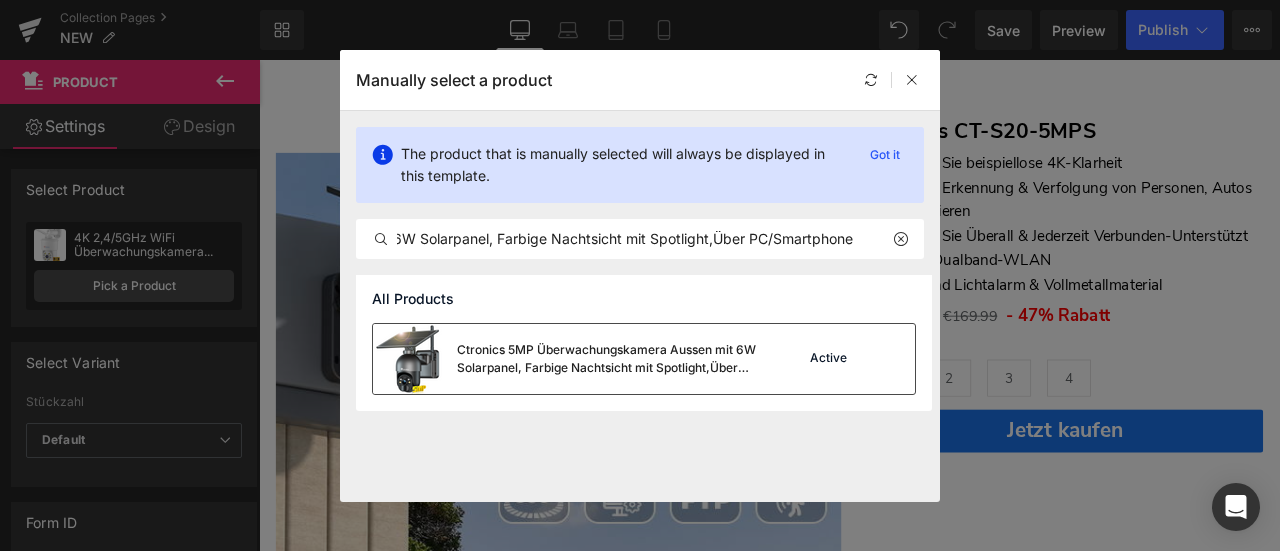 click on "Ctronics 5MP Überwachungskamera Aussen mit 6W Solarpanel, Farbige Nachtsicht mit Spotlight,Über PC/Smartphone" at bounding box center [607, 359] 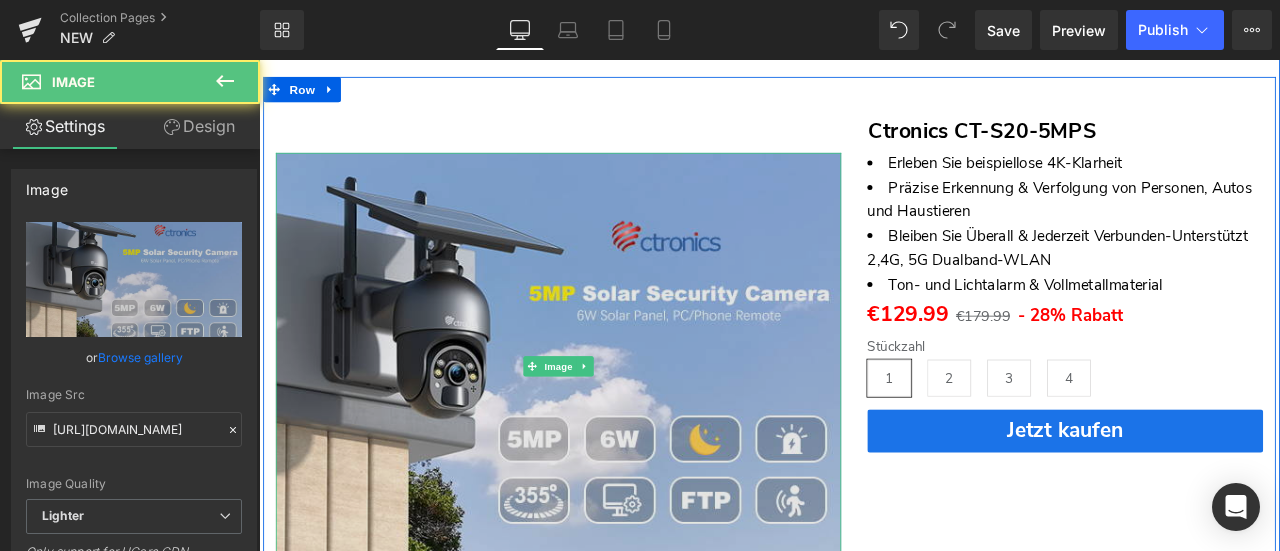 click at bounding box center (614, 423) 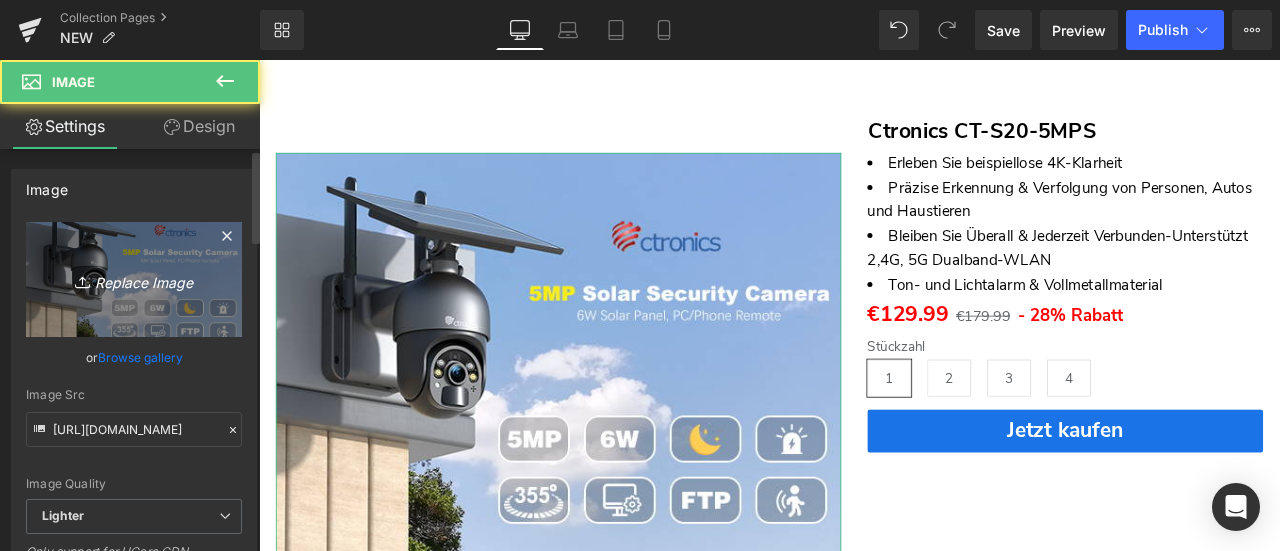 click on "Replace Image" at bounding box center [134, 279] 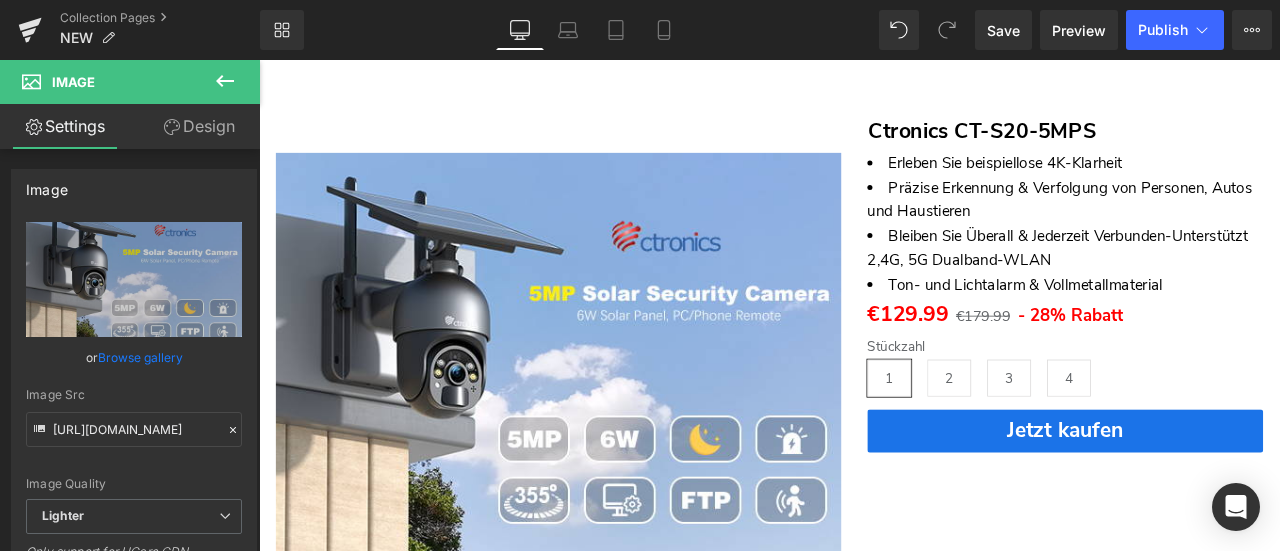 click on "€129.99
€179.99
-
28%
[DEMOGRAPHIC_DATA]" at bounding box center [1214, 361] 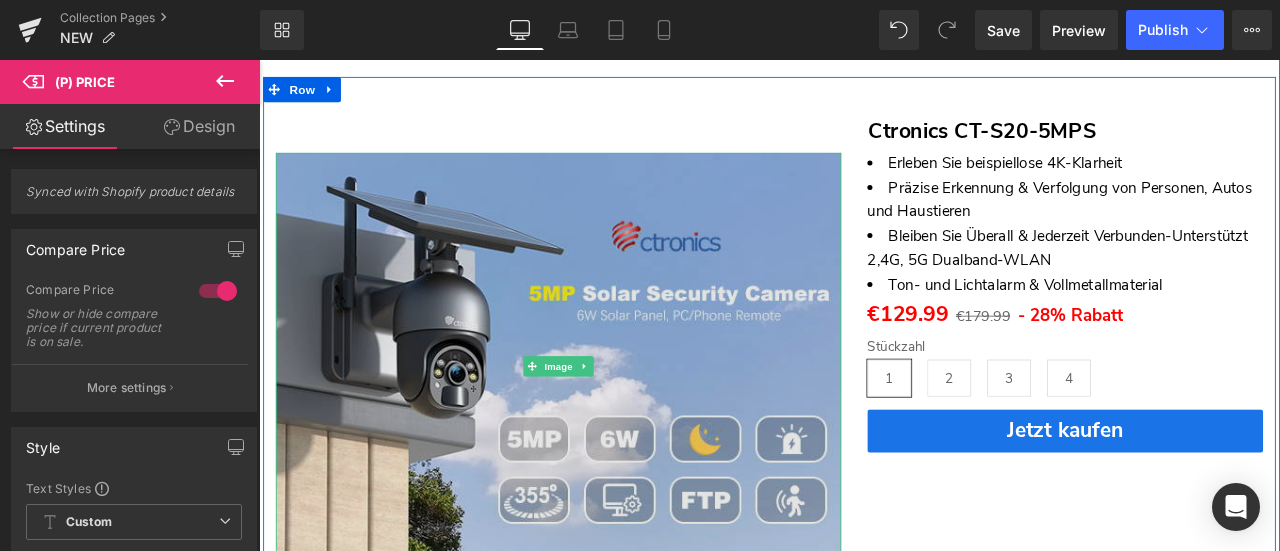 click at bounding box center (614, 423) 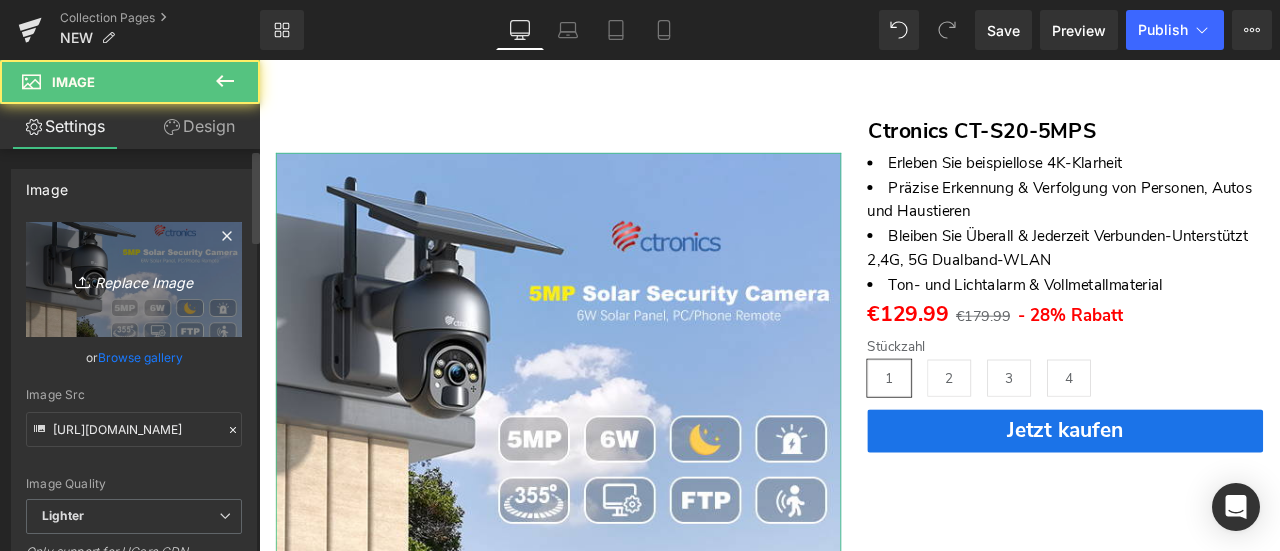 click on "Replace Image" at bounding box center (134, 279) 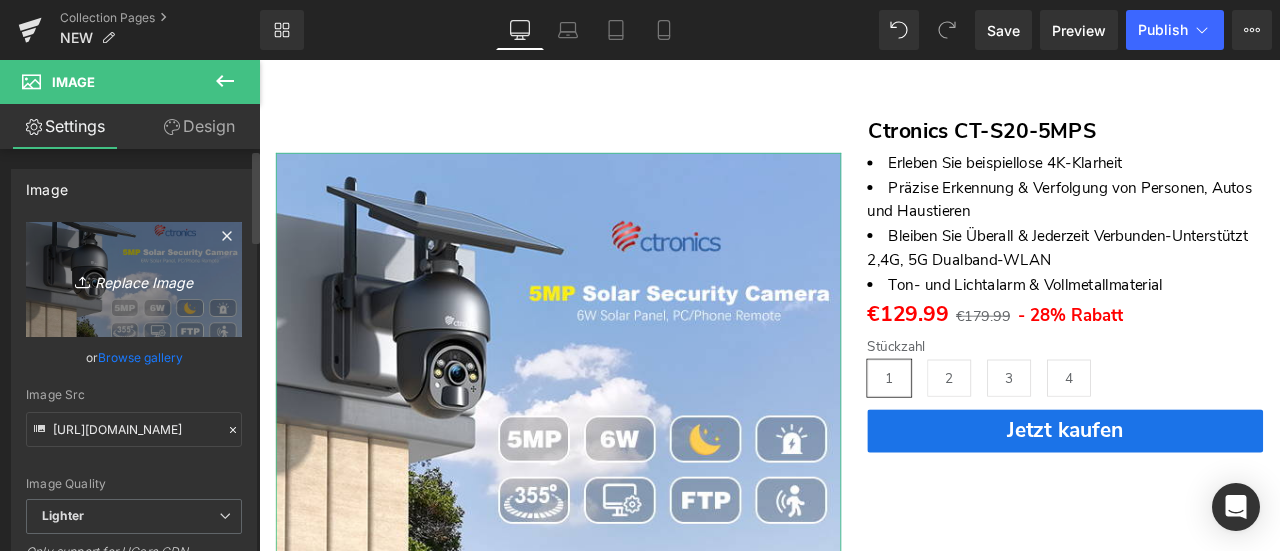 type on "C:\fakepath\画板 7.png" 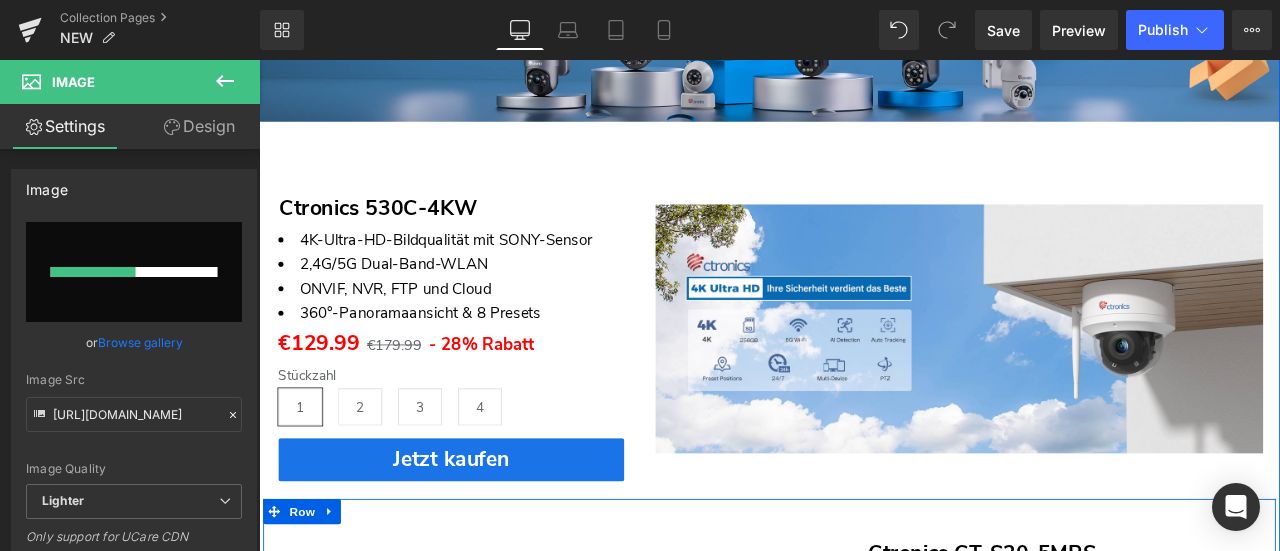 scroll, scrollTop: 796, scrollLeft: 0, axis: vertical 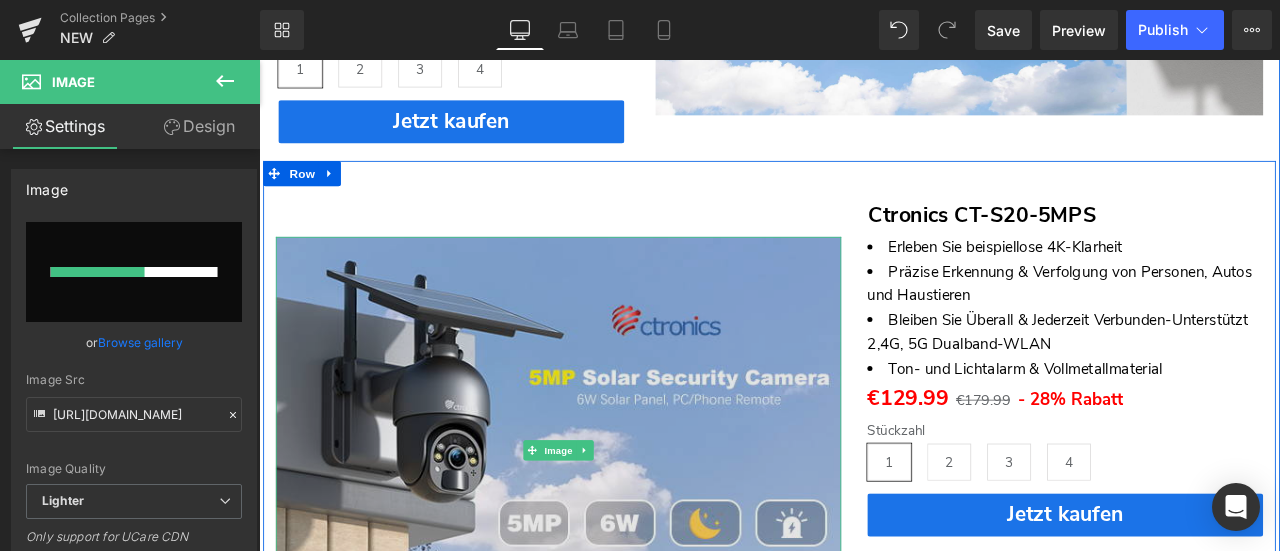 type 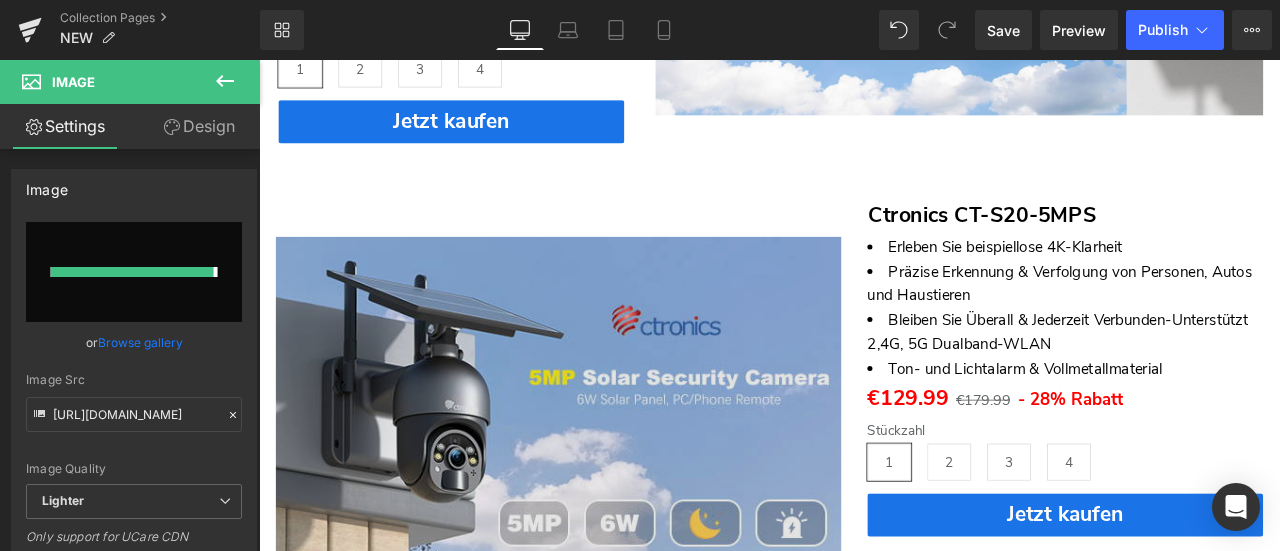 type on "[URL][DOMAIN_NAME]" 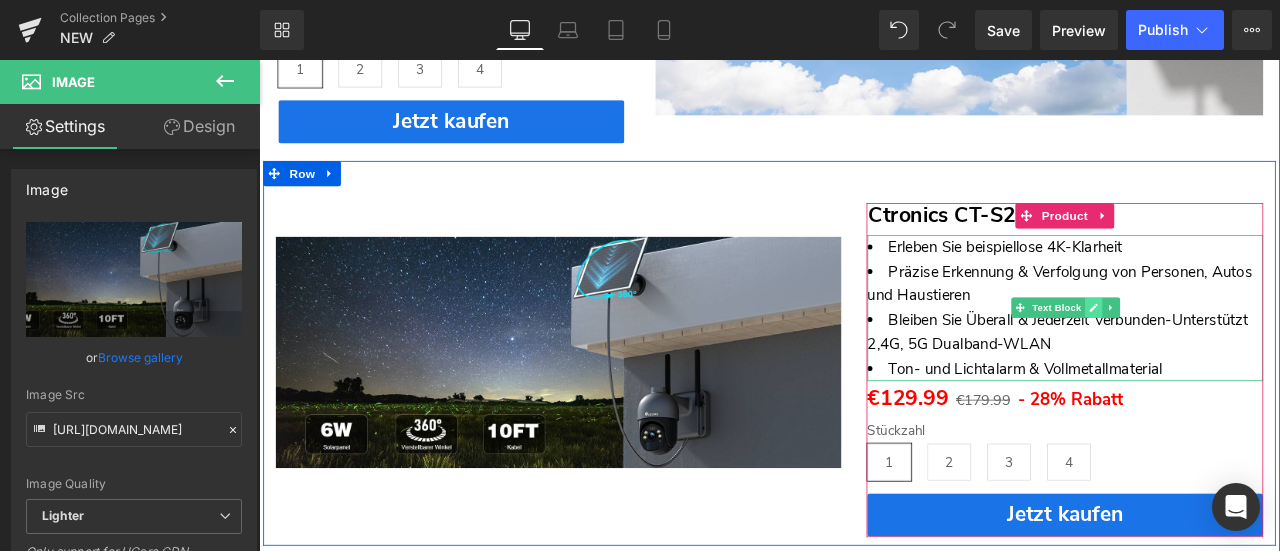 click at bounding box center [1247, 354] 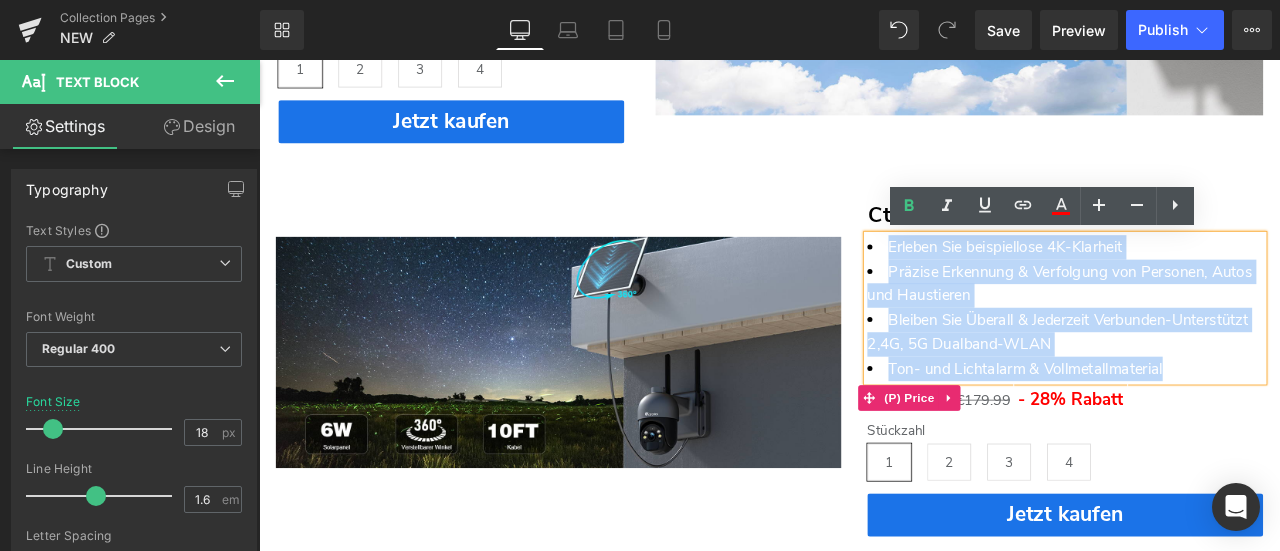 drag, startPoint x: 998, startPoint y: 284, endPoint x: 1389, endPoint y: 444, distance: 422.47012 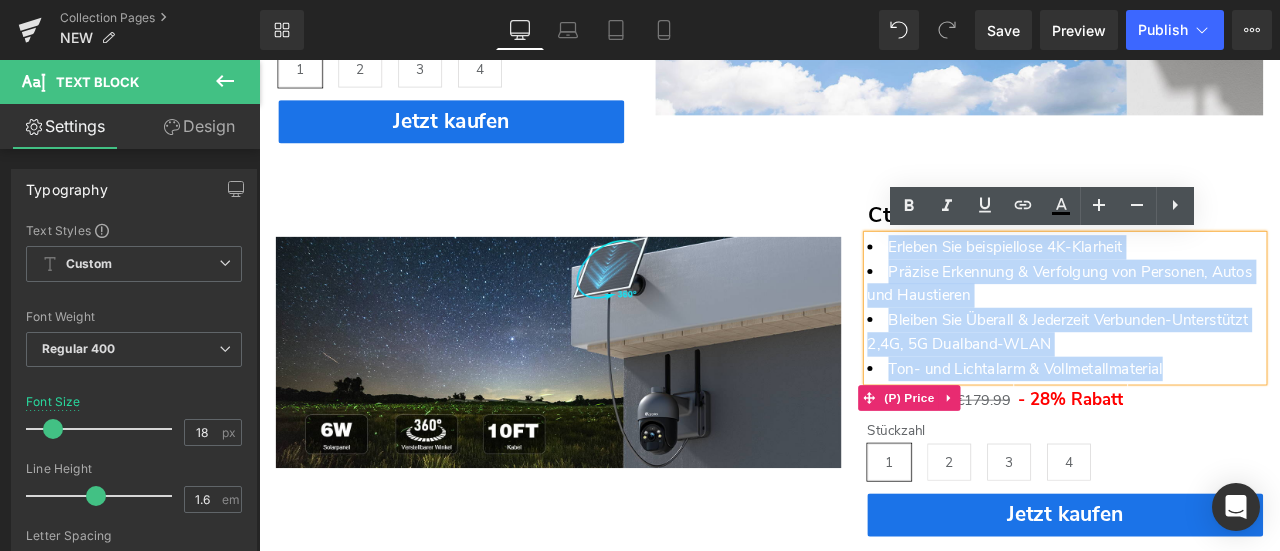 paste 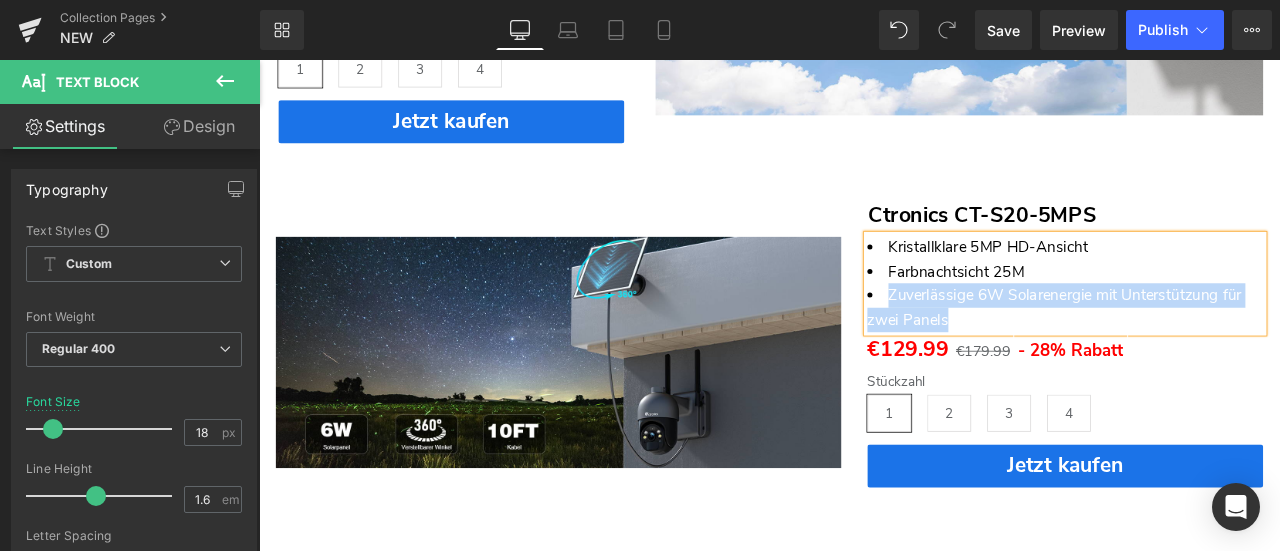 drag, startPoint x: 1000, startPoint y: 332, endPoint x: 1132, endPoint y: 364, distance: 135.82341 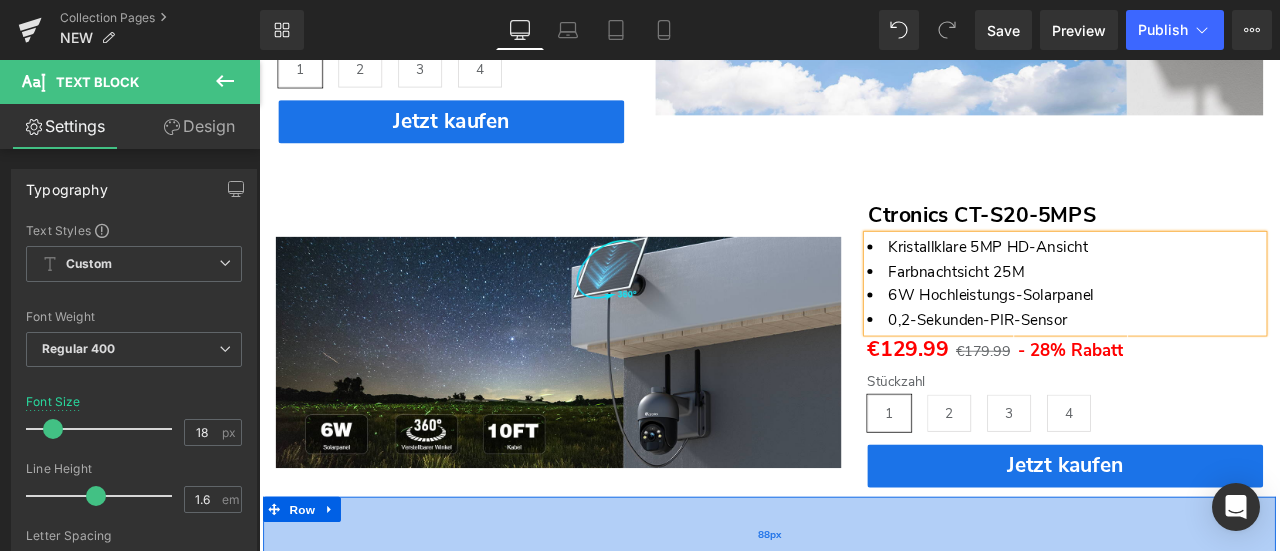 click on "88px" at bounding box center (864, 622) 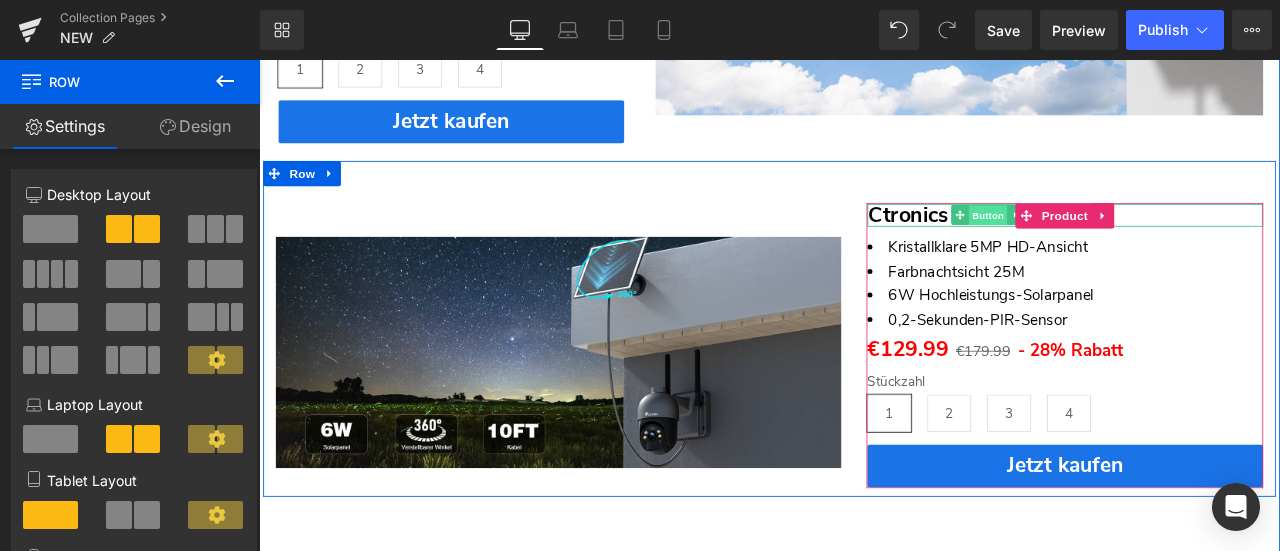 click on "Button" at bounding box center [1123, 245] 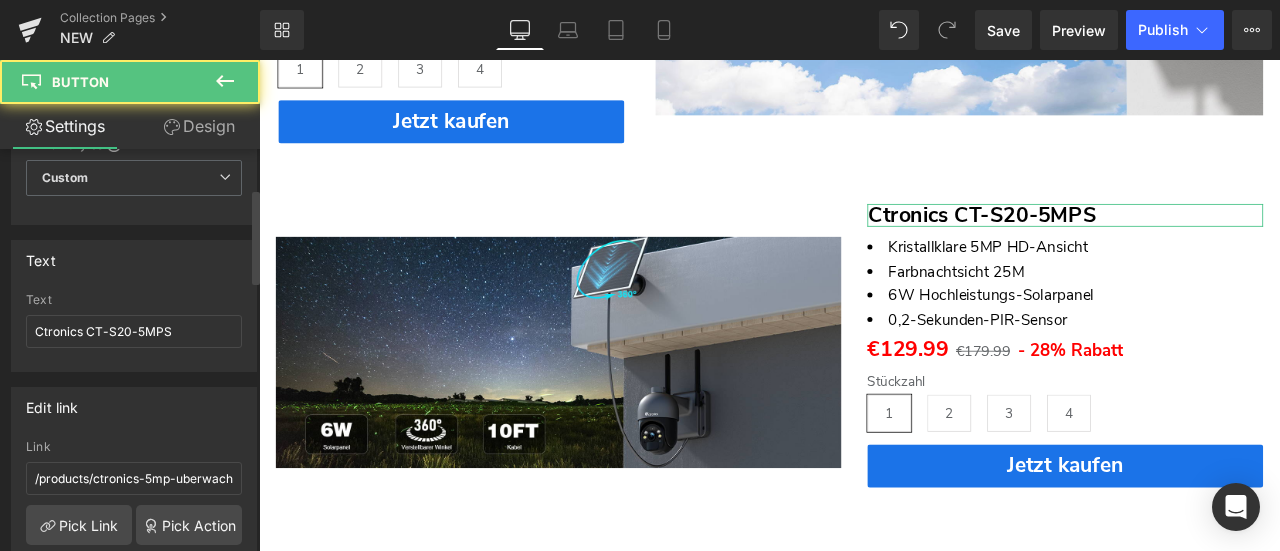 scroll, scrollTop: 200, scrollLeft: 0, axis: vertical 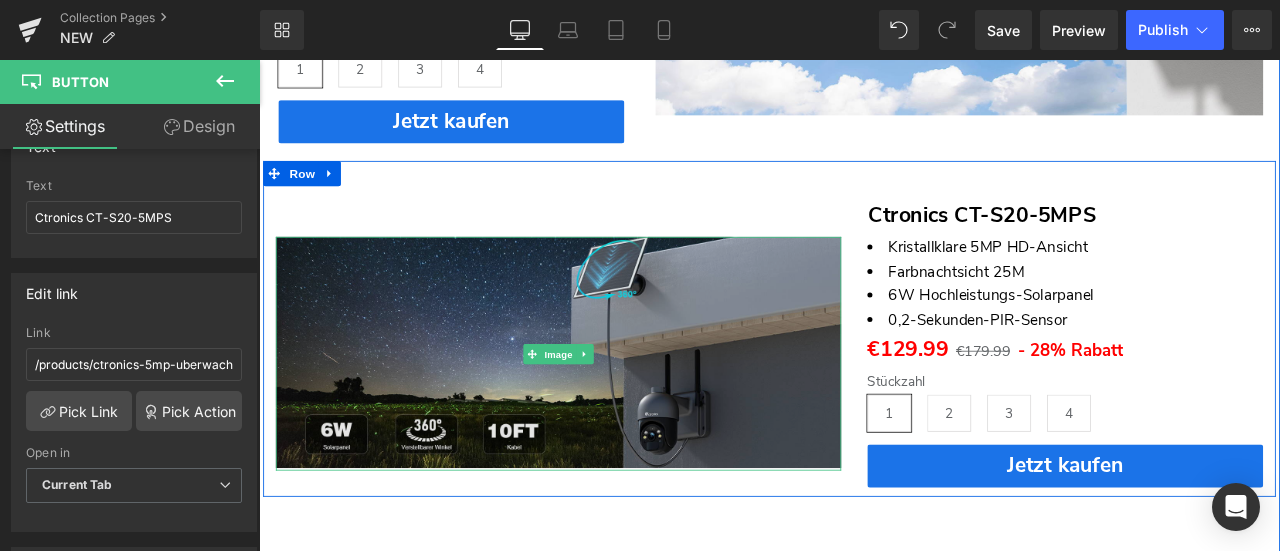 click at bounding box center [614, 409] 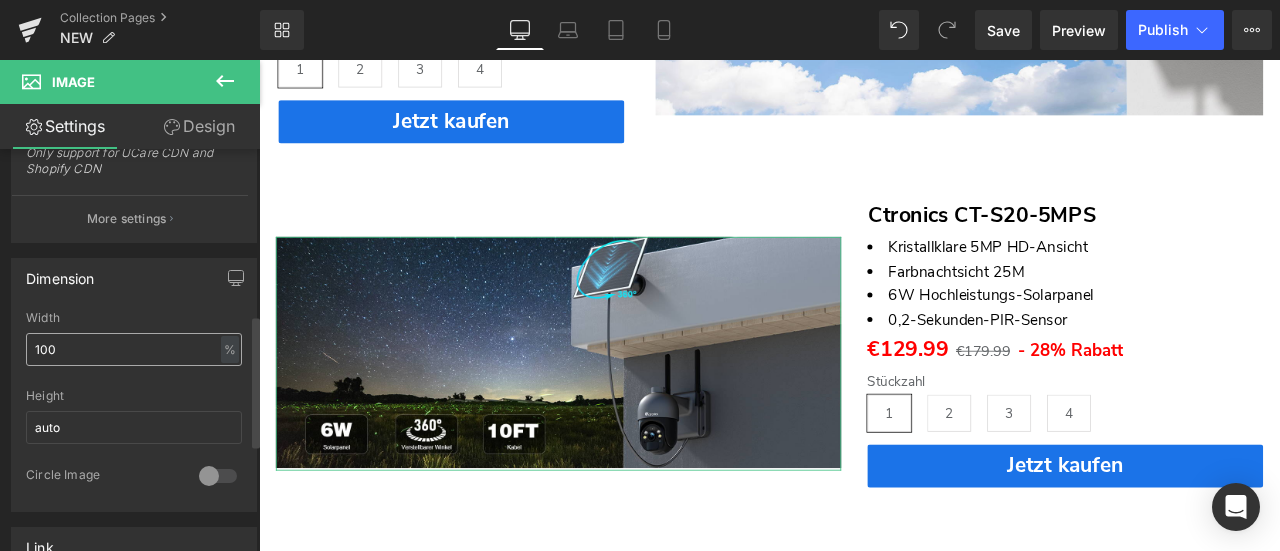 scroll, scrollTop: 700, scrollLeft: 0, axis: vertical 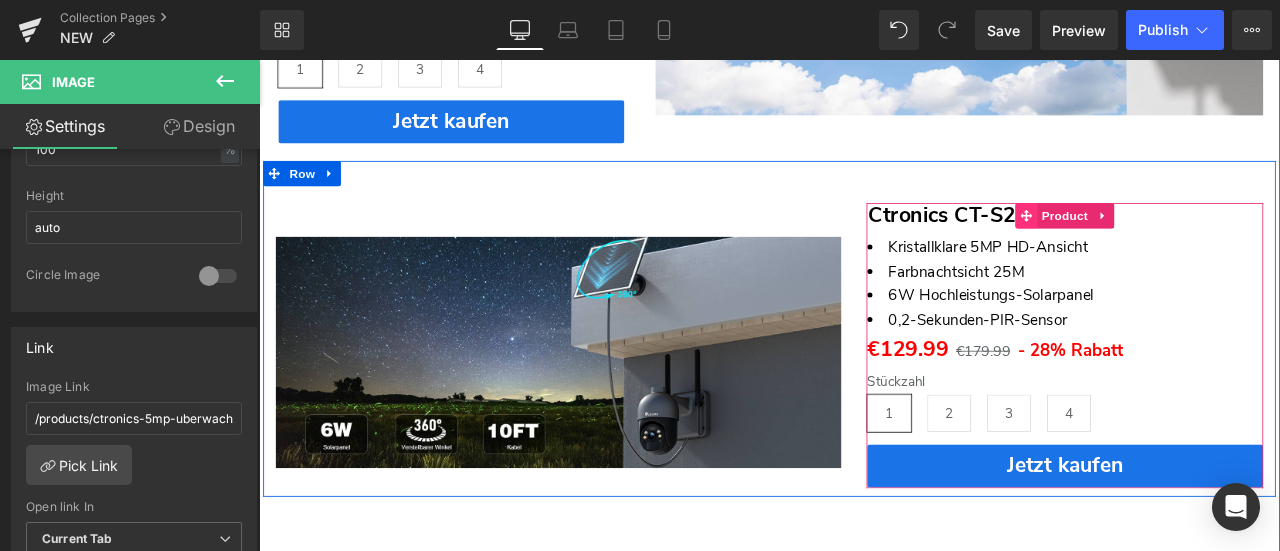 click at bounding box center [1169, 245] 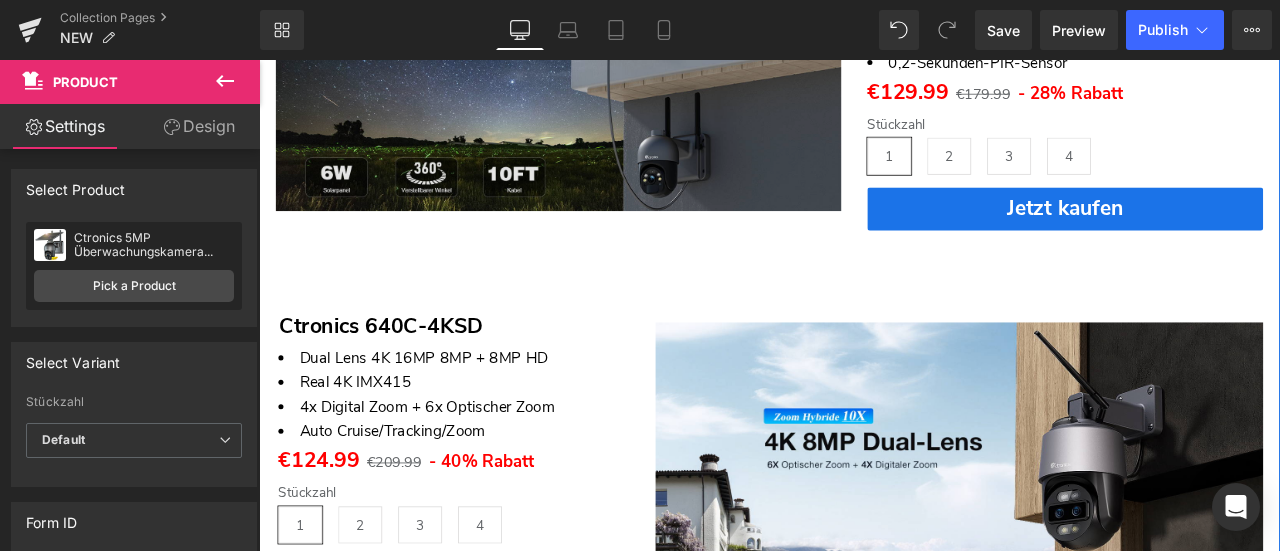 scroll, scrollTop: 1196, scrollLeft: 0, axis: vertical 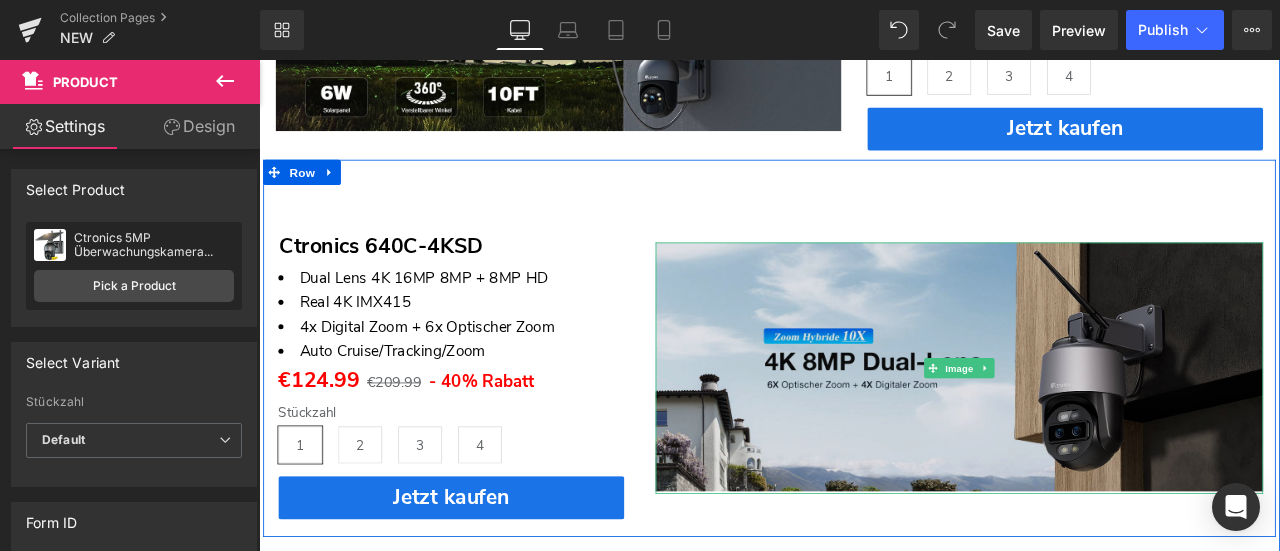 click at bounding box center [1089, 425] 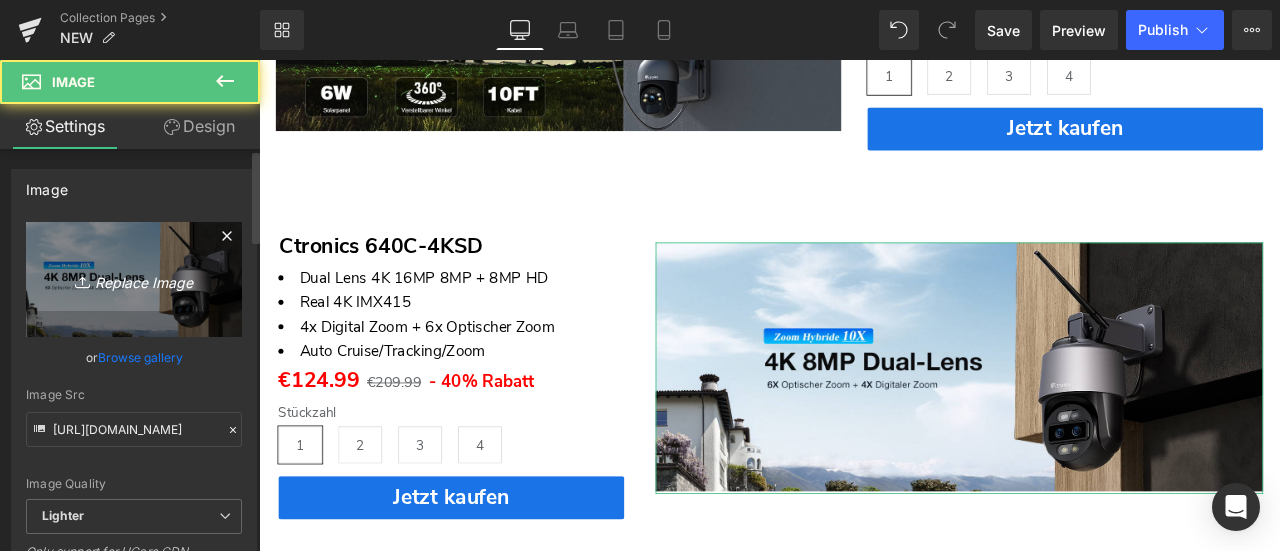 click on "Replace Image" at bounding box center (134, 279) 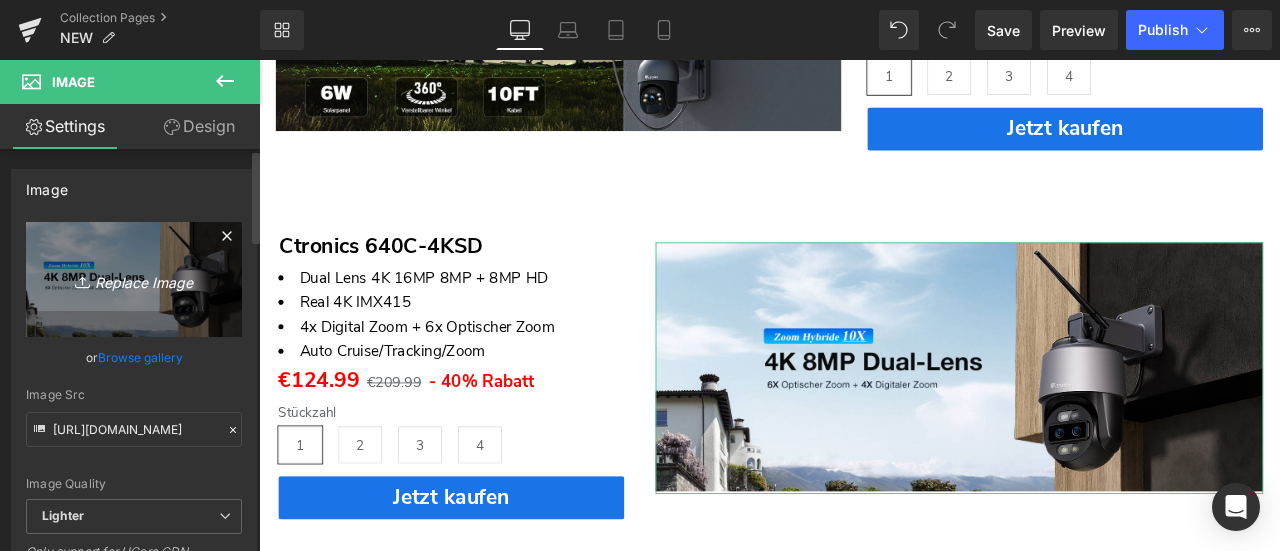 type on "C:\fakepath\870C-德-SD卡 (1).jpg" 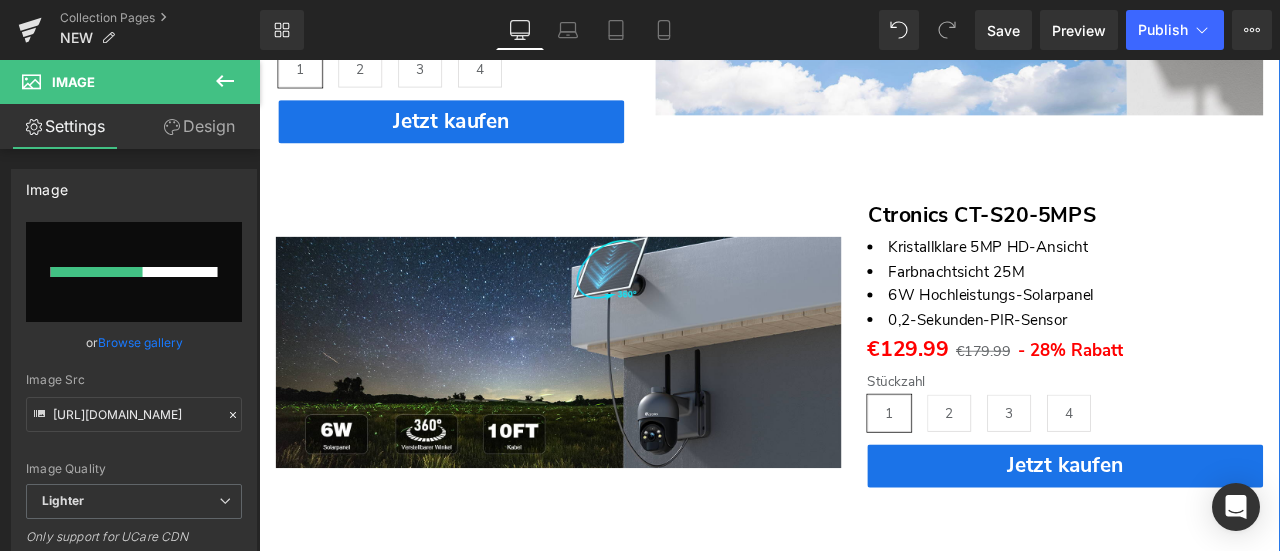 scroll, scrollTop: 1396, scrollLeft: 0, axis: vertical 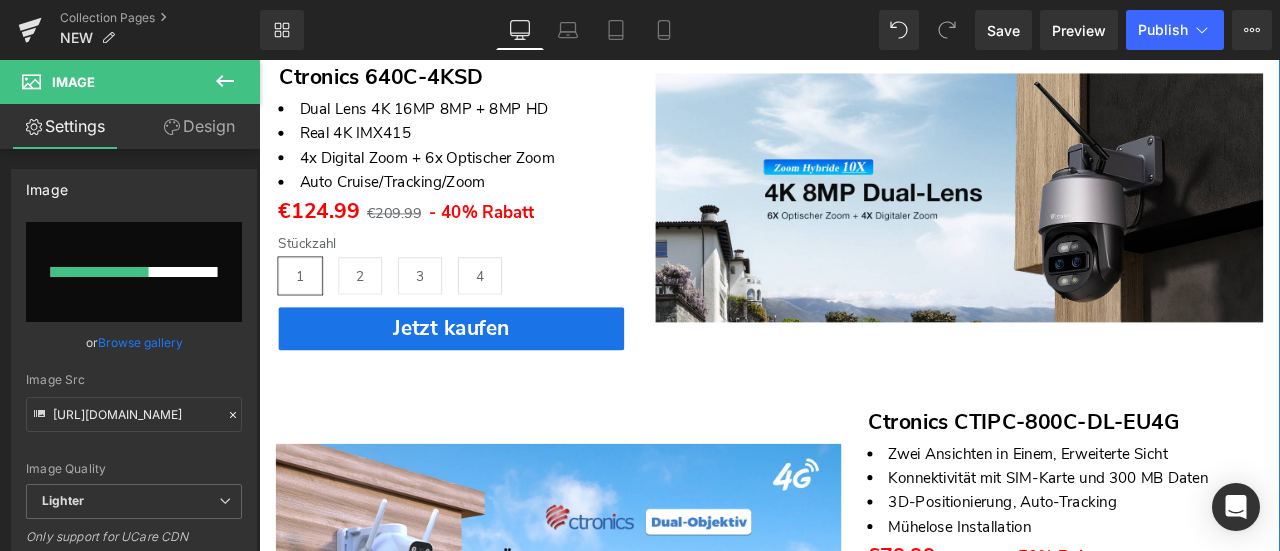 type 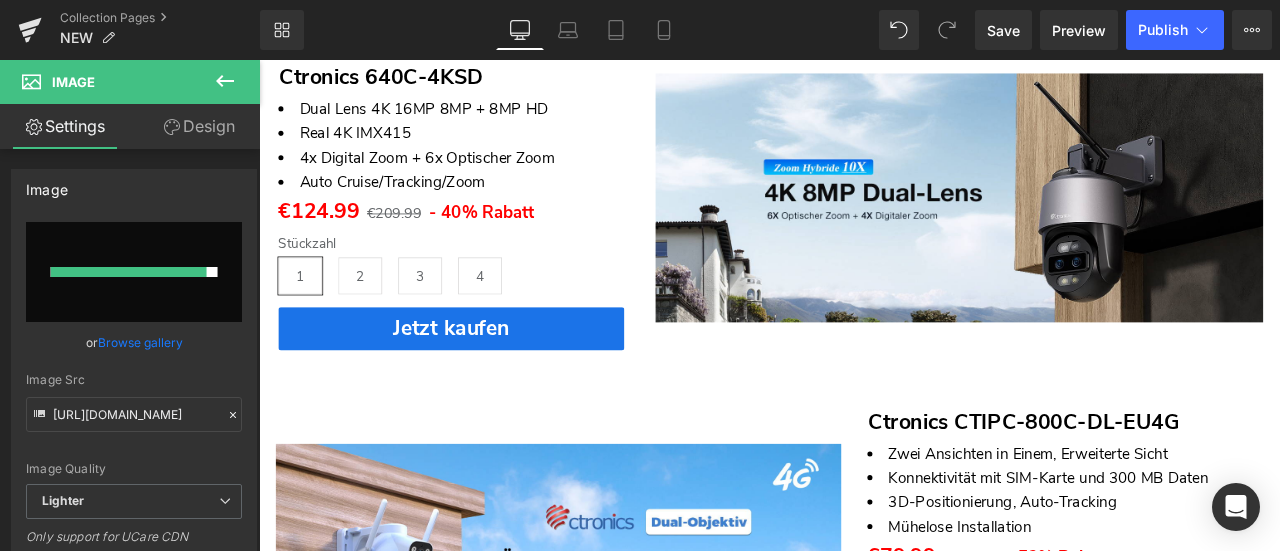 type on "[URL][DOMAIN_NAME]" 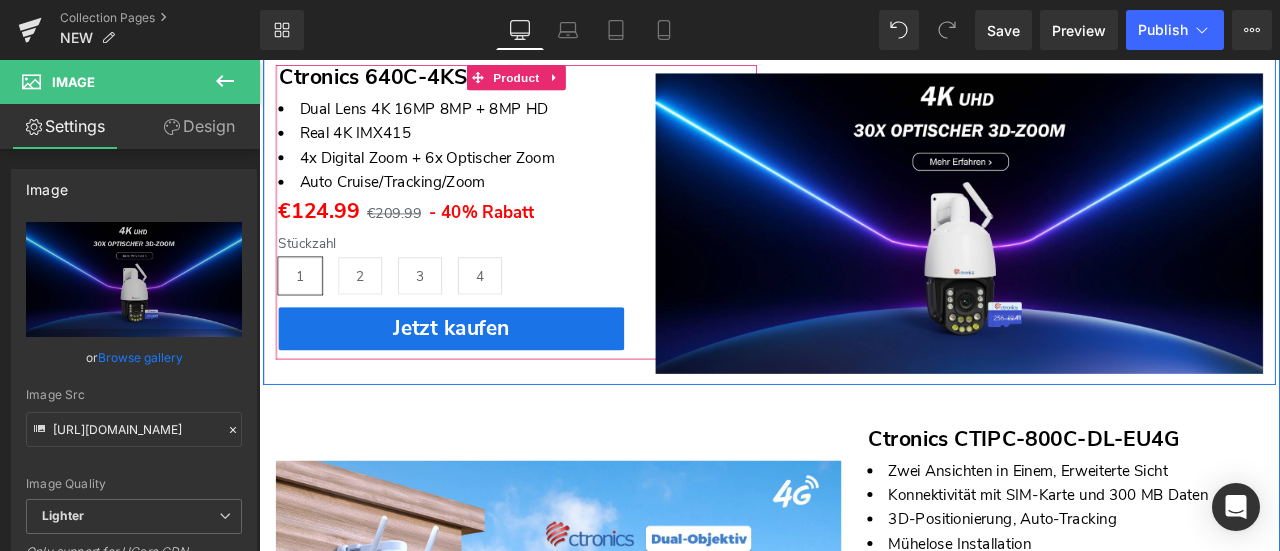 scroll, scrollTop: 1296, scrollLeft: 0, axis: vertical 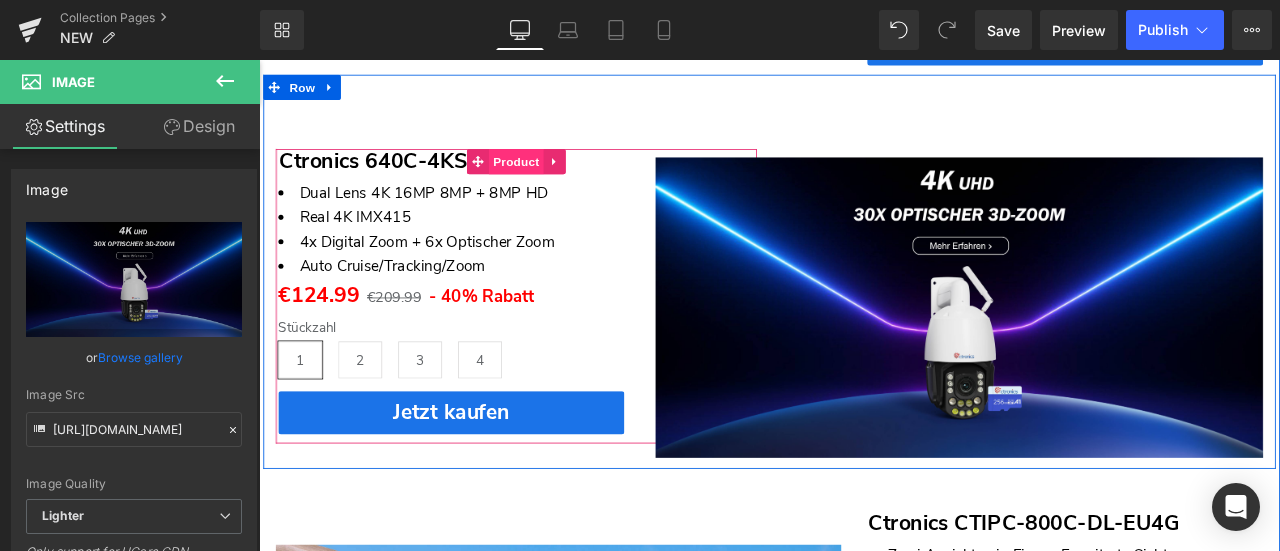 click on "Product" at bounding box center [564, 181] 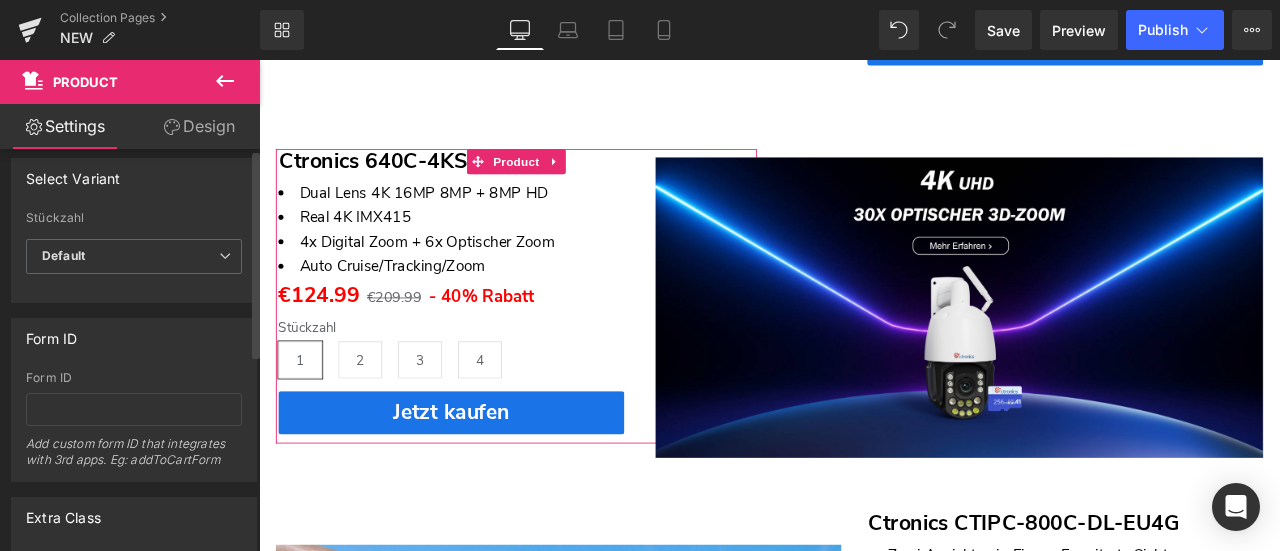 scroll, scrollTop: 0, scrollLeft: 0, axis: both 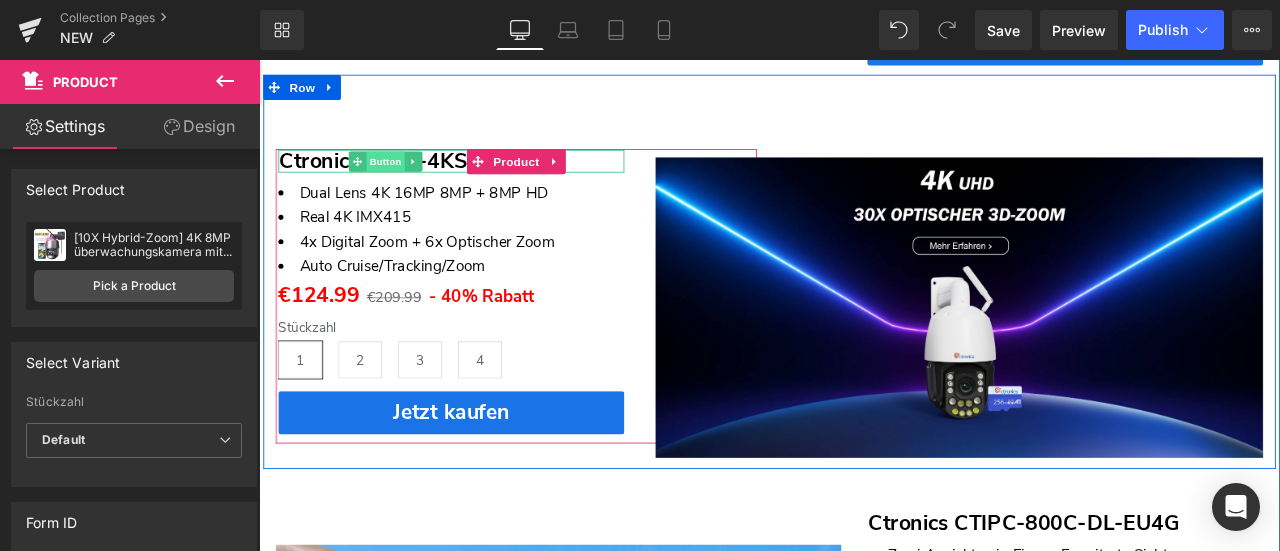 click on "Button" at bounding box center [409, 181] 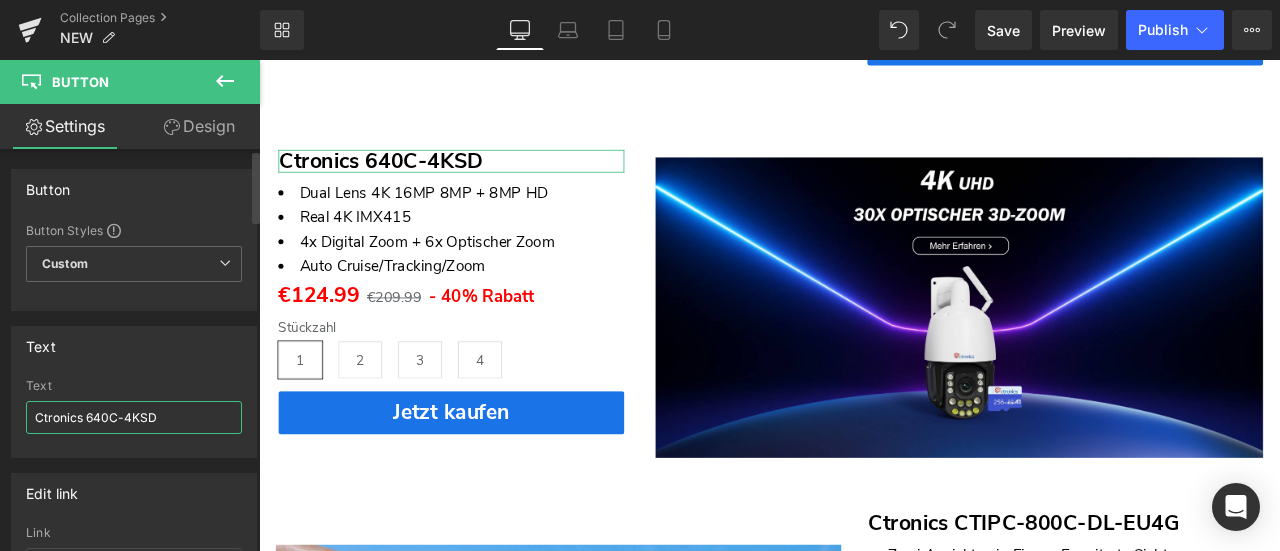 drag, startPoint x: 82, startPoint y: 416, endPoint x: 175, endPoint y: 419, distance: 93.04838 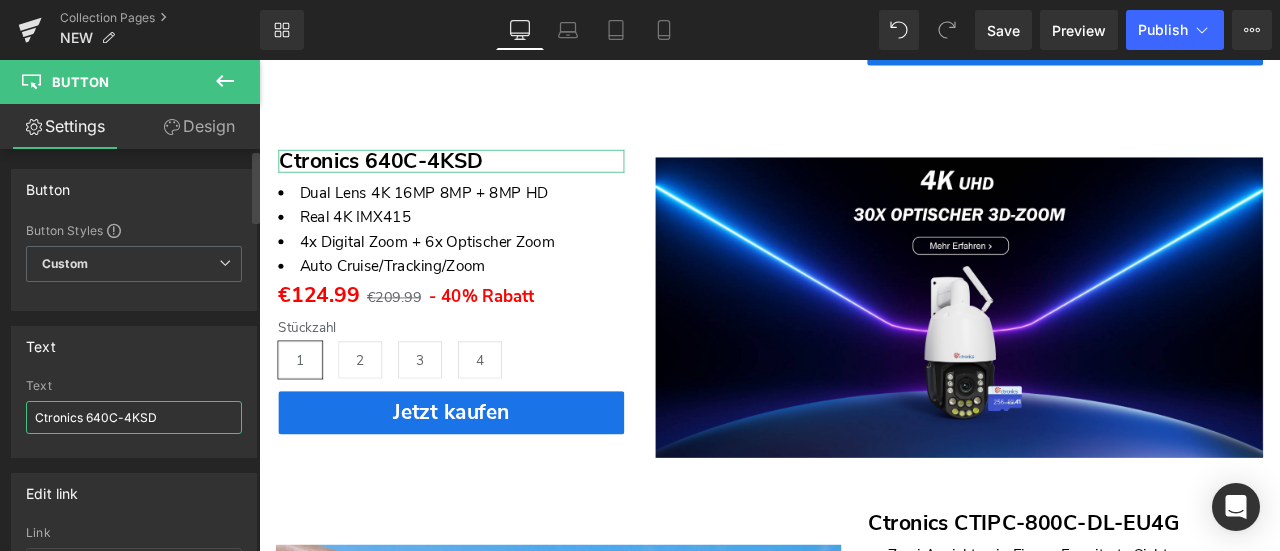 paste on "CTIPC-870C" 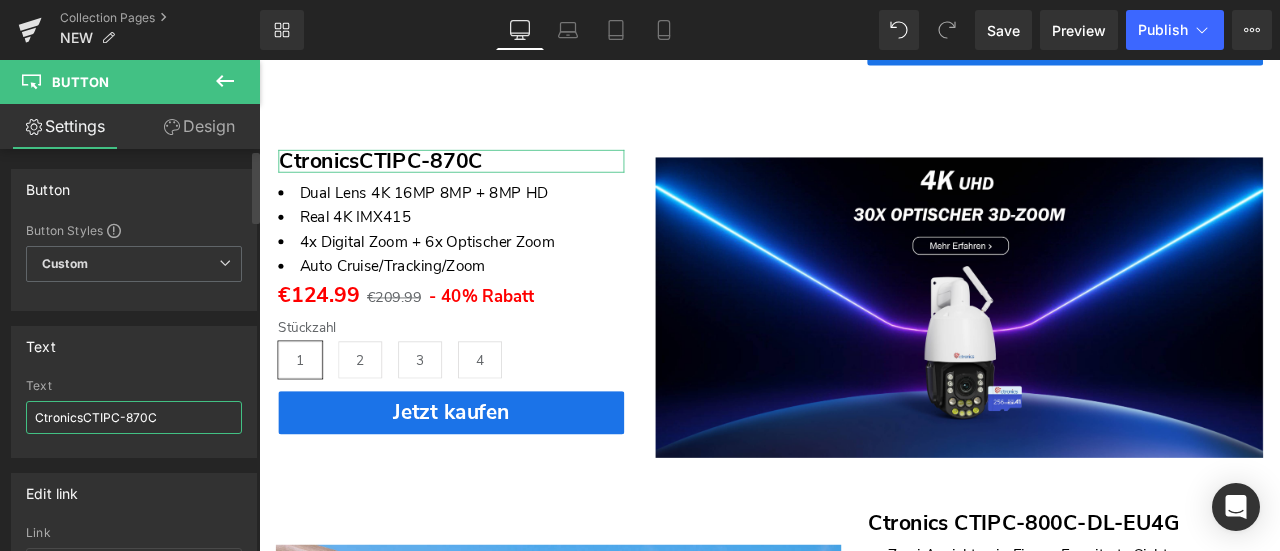 click on "CtronicsCTIPC-870C" at bounding box center (134, 417) 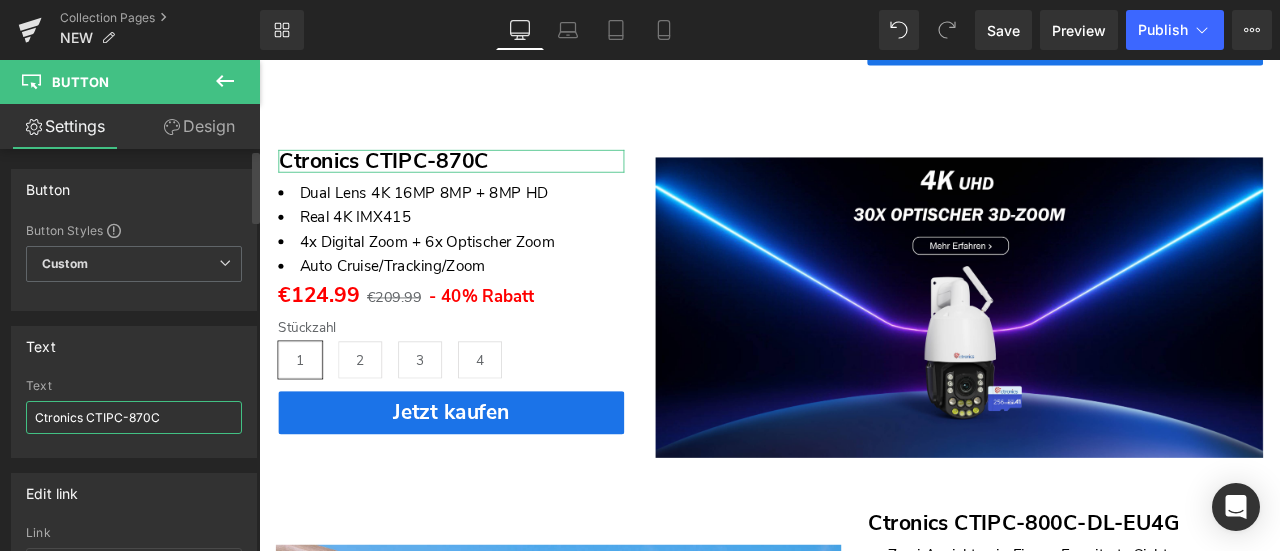 click on "Ctronics CTIPC-870C" at bounding box center [134, 417] 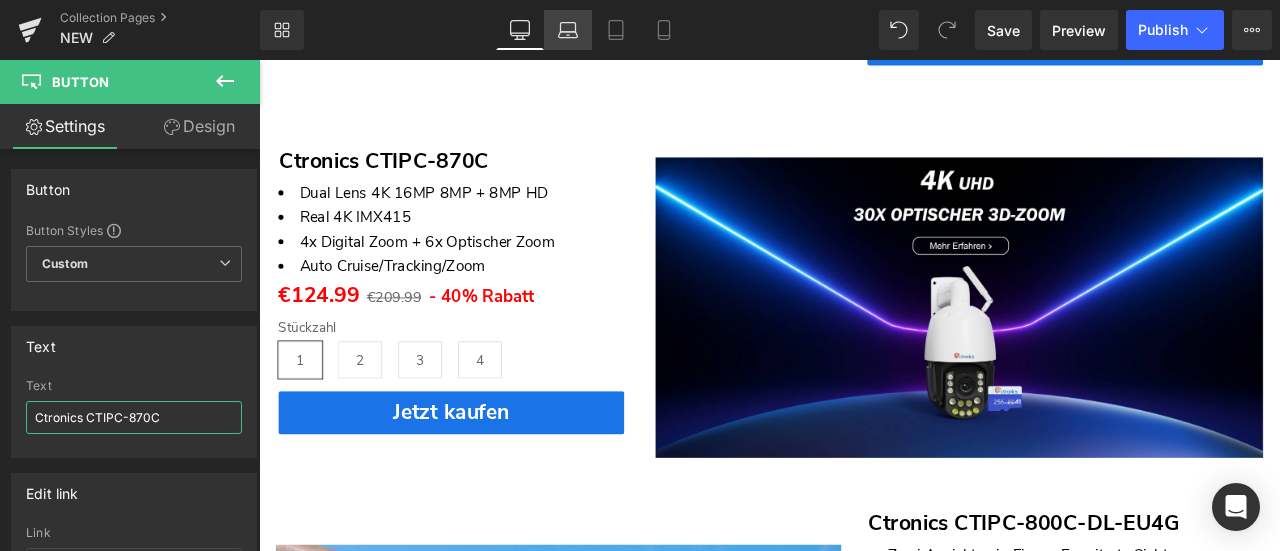 type on "Ctronics CTIPC-870C" 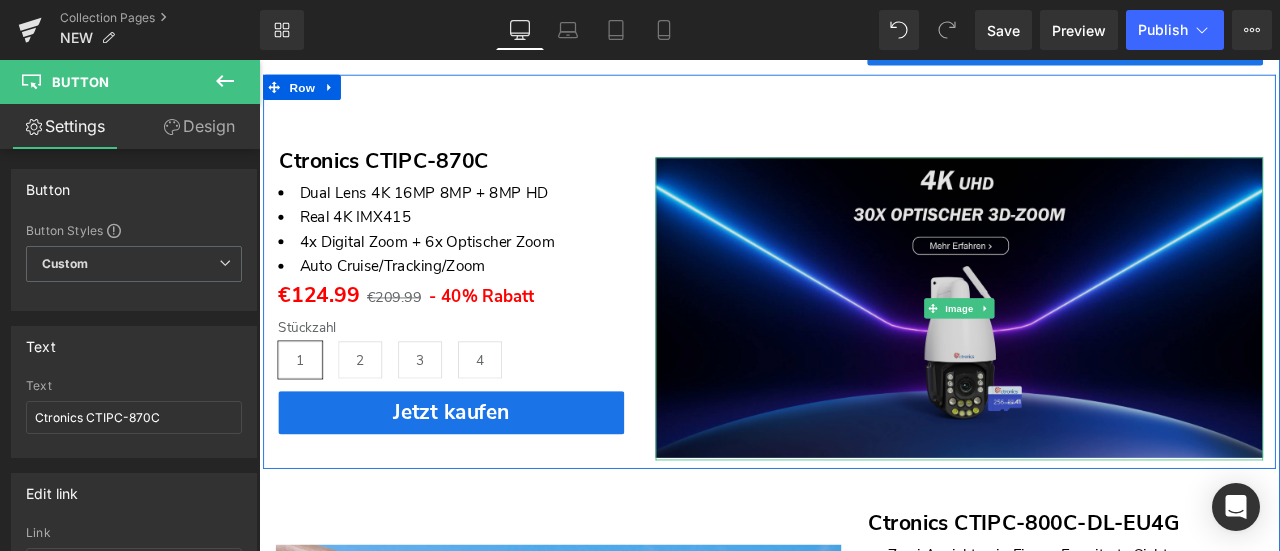 click at bounding box center [1089, 355] 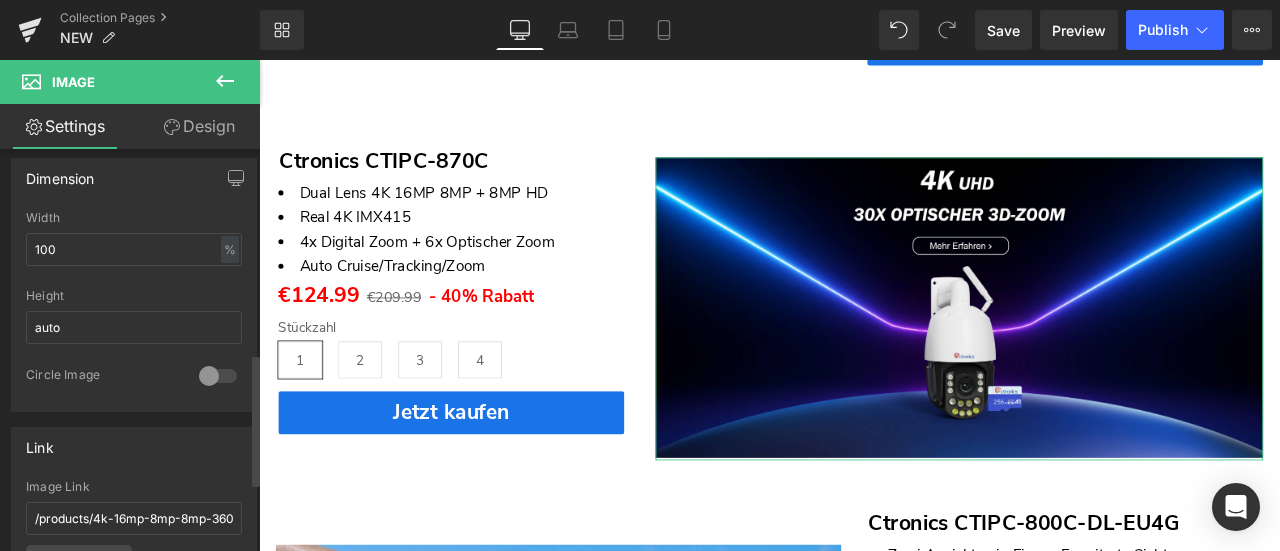 scroll, scrollTop: 800, scrollLeft: 0, axis: vertical 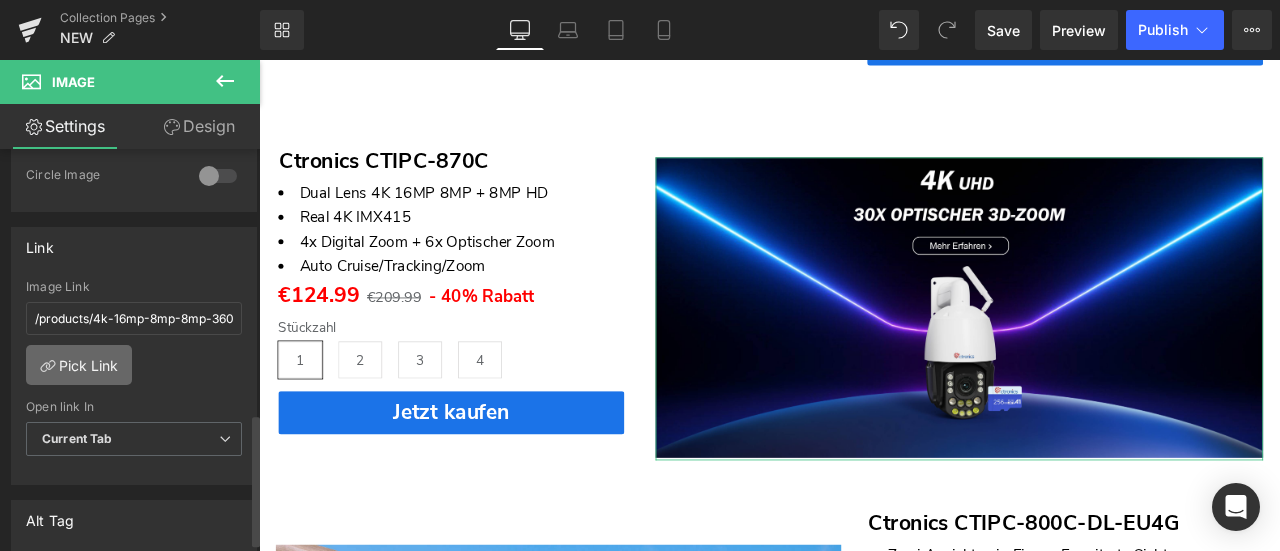 click on "Pick Link" at bounding box center (79, 365) 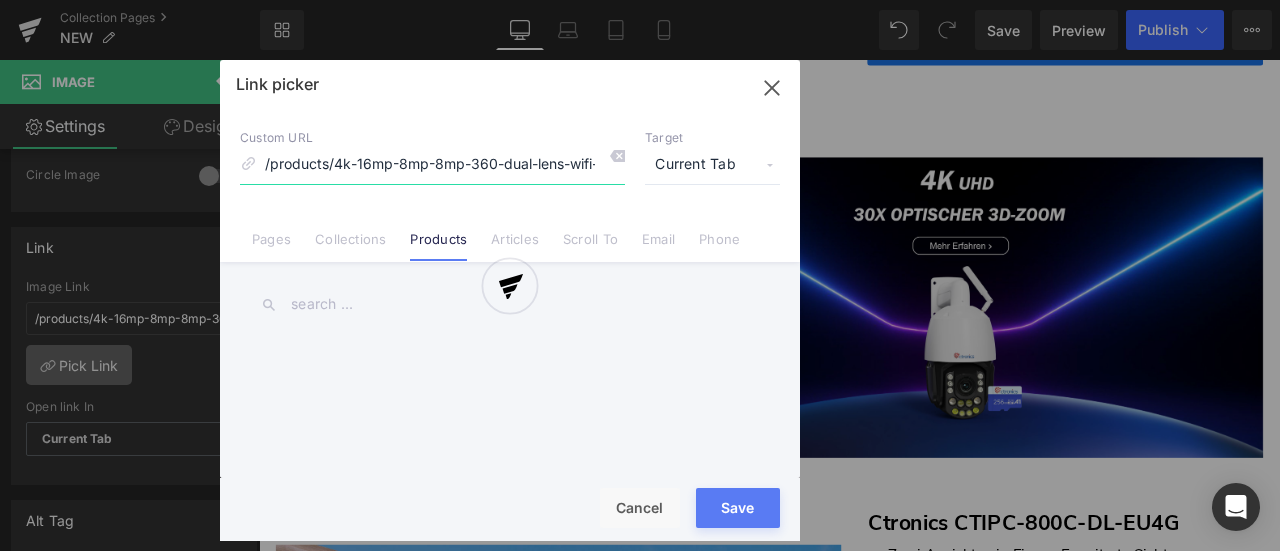 scroll, scrollTop: 0, scrollLeft: 375, axis: horizontal 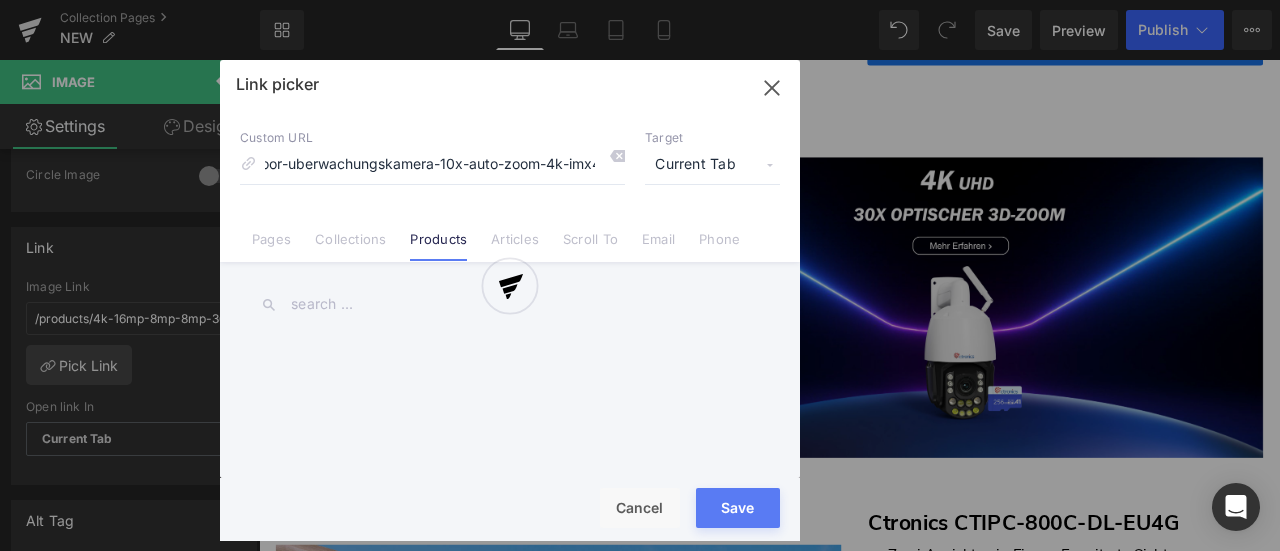 click at bounding box center [510, 300] 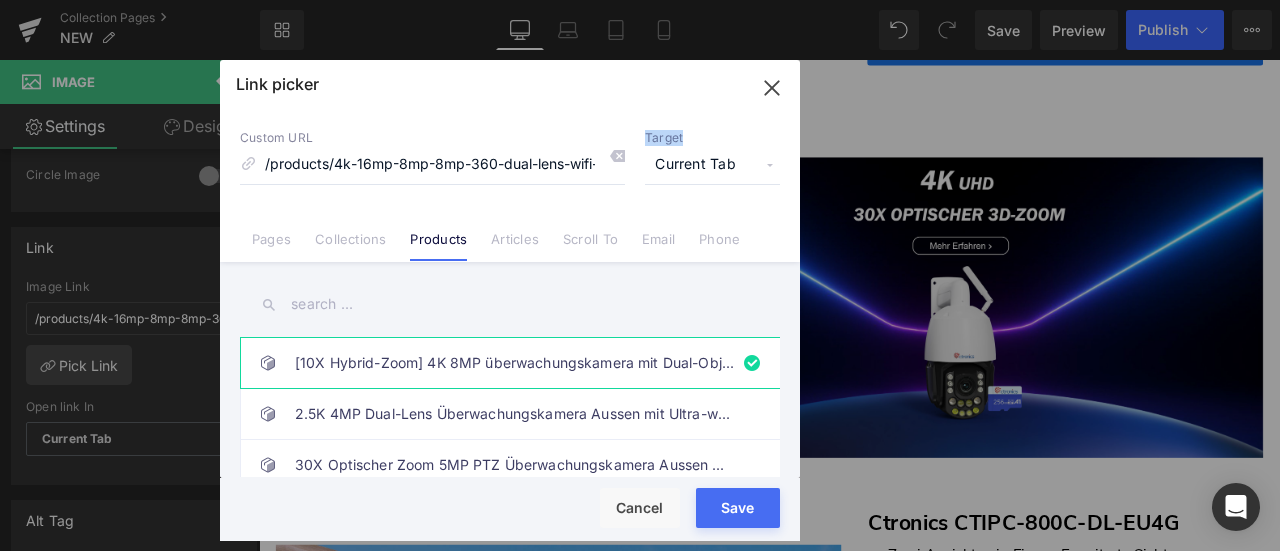 click 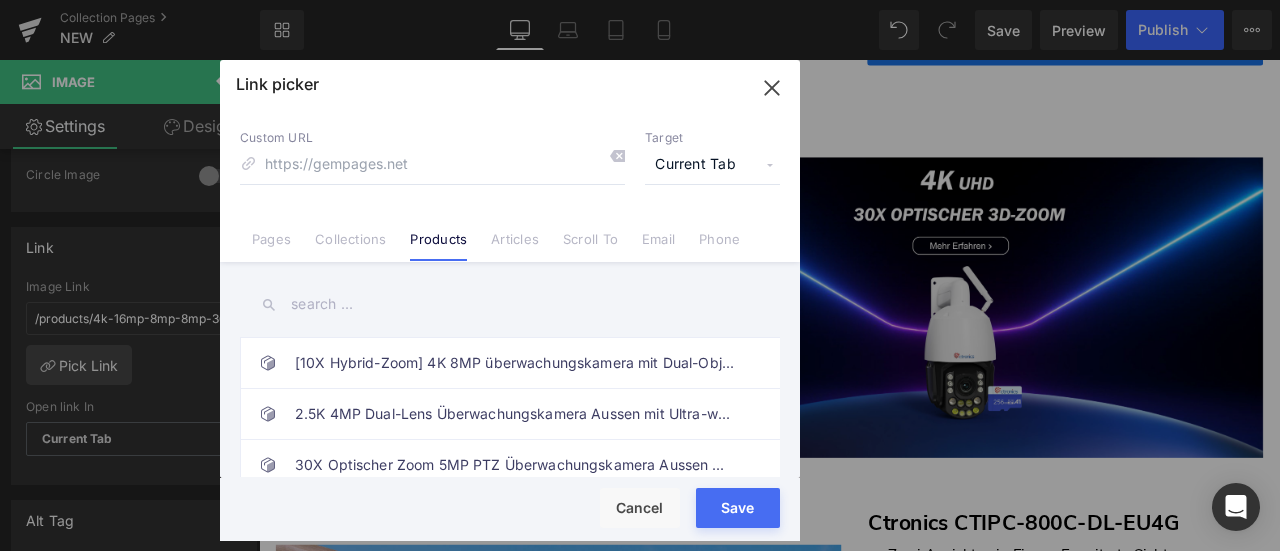click at bounding box center [510, 304] 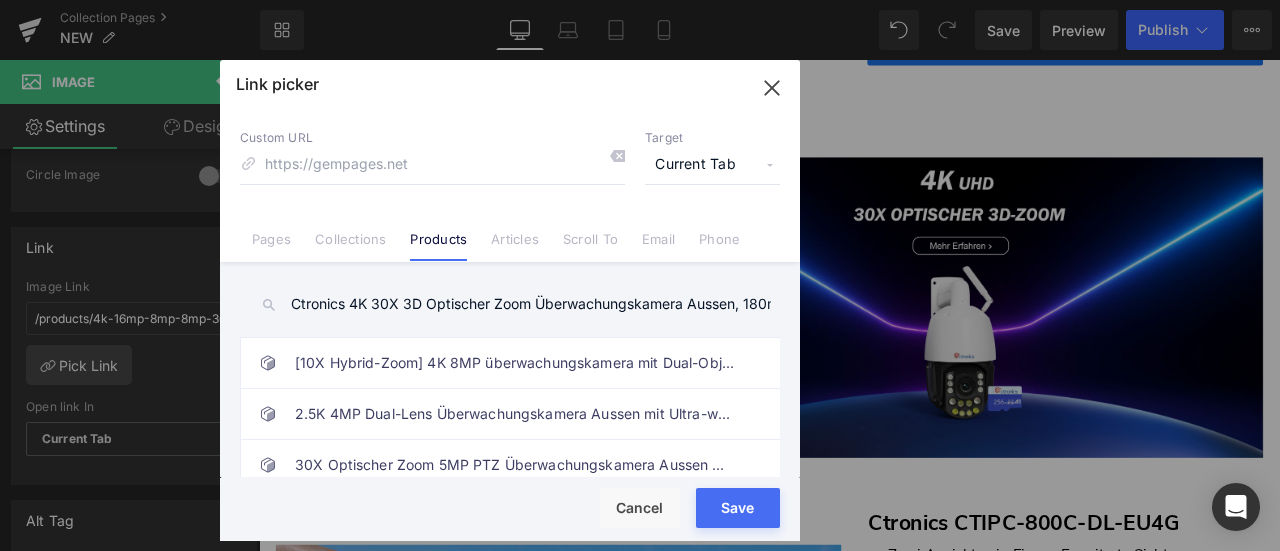 scroll, scrollTop: 0, scrollLeft: 345, axis: horizontal 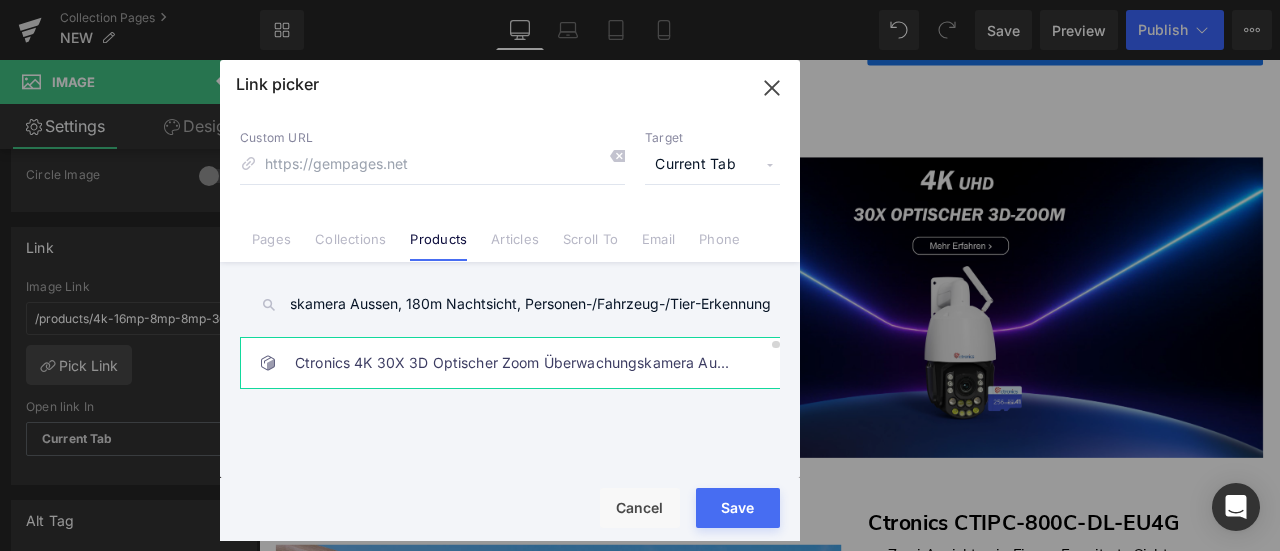 type on "Ctronics 4K 30X 3D Optischer Zoom Überwachungskamera Aussen, 180m Nachtsicht, Personen-/Fahrzeug-/Tier-Erkennung" 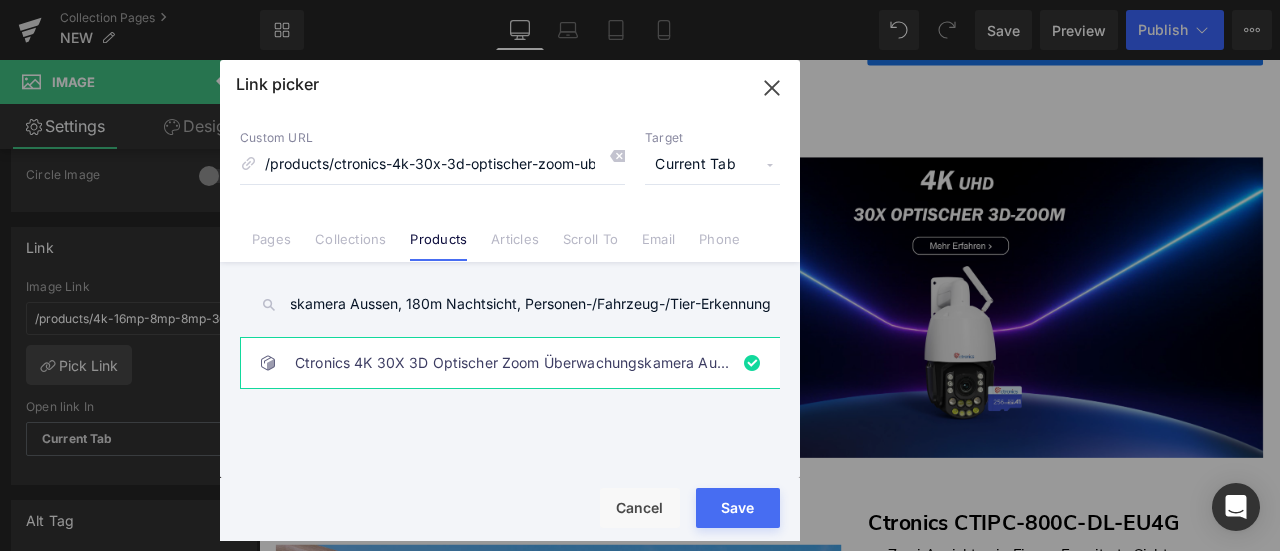 scroll, scrollTop: 0, scrollLeft: 0, axis: both 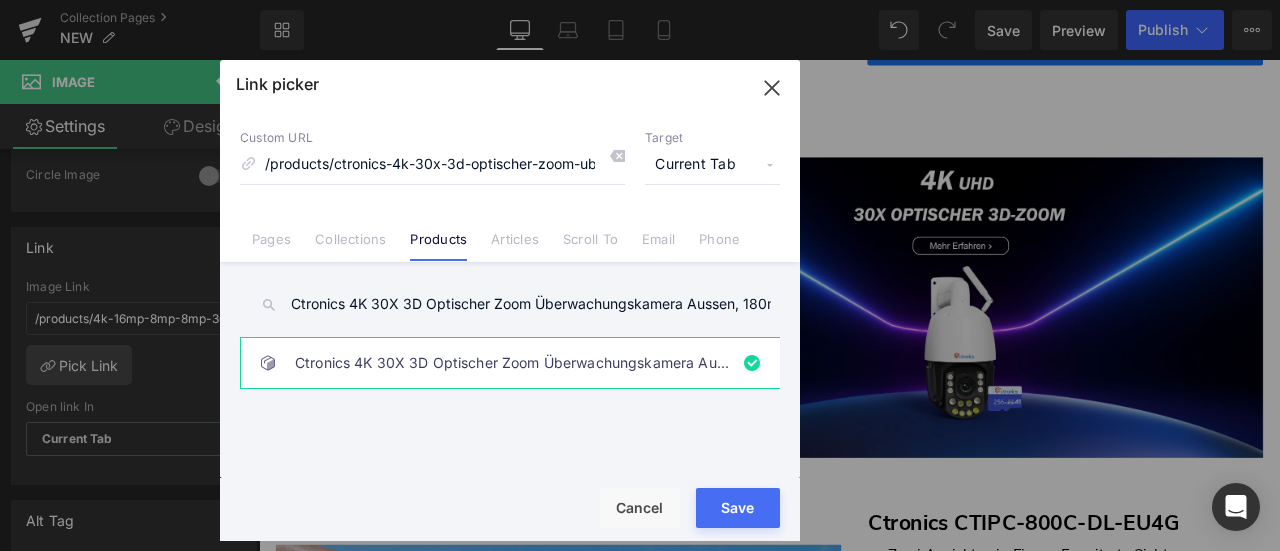 click on "Save" at bounding box center [738, 508] 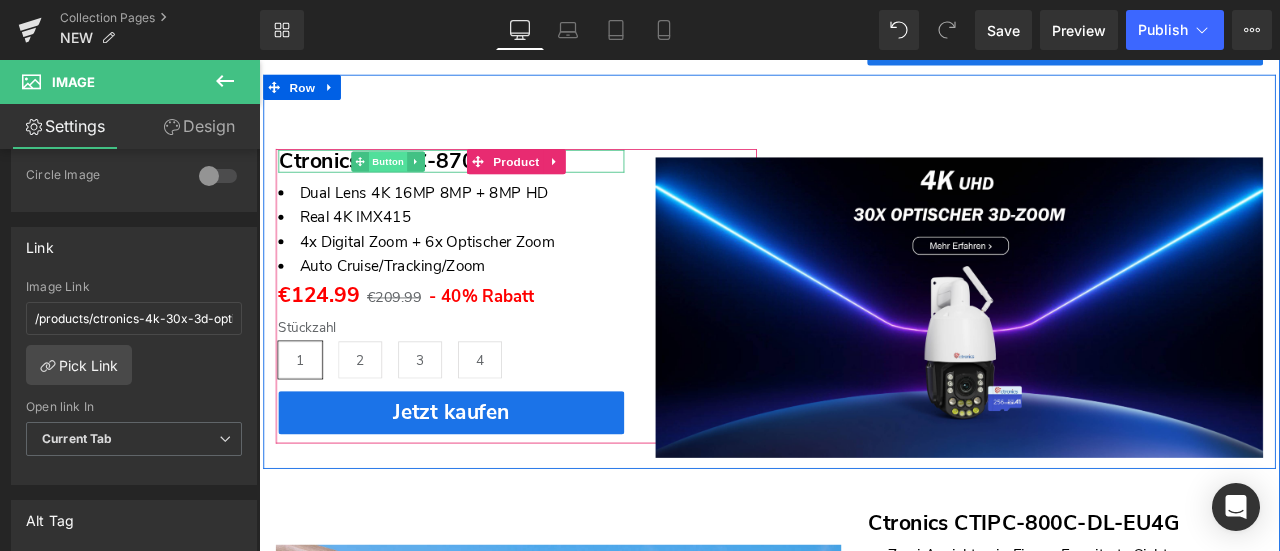 click on "Button" at bounding box center [412, 181] 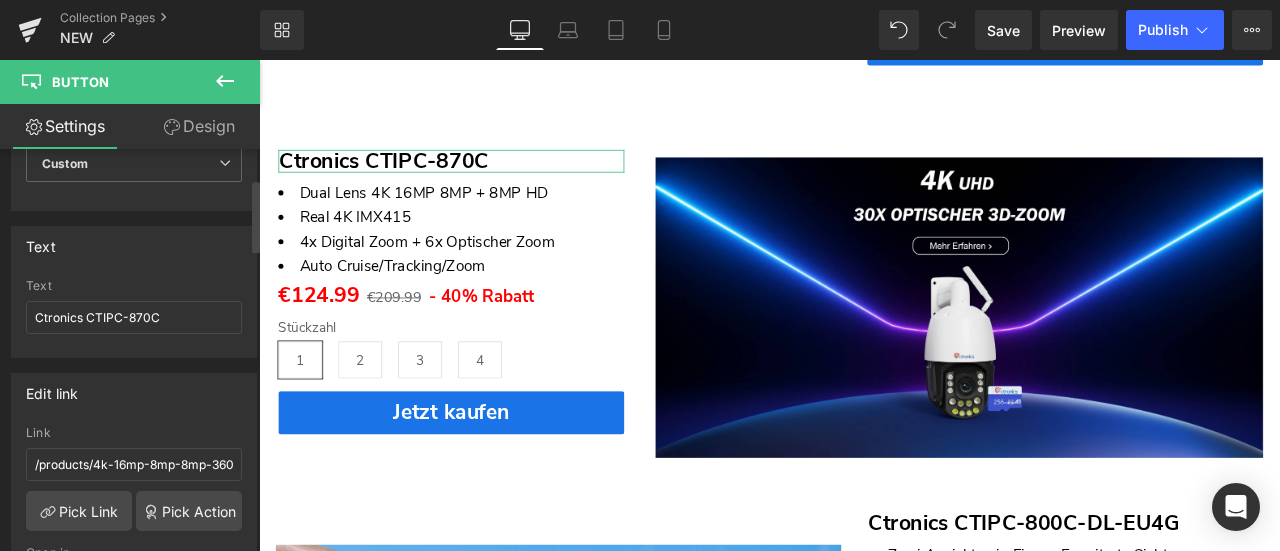 scroll, scrollTop: 300, scrollLeft: 0, axis: vertical 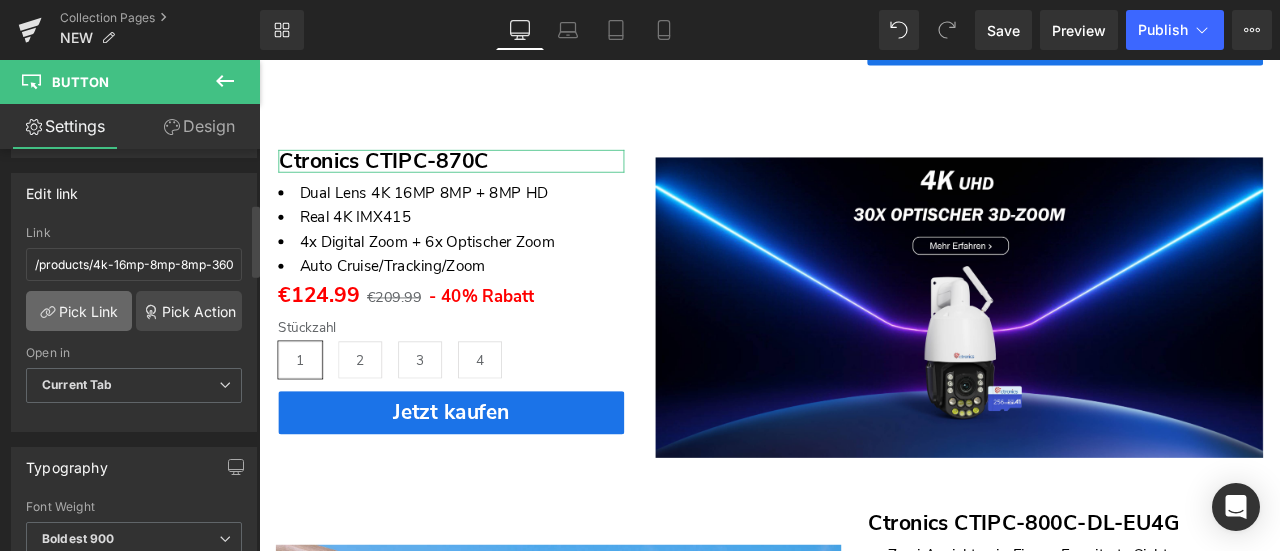 click on "Pick Link" at bounding box center [79, 311] 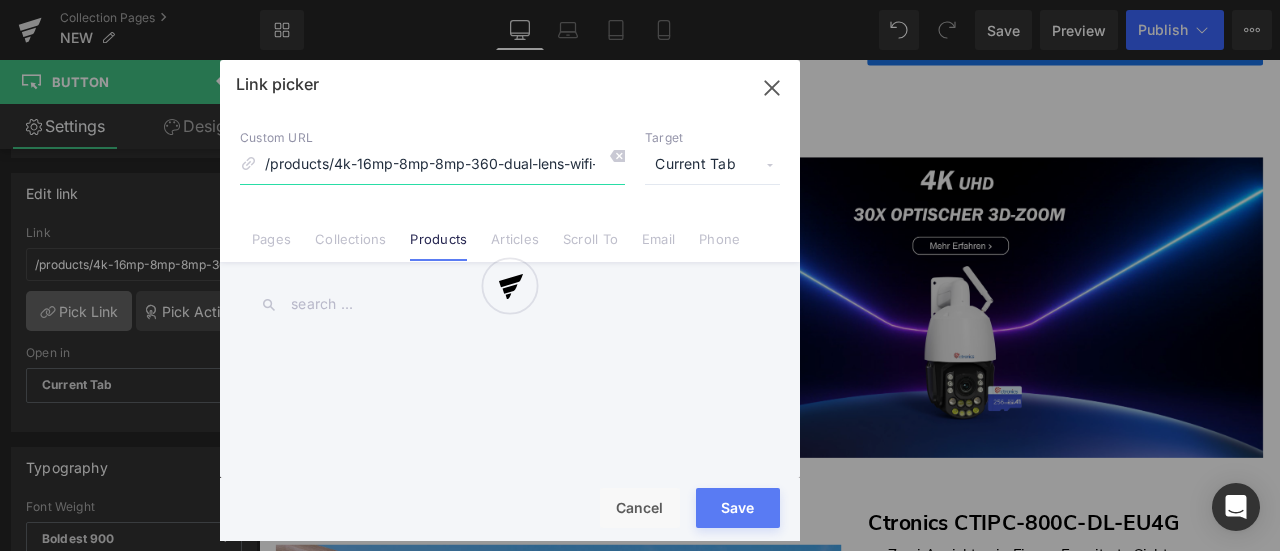 scroll, scrollTop: 0, scrollLeft: 375, axis: horizontal 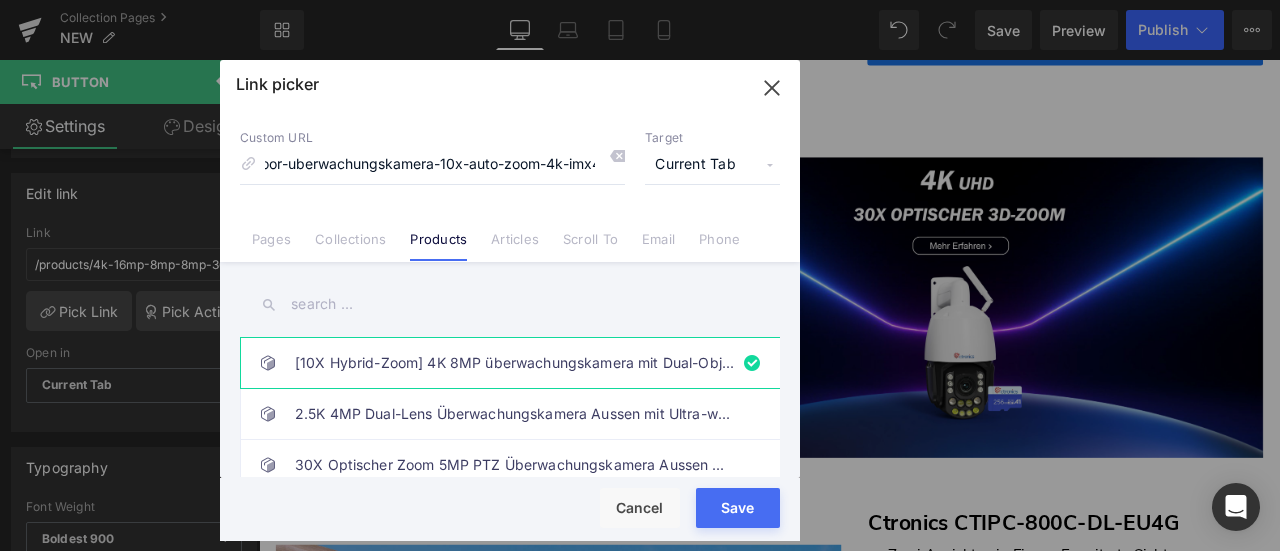 click at bounding box center (510, 304) 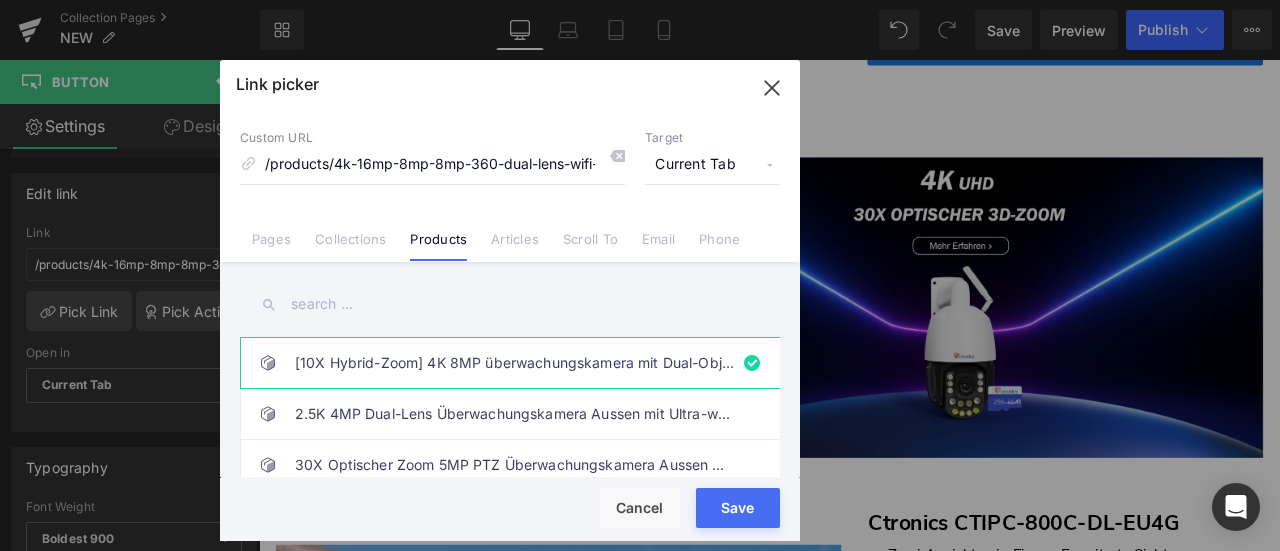 paste on "Ctronics 4K 30X 3D Optischer Zoom Überwachungskamera Aussen, 180m Nachtsicht, Personen-/Fahrzeug-/Tier-Erkennung" 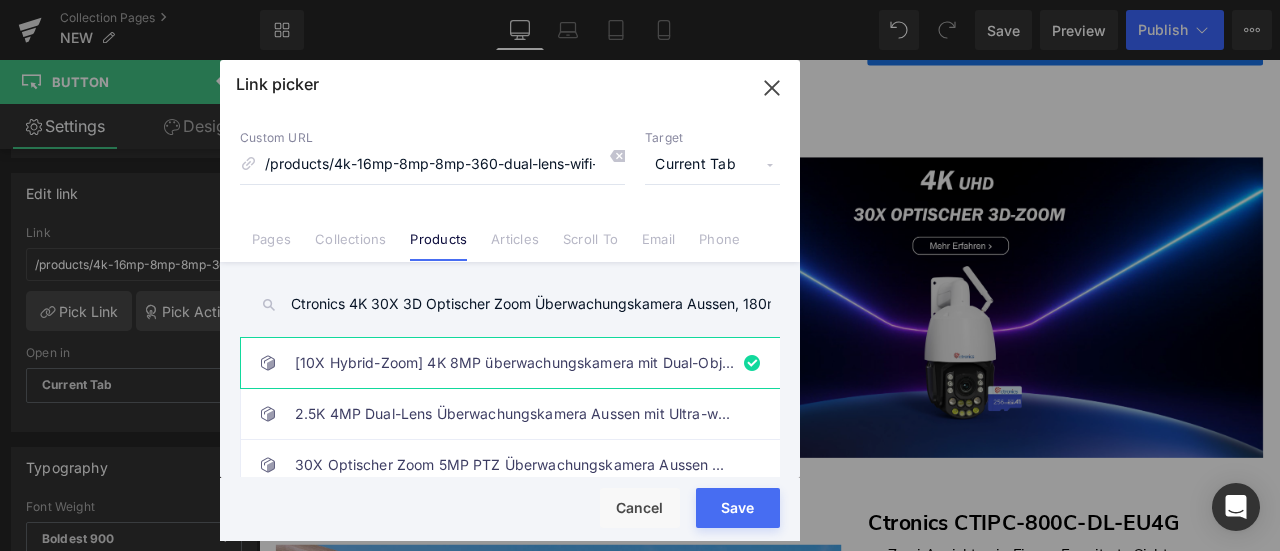 scroll, scrollTop: 0, scrollLeft: 345, axis: horizontal 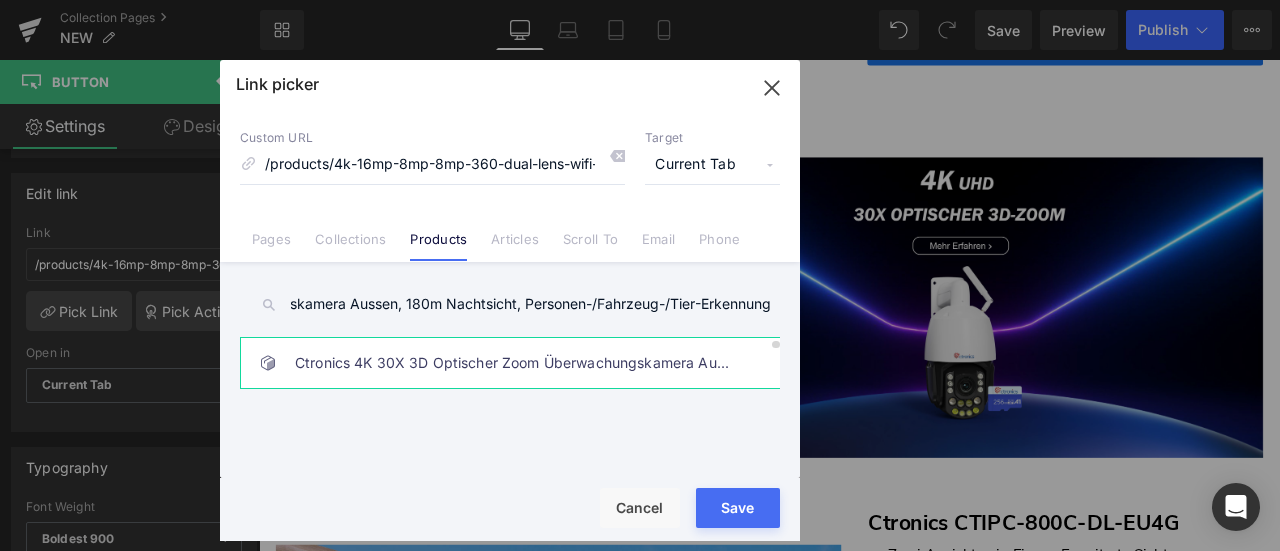 type on "Ctronics 4K 30X 3D Optischer Zoom Überwachungskamera Aussen, 180m Nachtsicht, Personen-/Fahrzeug-/Tier-Erkennung" 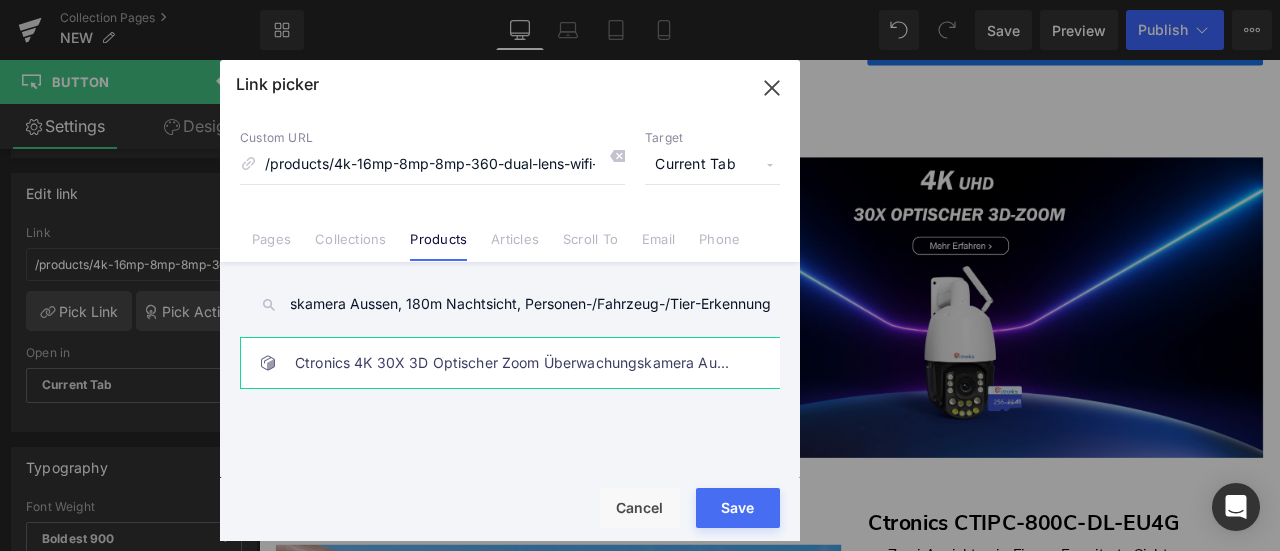 click on "Ctronics 4K 30X 3D Optischer Zoom Überwachungskamera Aussen, 180m Nachtsicht, Personen-/Fahrzeug-/Tier-Erkennung" at bounding box center [515, 363] 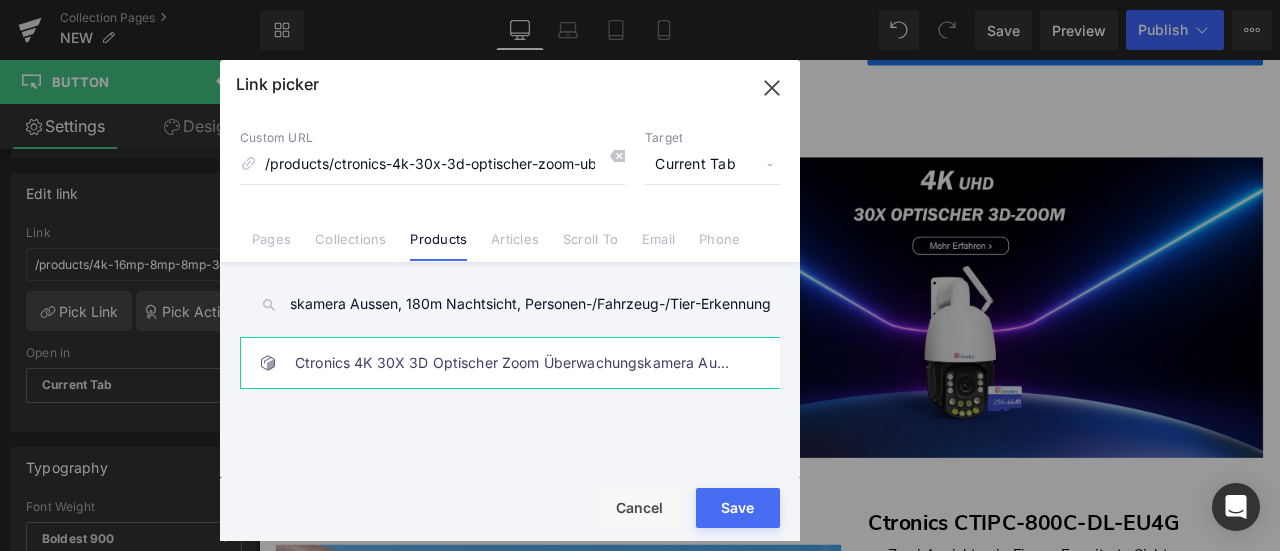 scroll, scrollTop: 0, scrollLeft: 0, axis: both 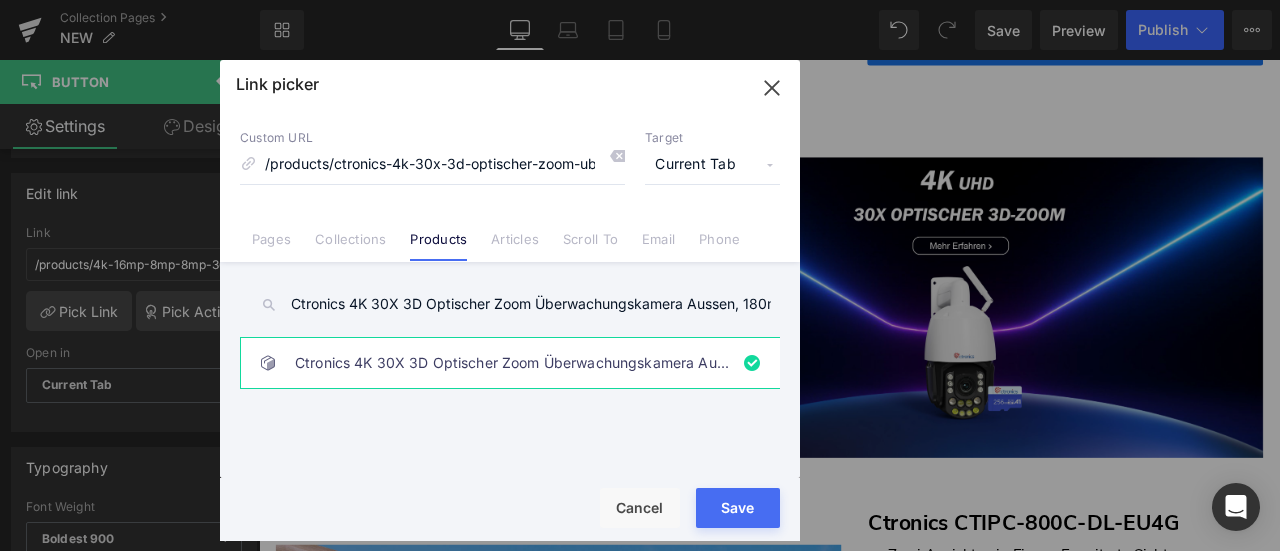 drag, startPoint x: 727, startPoint y: 520, endPoint x: 407, endPoint y: 577, distance: 325.03693 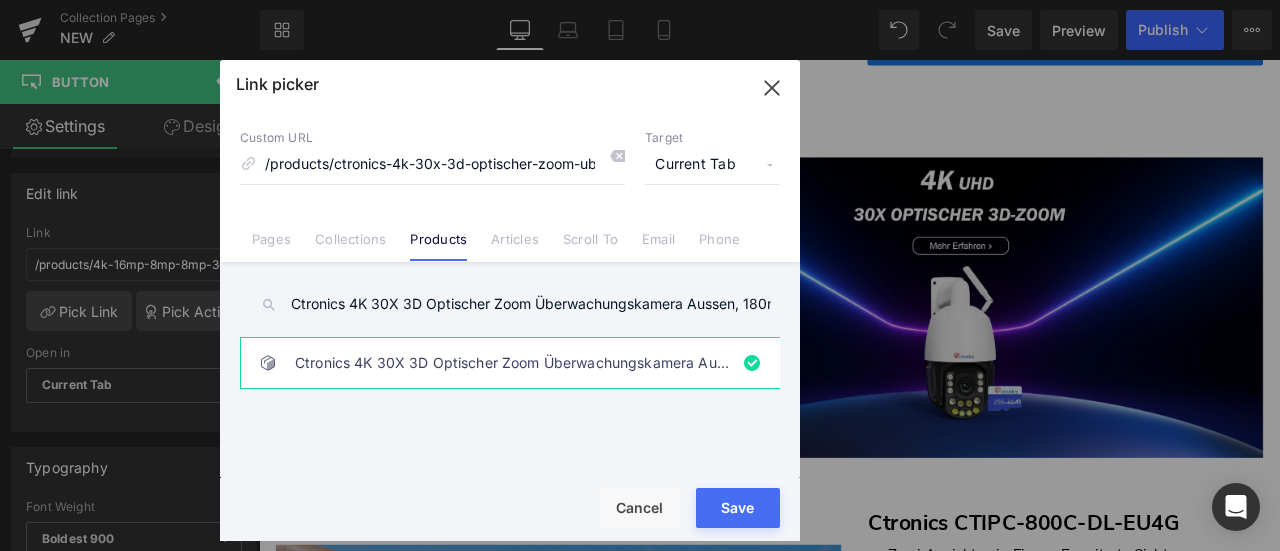 type on "/products/ctronics-4k-30x-3d-optischer-zoom-uberwachungskamera-aussen-wlan-180m-nachtsicht-auto-tracking-zoom-personen-fahrzeug-tier-erkennung-2-4-5ghz-256gb-tf-card-ftp-cloud-farbnachtsicht" 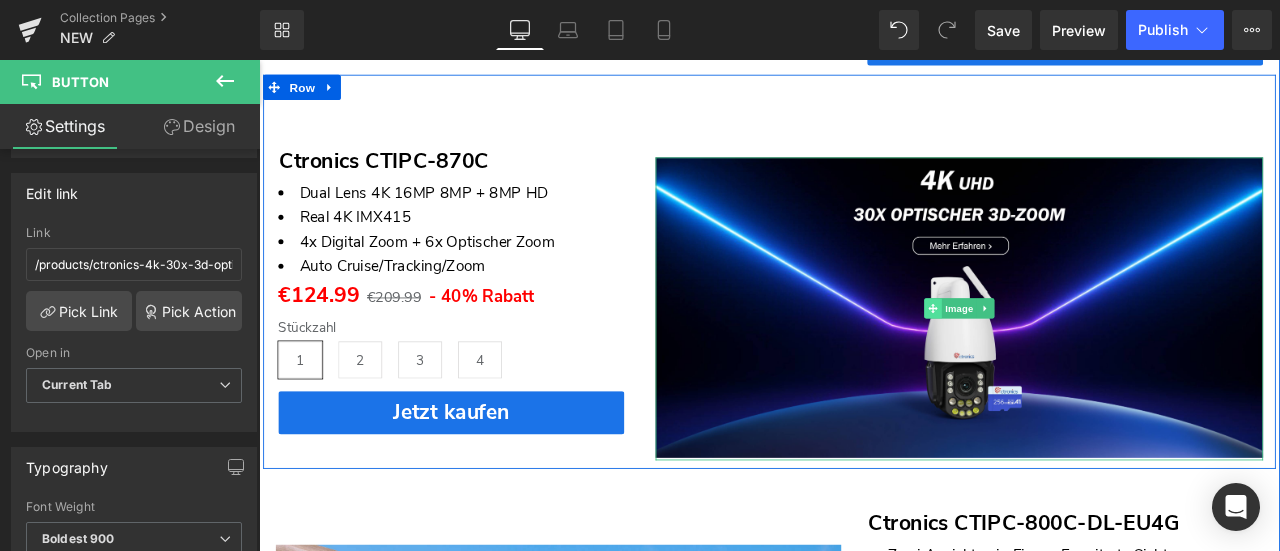 click at bounding box center [1057, 355] 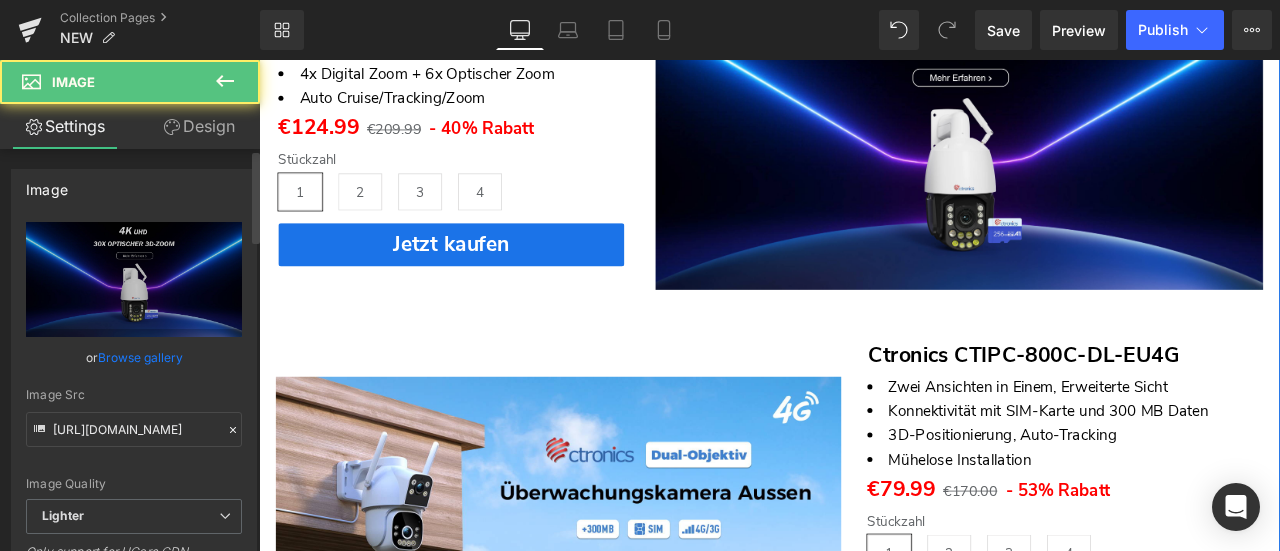 scroll, scrollTop: 1496, scrollLeft: 0, axis: vertical 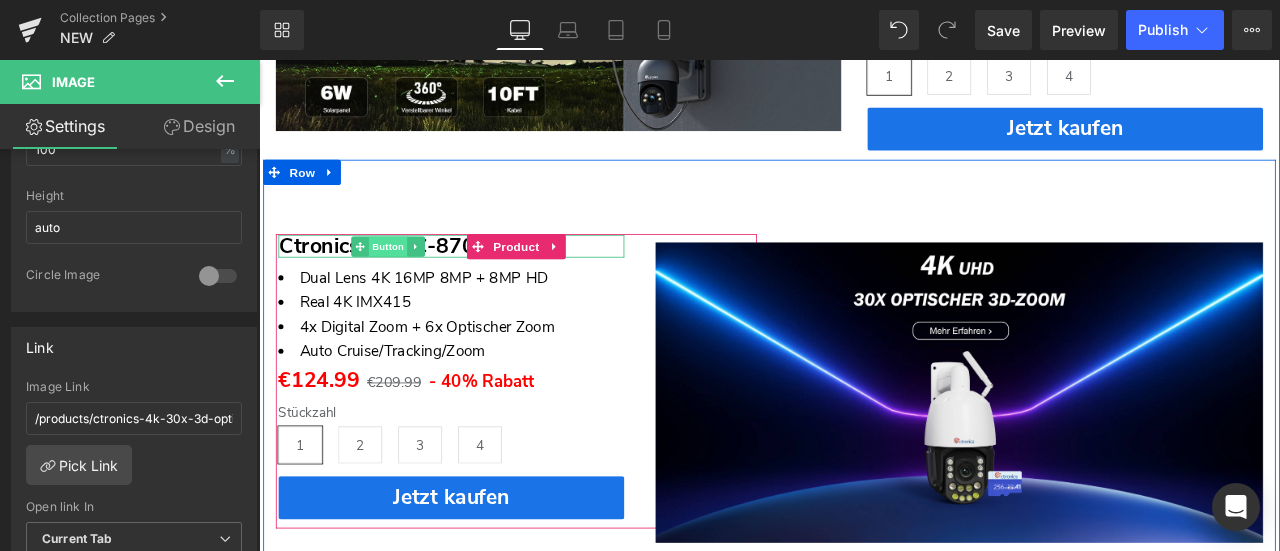 click on "Button" at bounding box center (412, 281) 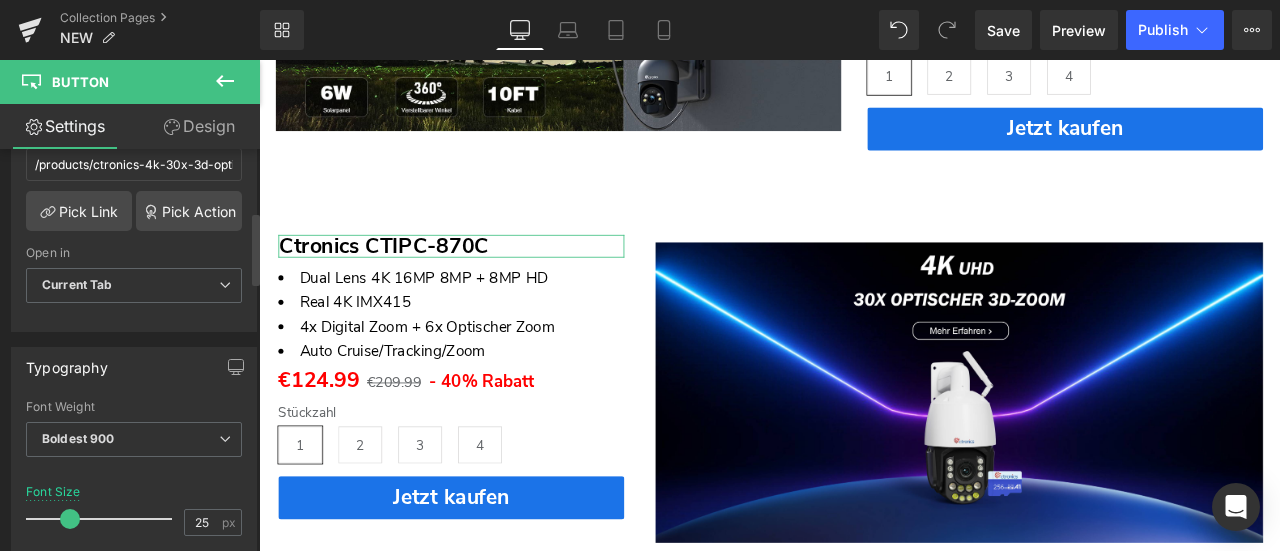 scroll, scrollTop: 300, scrollLeft: 0, axis: vertical 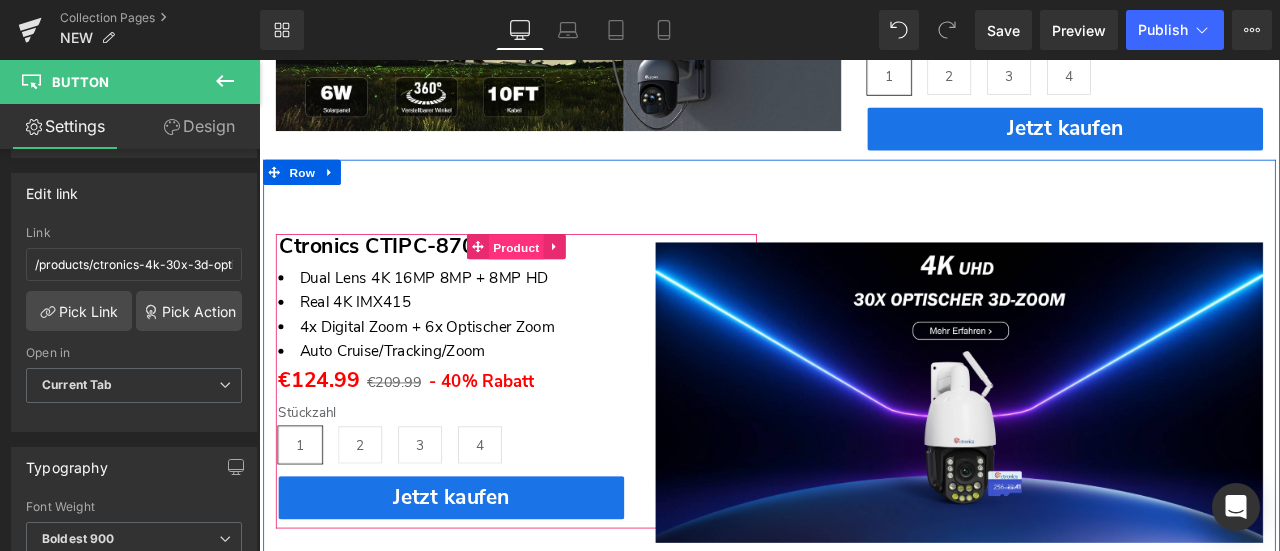 click on "Product" at bounding box center [564, 282] 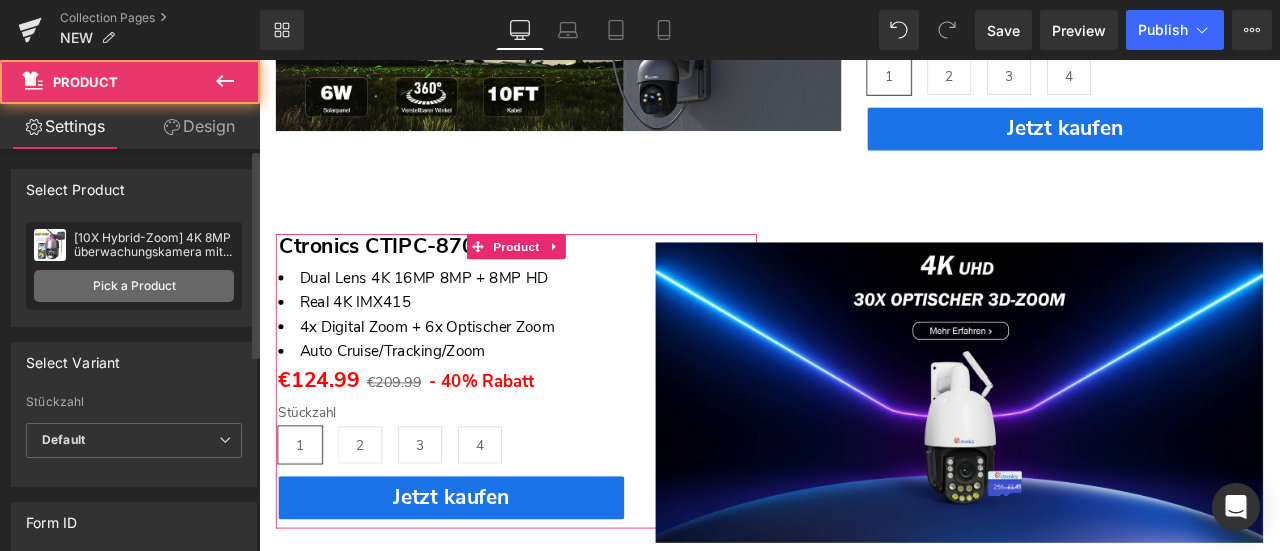 click on "Pick a Product" at bounding box center (134, 286) 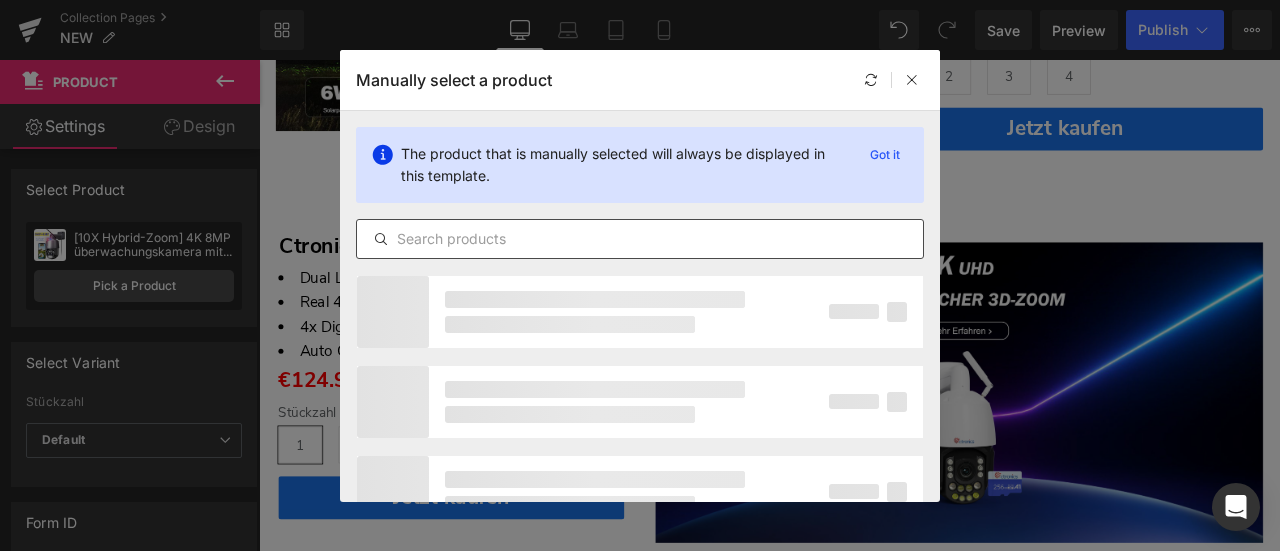 click at bounding box center (640, 239) 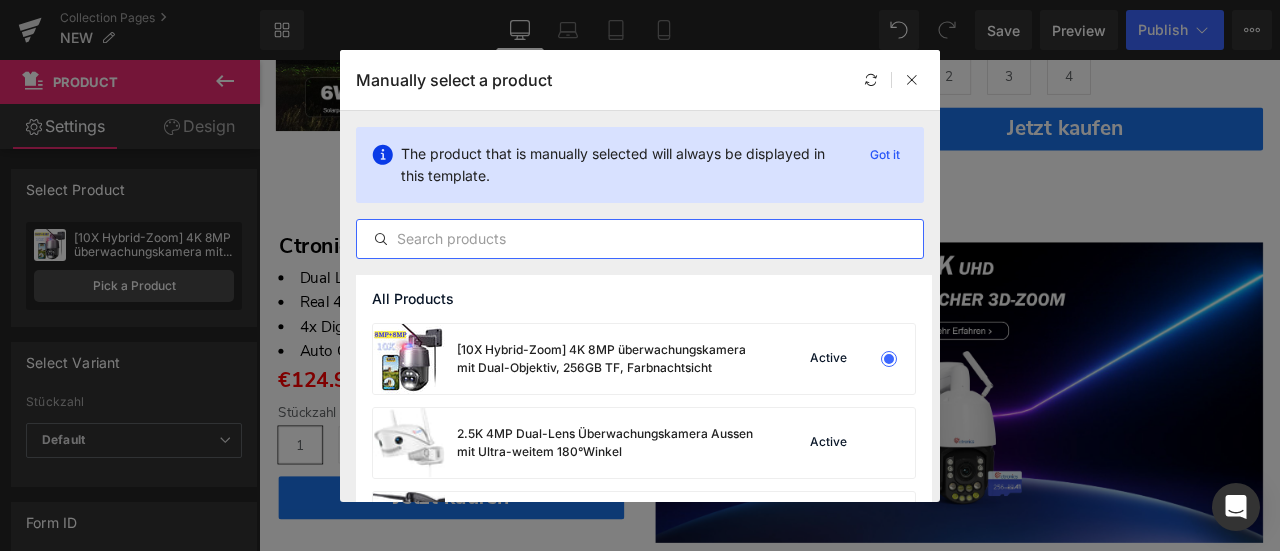 paste on "Ctronics 4K 30X 3D Optischer Zoom Überwachungskamera Aussen, 180m Nachtsicht, Personen-/Fahrzeug-/Tier-Erkennung" 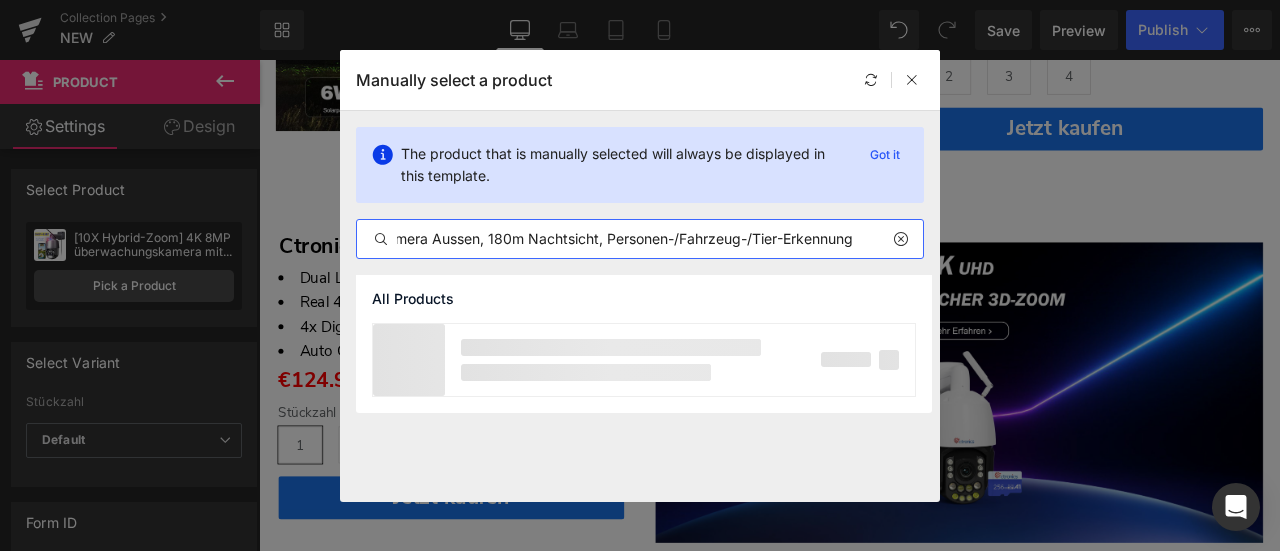 scroll, scrollTop: 0, scrollLeft: 368, axis: horizontal 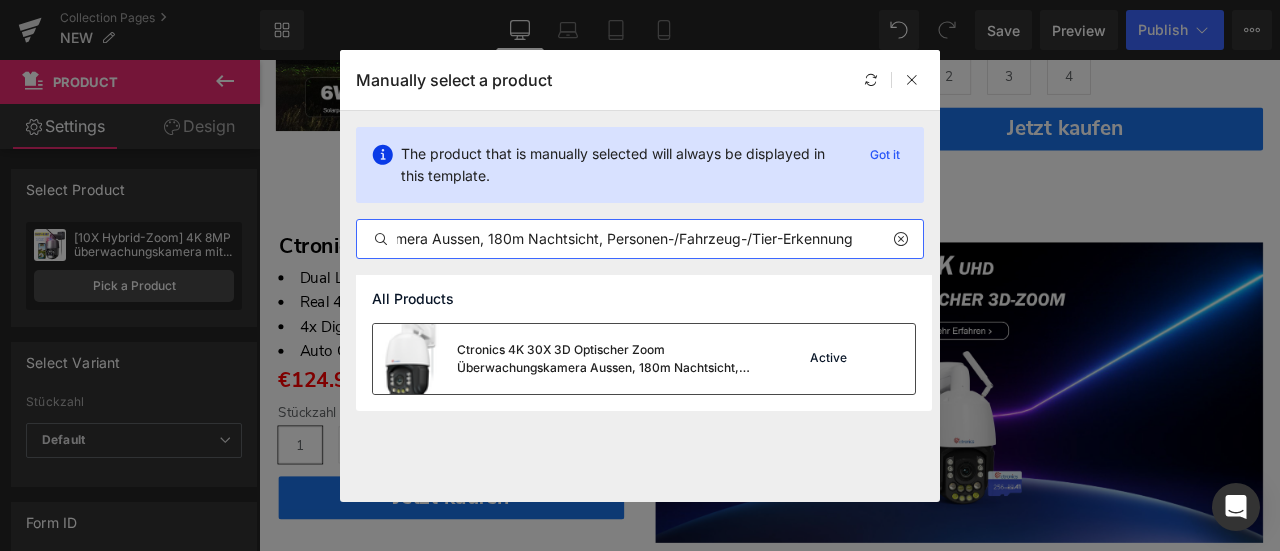 type on "Ctronics 4K 30X 3D Optischer Zoom Überwachungskamera Aussen, 180m Nachtsicht, Personen-/Fahrzeug-/Tier-Erkennung" 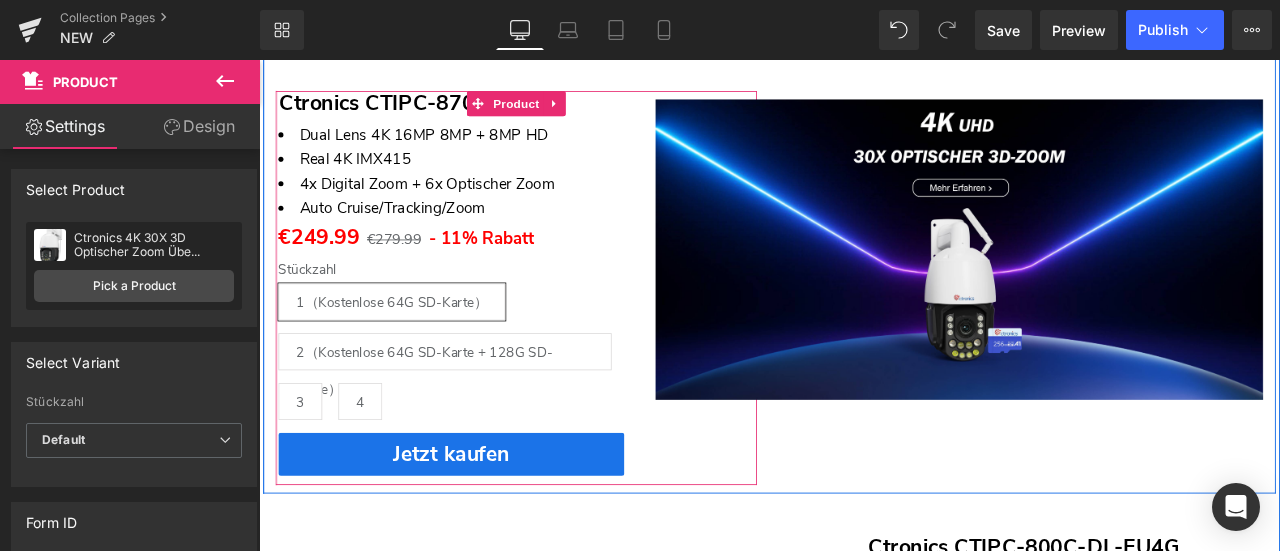 scroll, scrollTop: 1396, scrollLeft: 0, axis: vertical 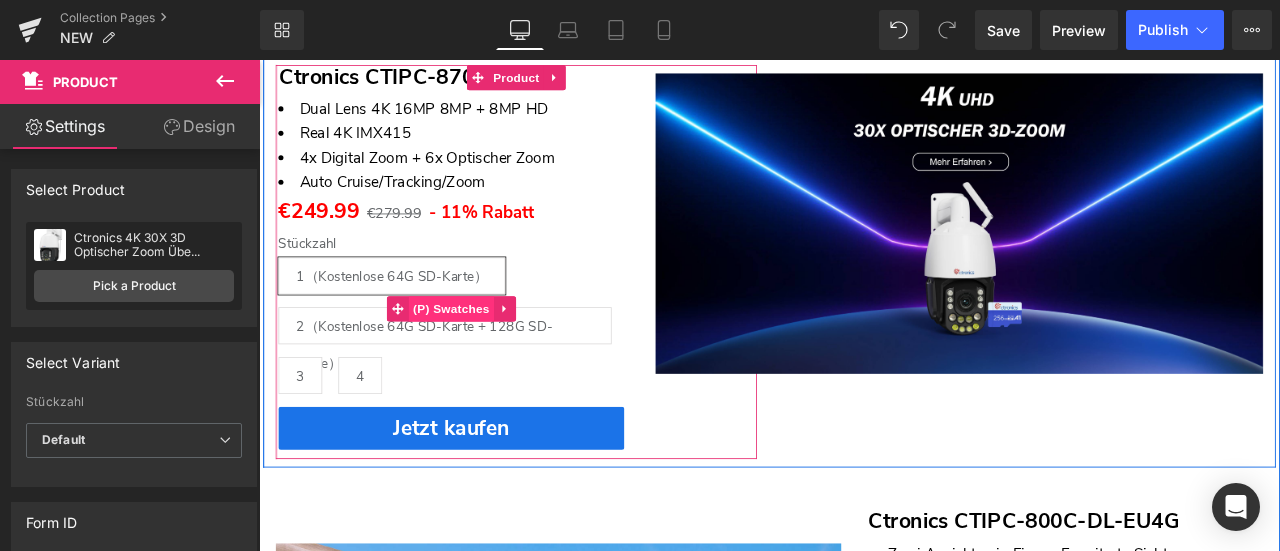 click on "(P) Swatches" at bounding box center [487, 355] 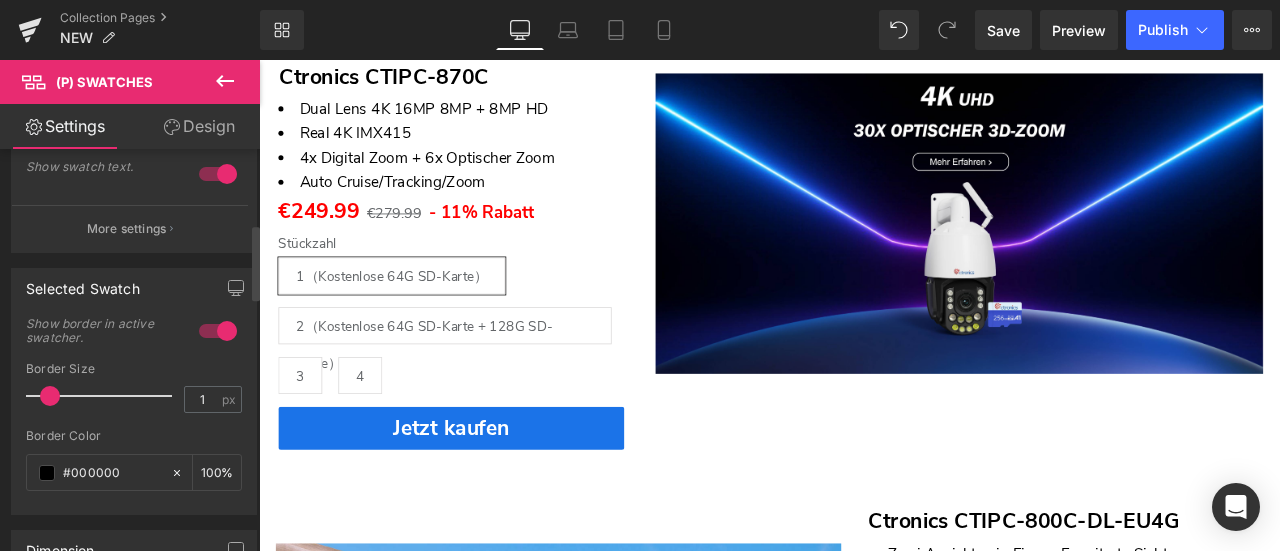 scroll, scrollTop: 400, scrollLeft: 0, axis: vertical 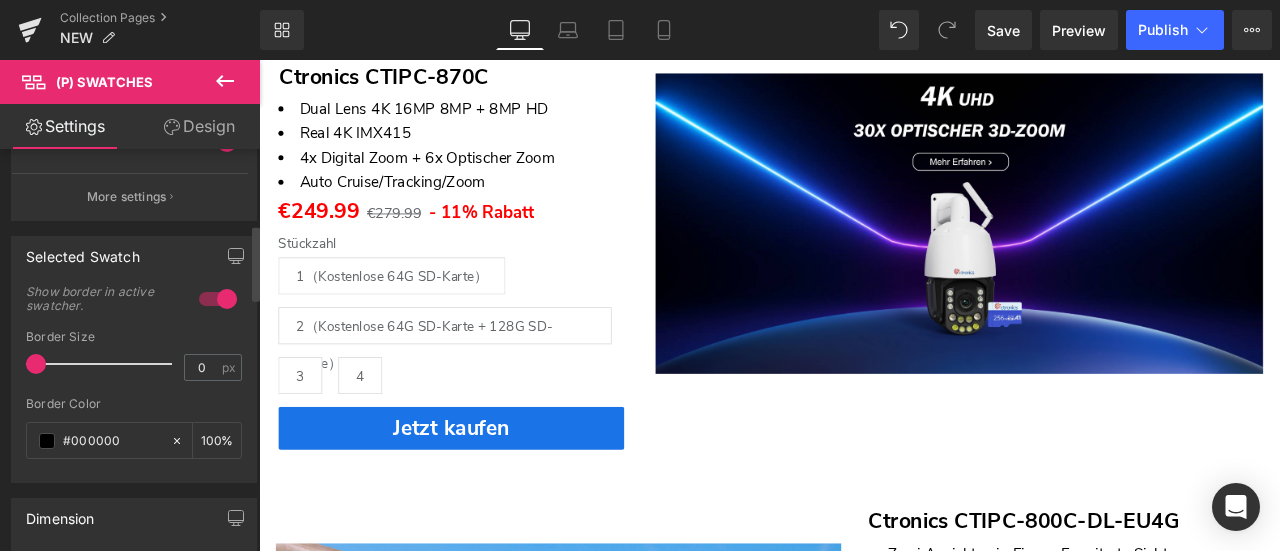 drag, startPoint x: 48, startPoint y: 359, endPoint x: 38, endPoint y: 361, distance: 10.198039 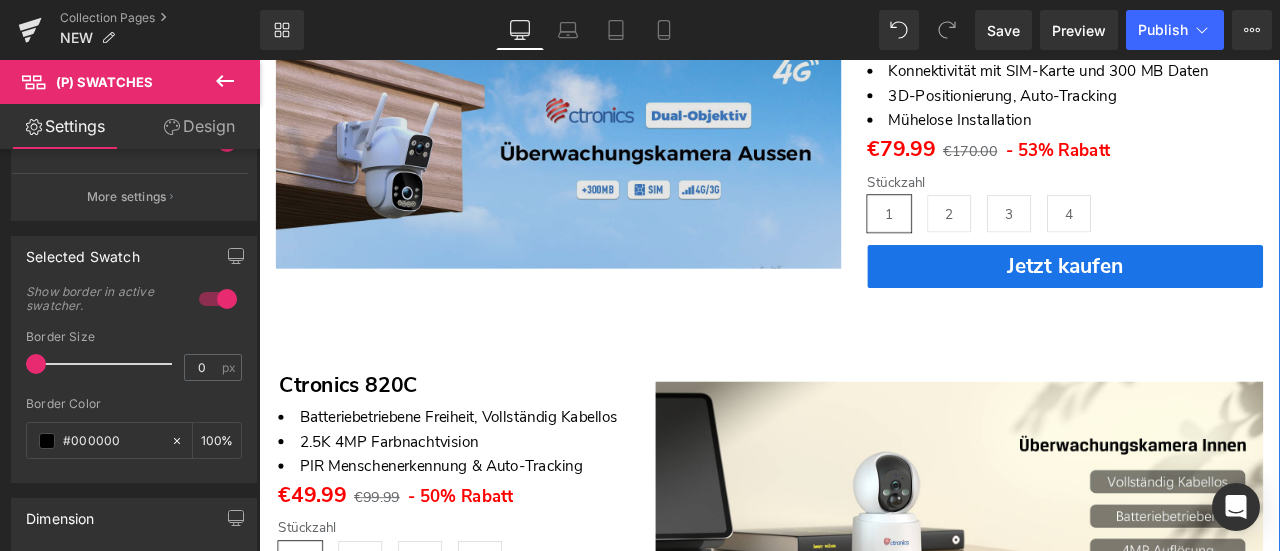 scroll, scrollTop: 1496, scrollLeft: 0, axis: vertical 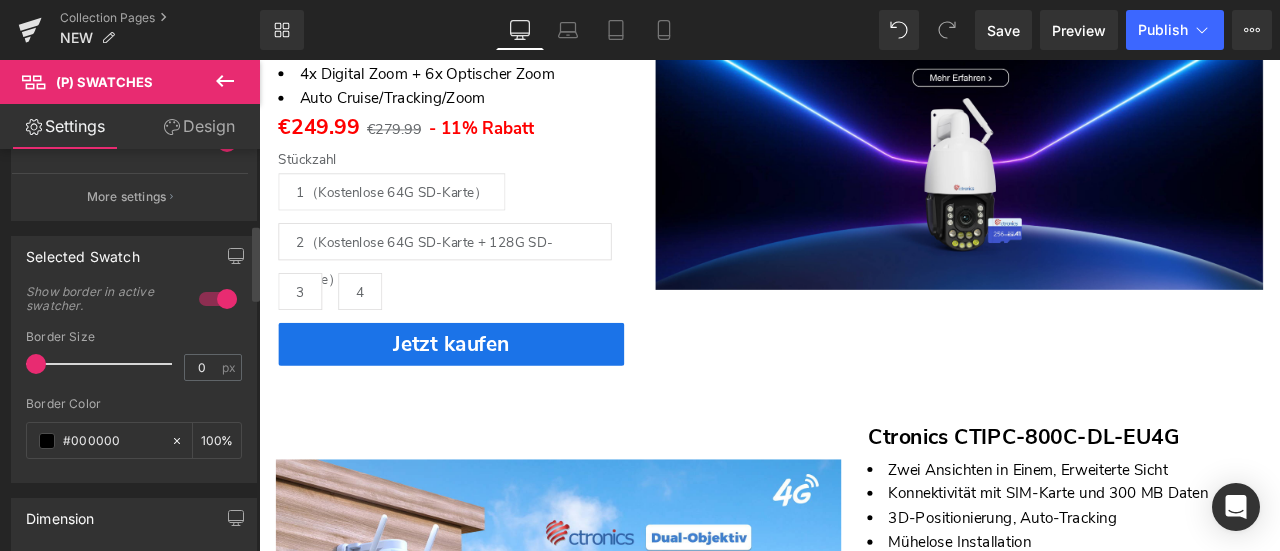 type on "1" 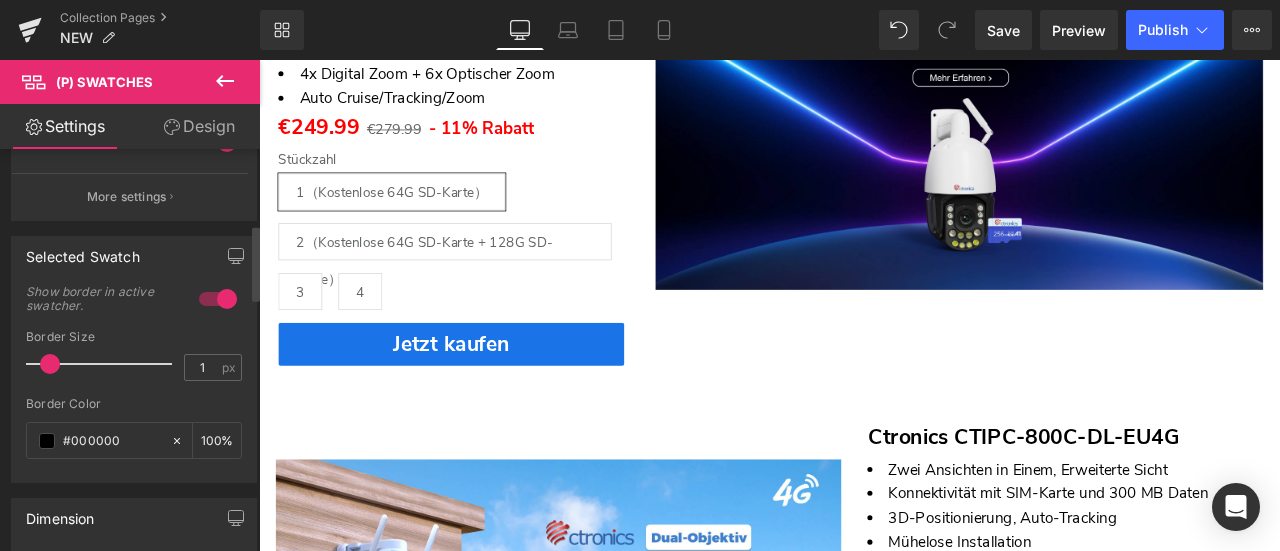 drag, startPoint x: 40, startPoint y: 356, endPoint x: 50, endPoint y: 357, distance: 10.049875 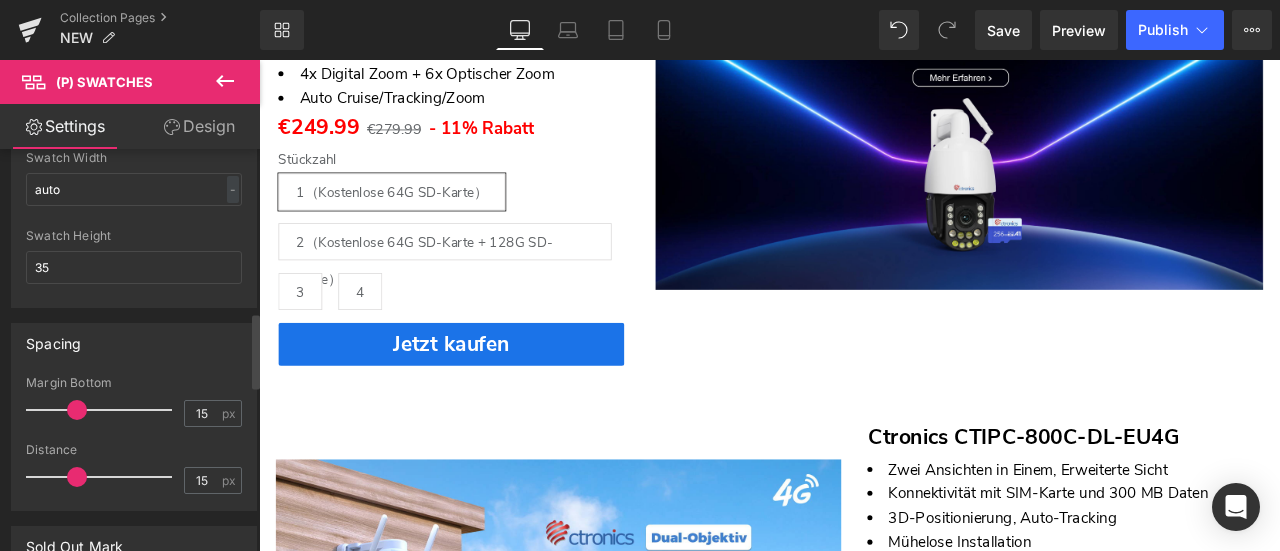 scroll, scrollTop: 900, scrollLeft: 0, axis: vertical 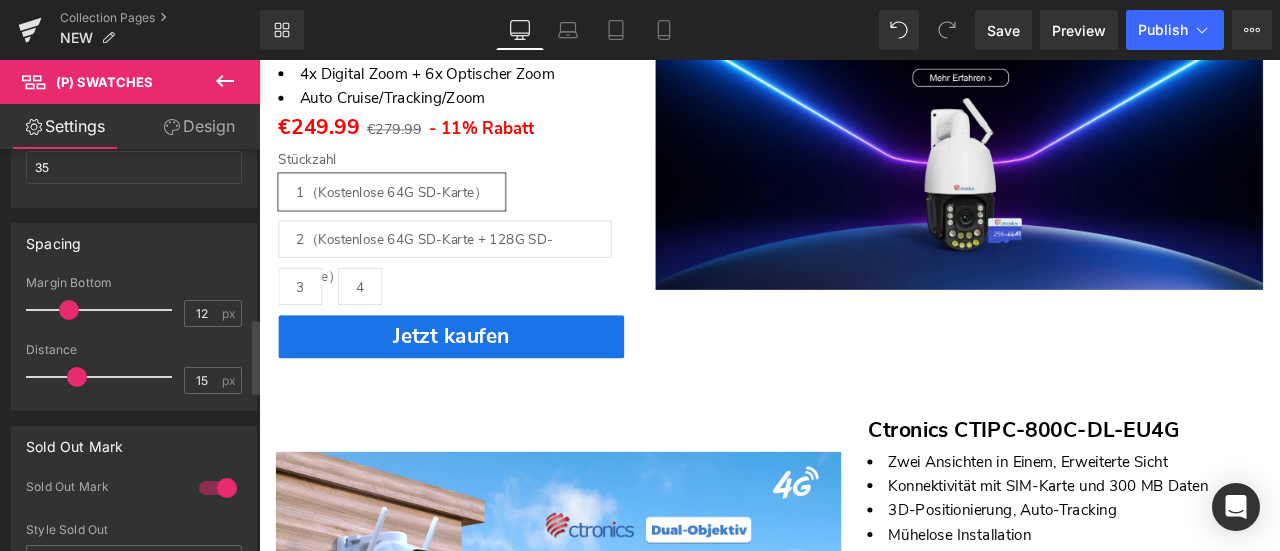 type on "11" 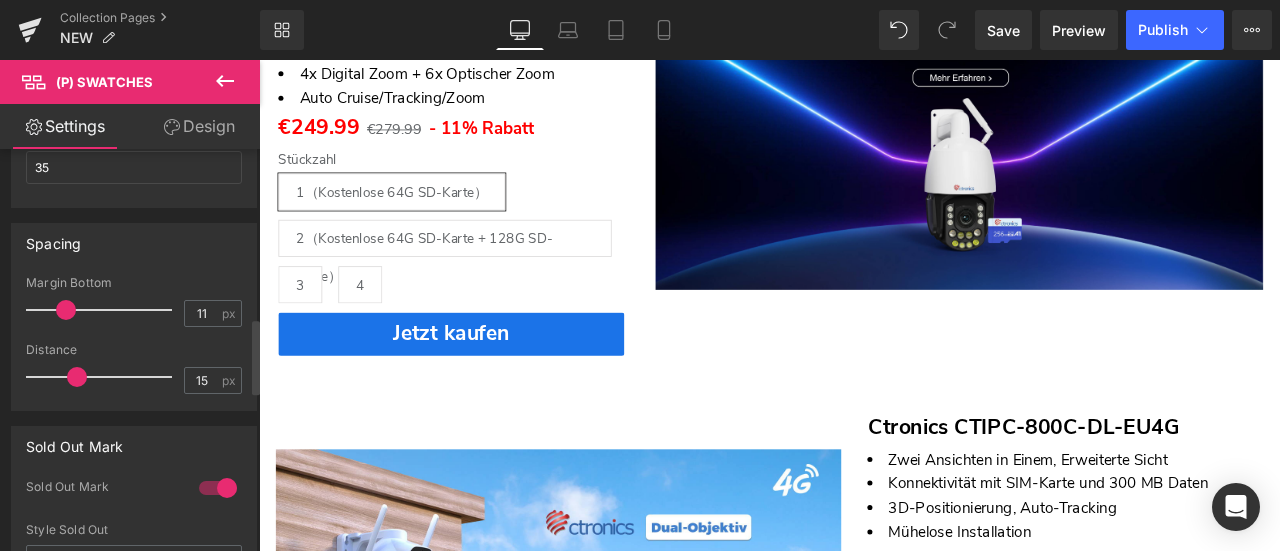 drag, startPoint x: 70, startPoint y: 305, endPoint x: 60, endPoint y: 317, distance: 15.6205 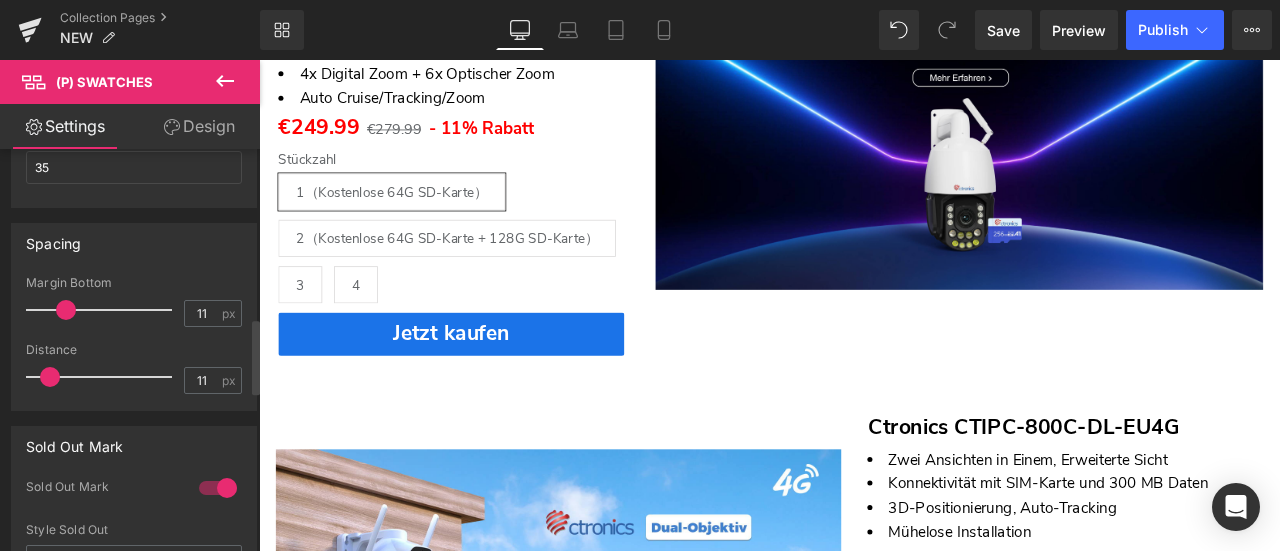 type on "12" 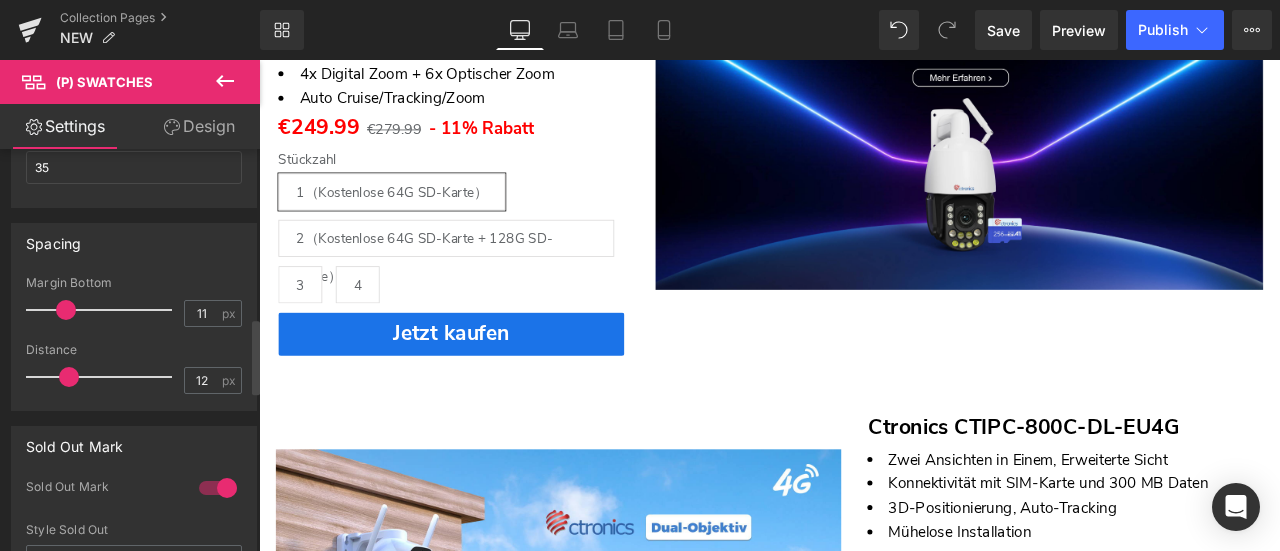 click at bounding box center [69, 377] 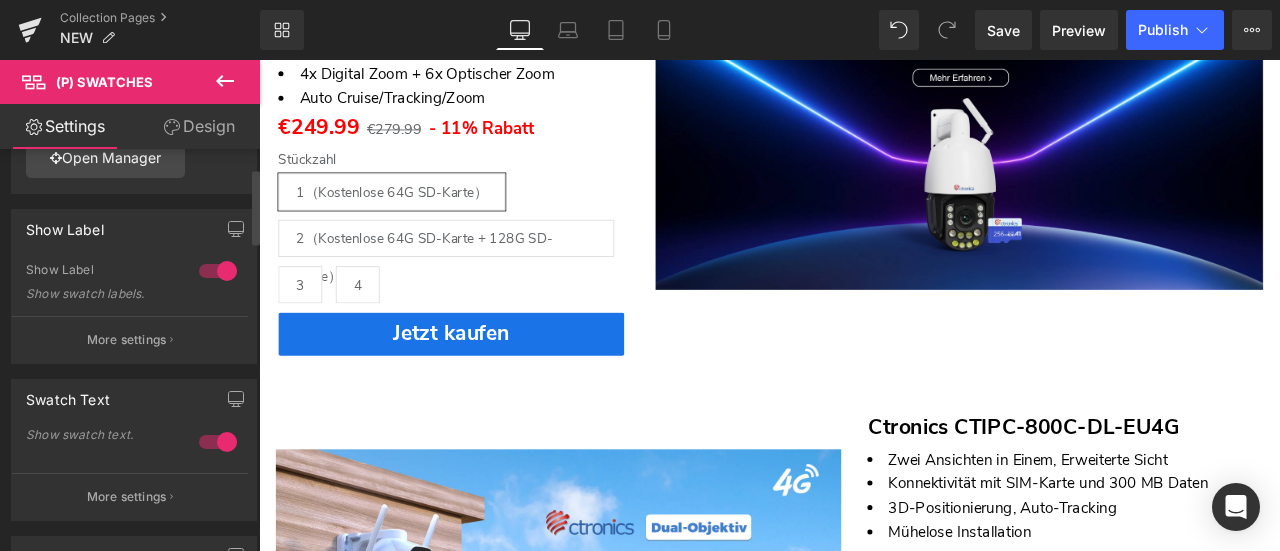 scroll, scrollTop: 0, scrollLeft: 0, axis: both 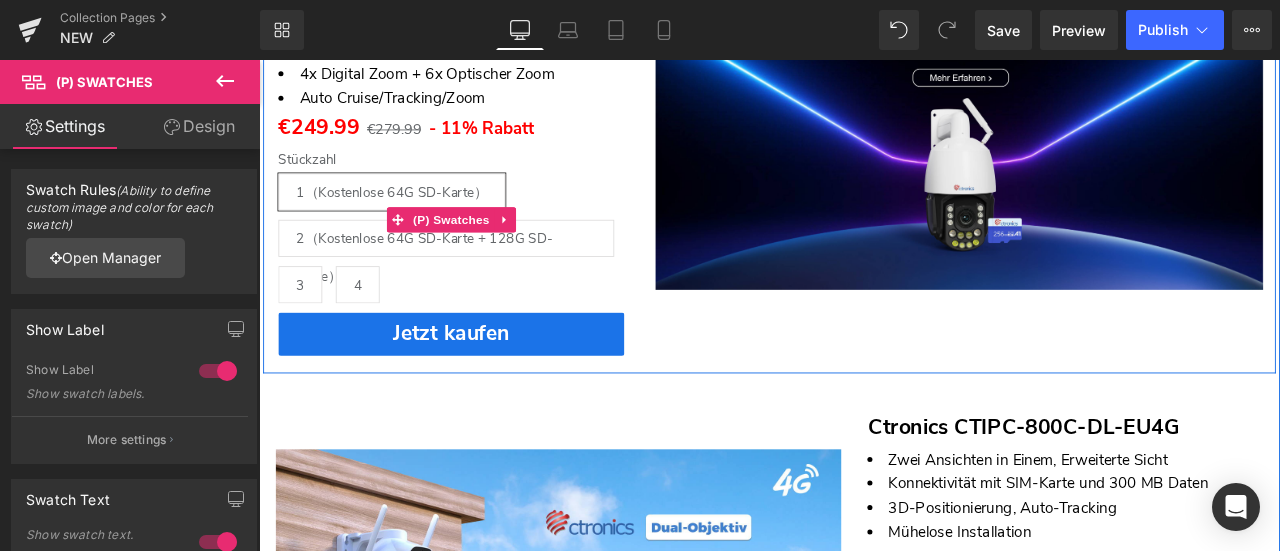 click on "2（Kostenlose 64G SD-Karte + 128G SD-Karte）" at bounding box center [481, 271] 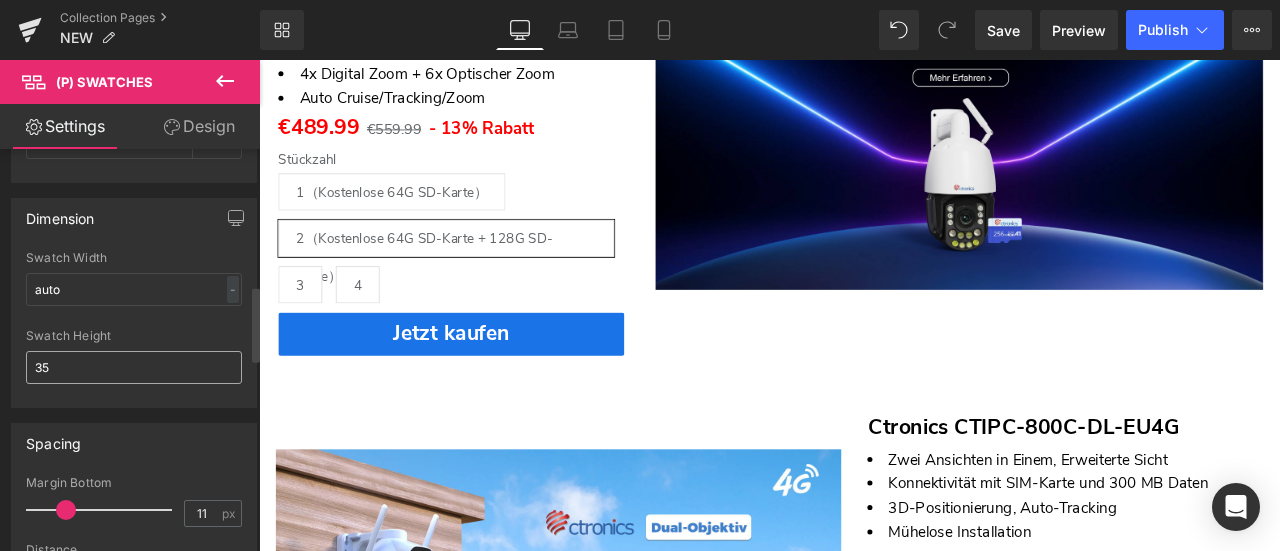 scroll, scrollTop: 800, scrollLeft: 0, axis: vertical 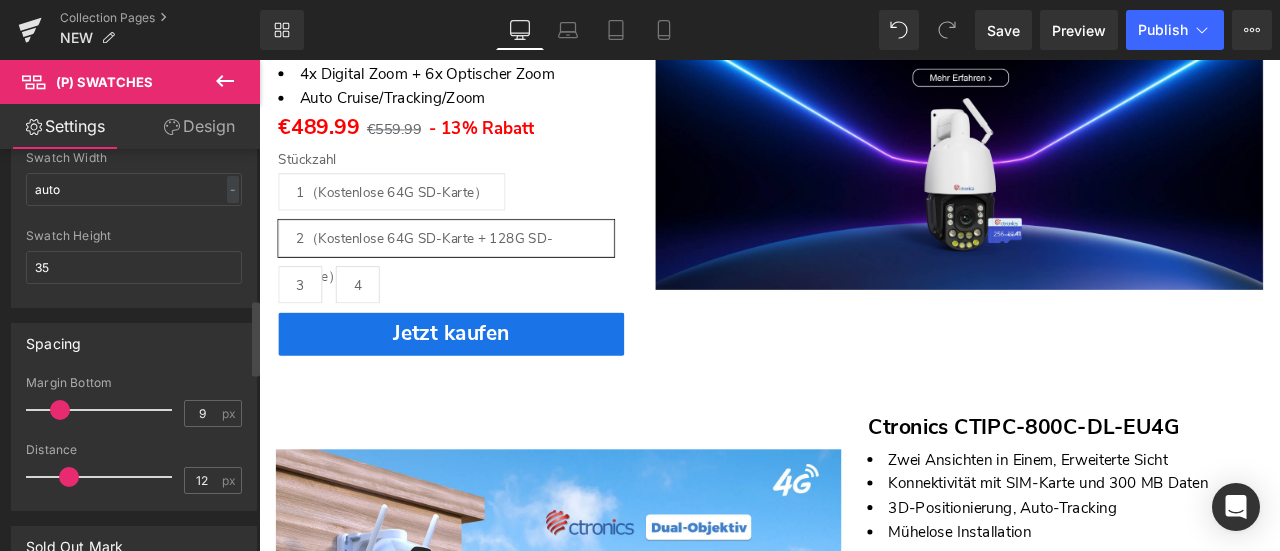 type on "8" 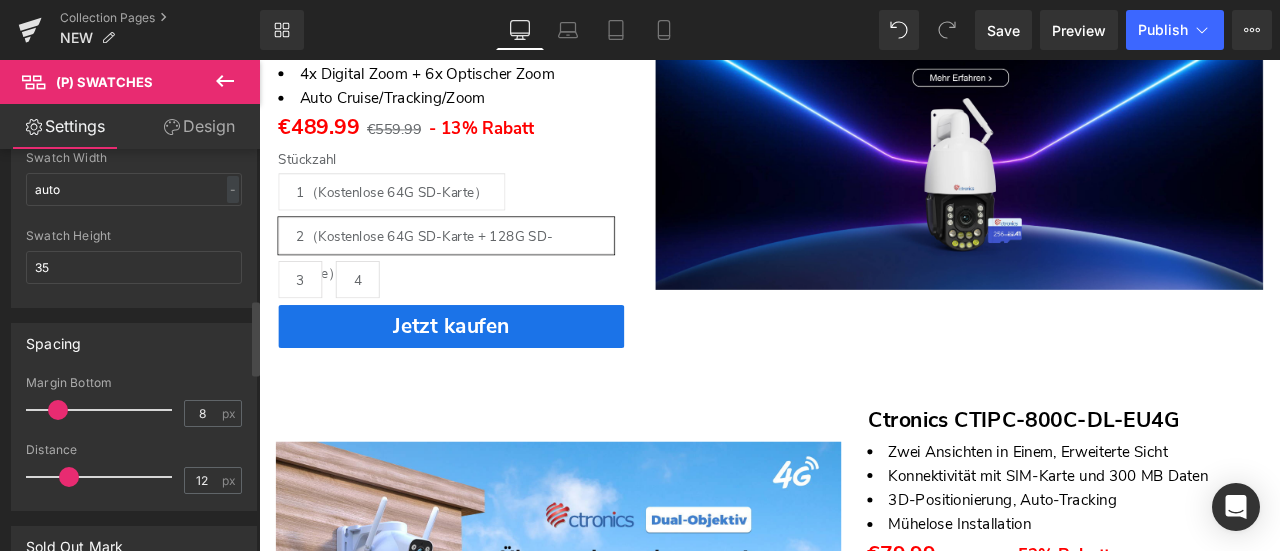 click at bounding box center [58, 410] 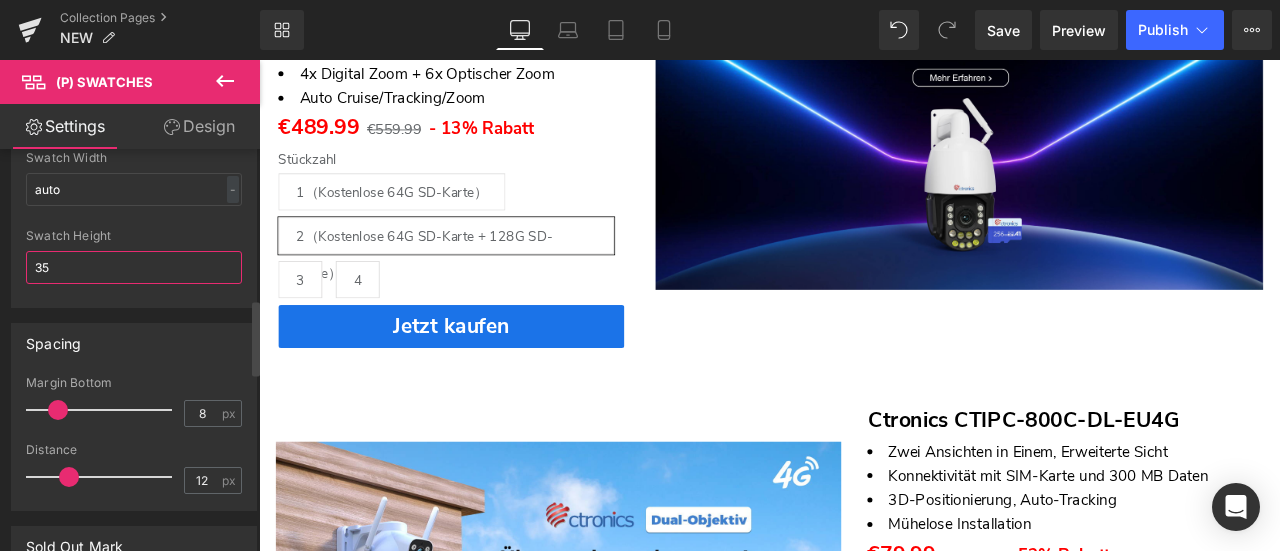 click on "35" at bounding box center (134, 267) 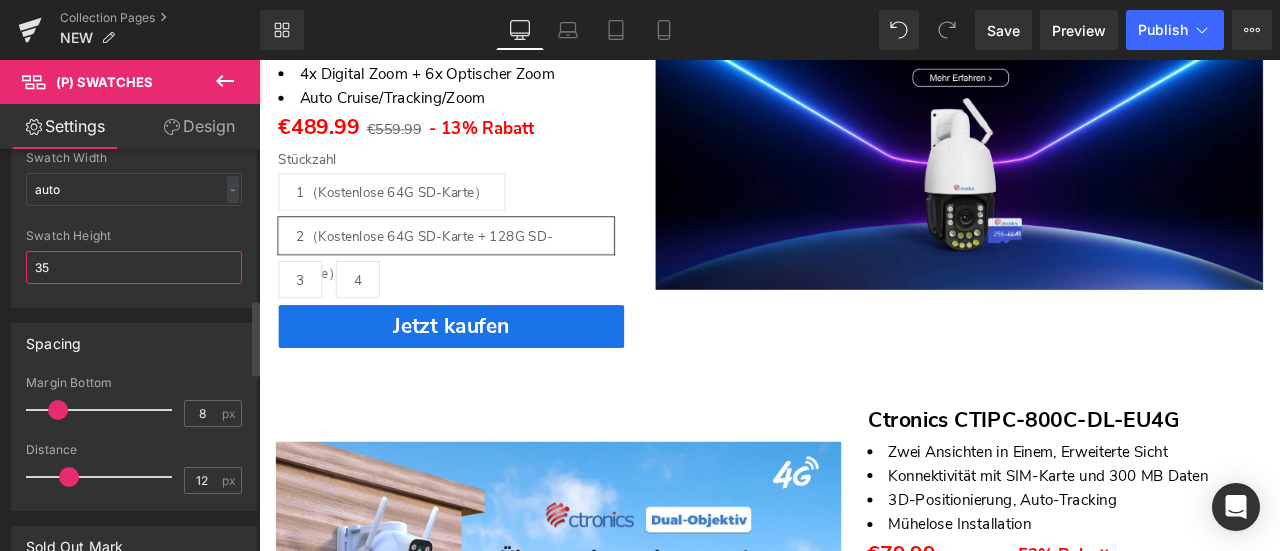 click on "35" at bounding box center (134, 267) 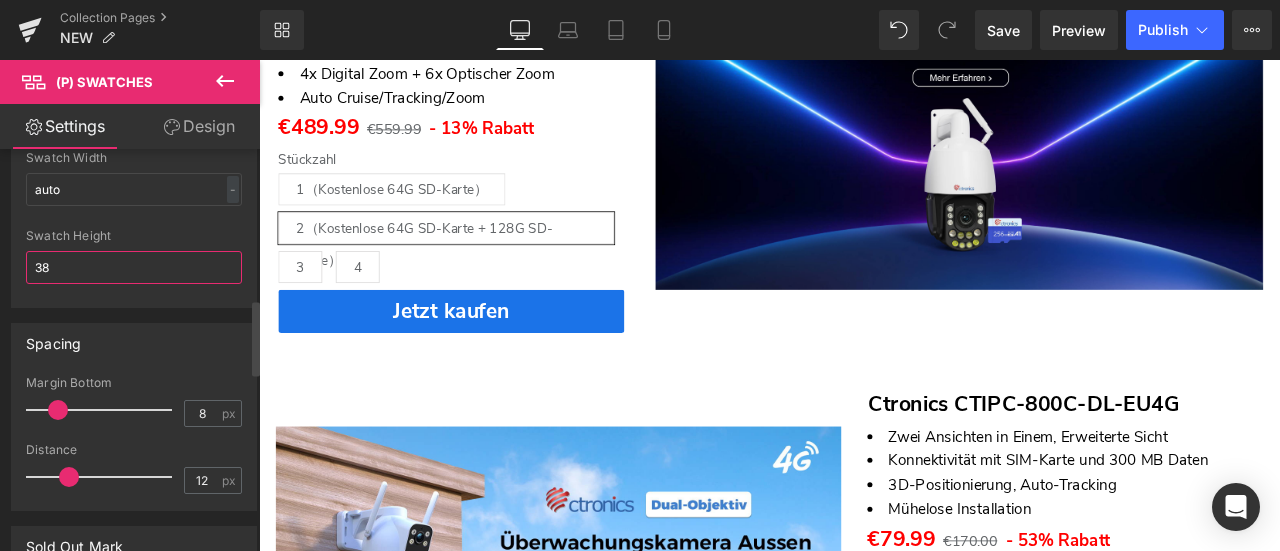 type on "35" 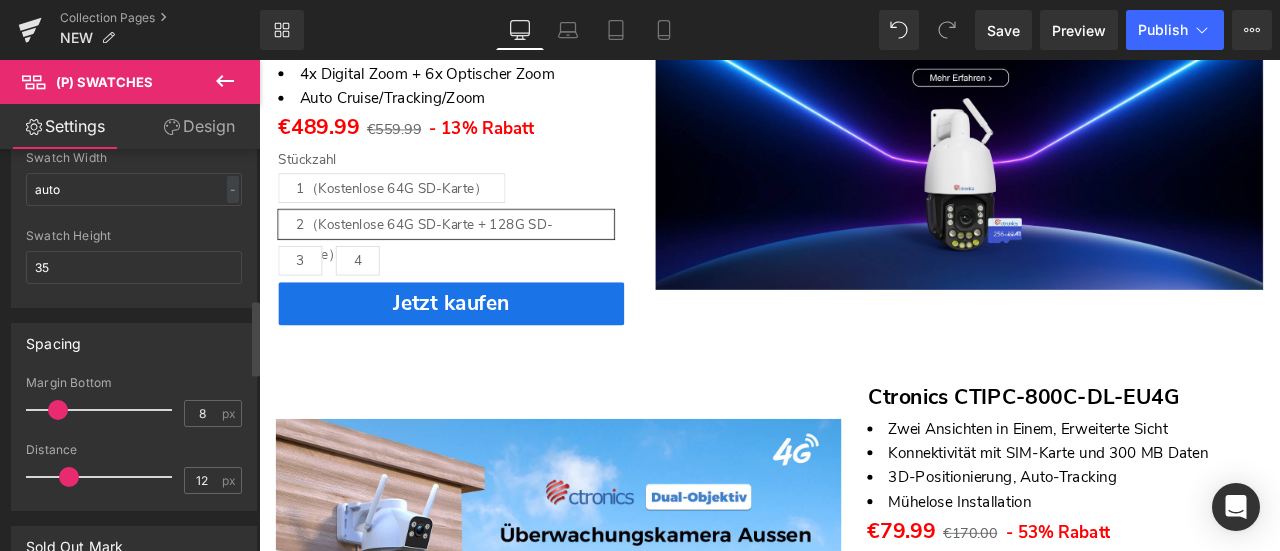click on "Spacing" at bounding box center (134, 343) 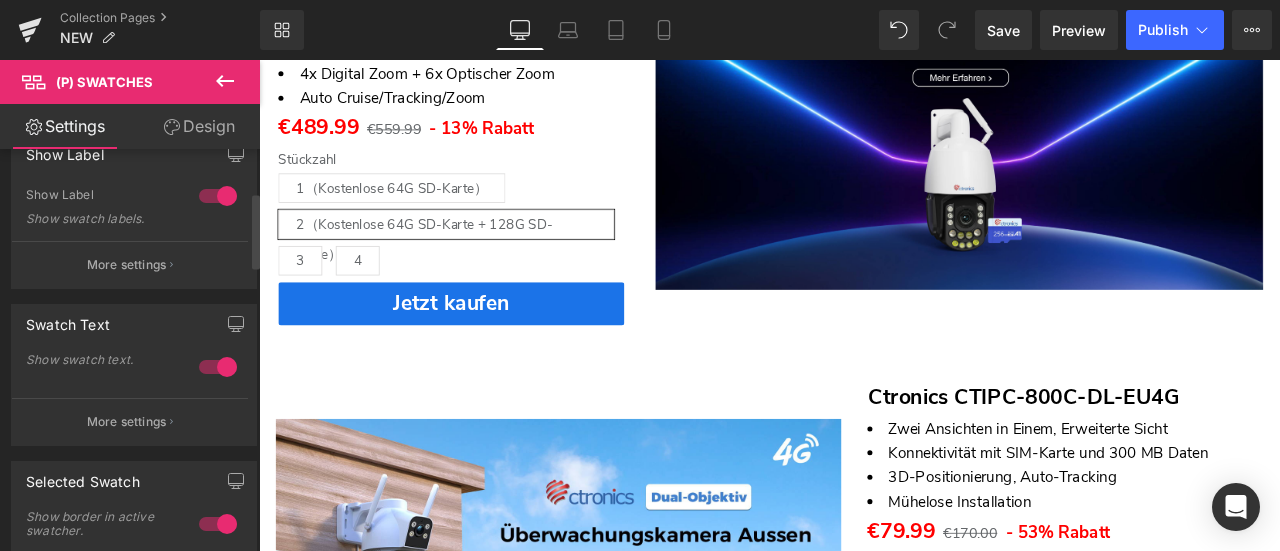 scroll, scrollTop: 159, scrollLeft: 0, axis: vertical 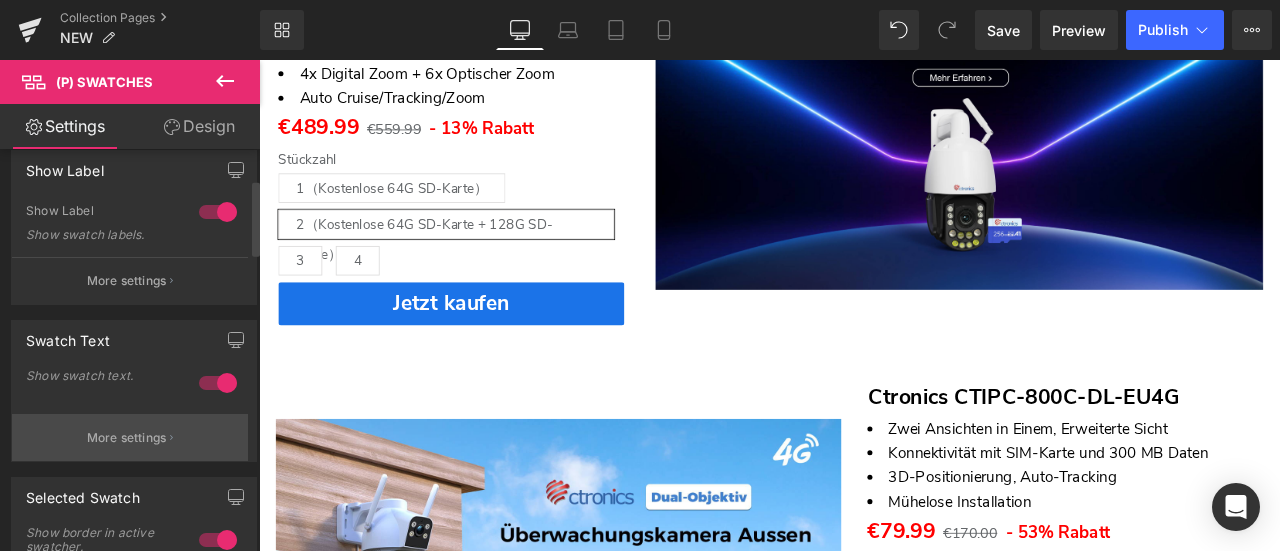 click on "More settings" at bounding box center [127, 438] 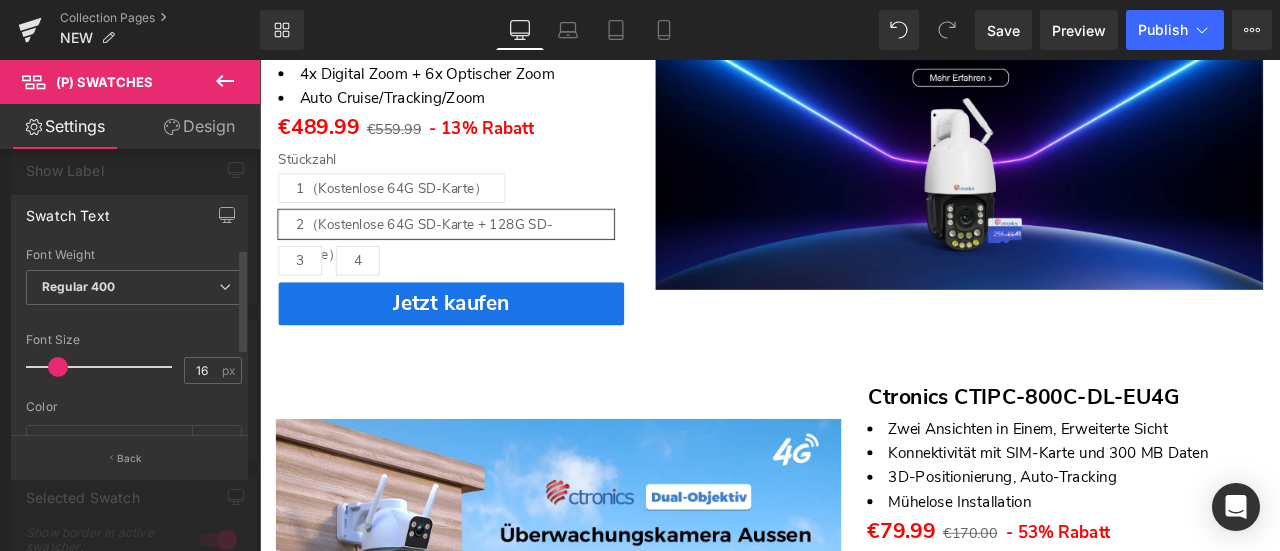 type on "15" 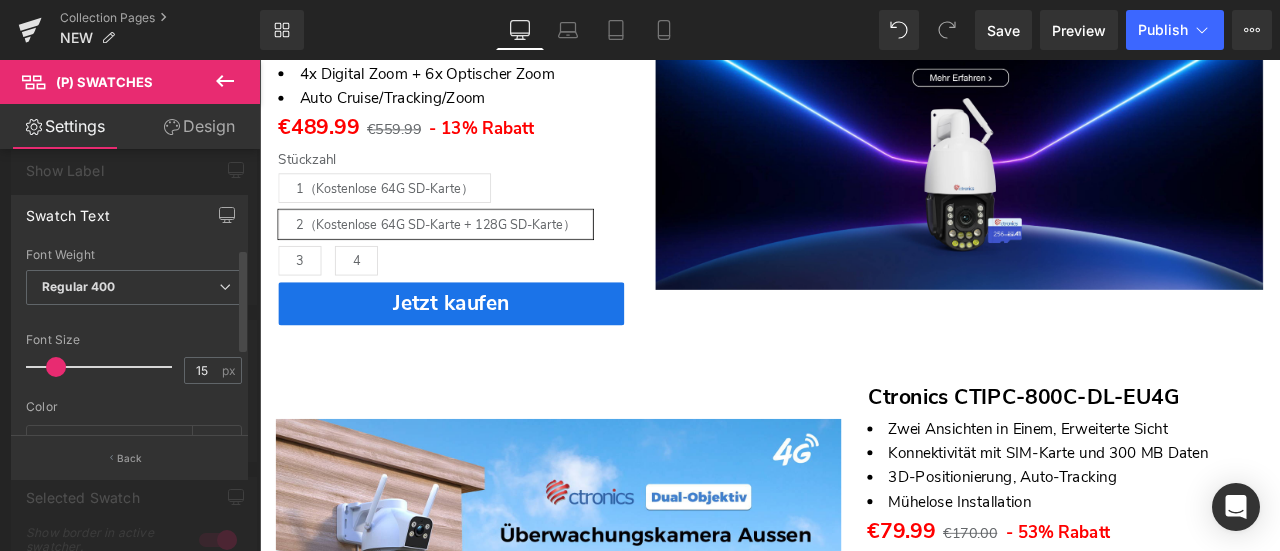 click at bounding box center [56, 367] 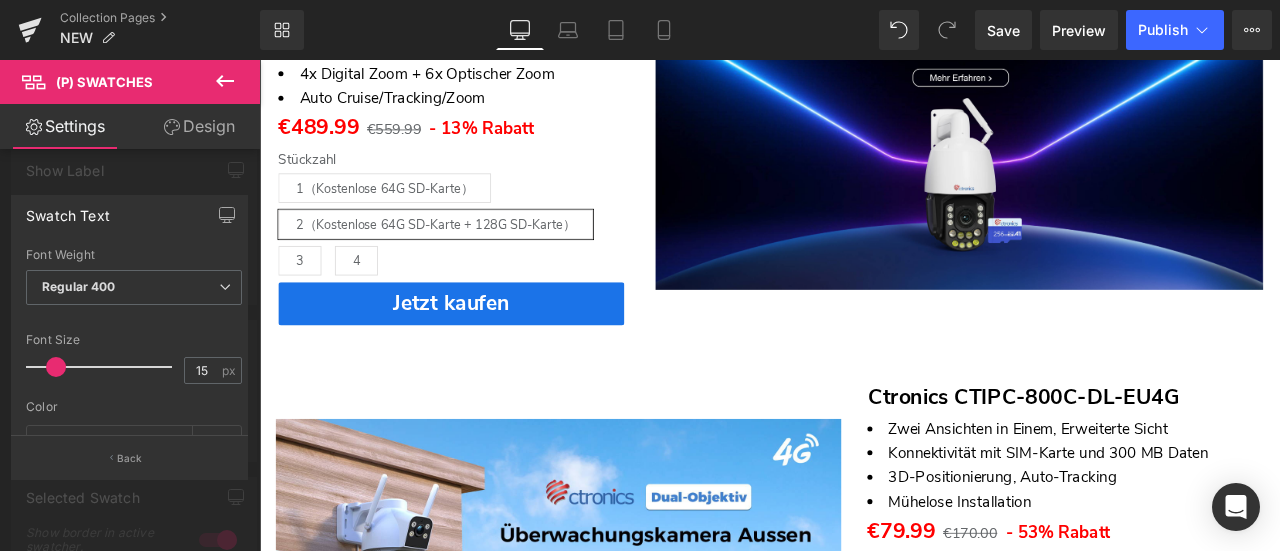 click on "Direkt zum Inhalt
Einkaufswagen
Ihr Einkaufswagen ist im Moment leer.
Zur Kasse
Ein oder mehrere Artikel in deinem Warenkorb ist/sind ein wiederkehrender Kauf oder ein Kauf mit Zahlungsaufschub. Indem ich fortfahre, stimme ich den  Stornierungsrichtlinie" at bounding box center [864, 1882] 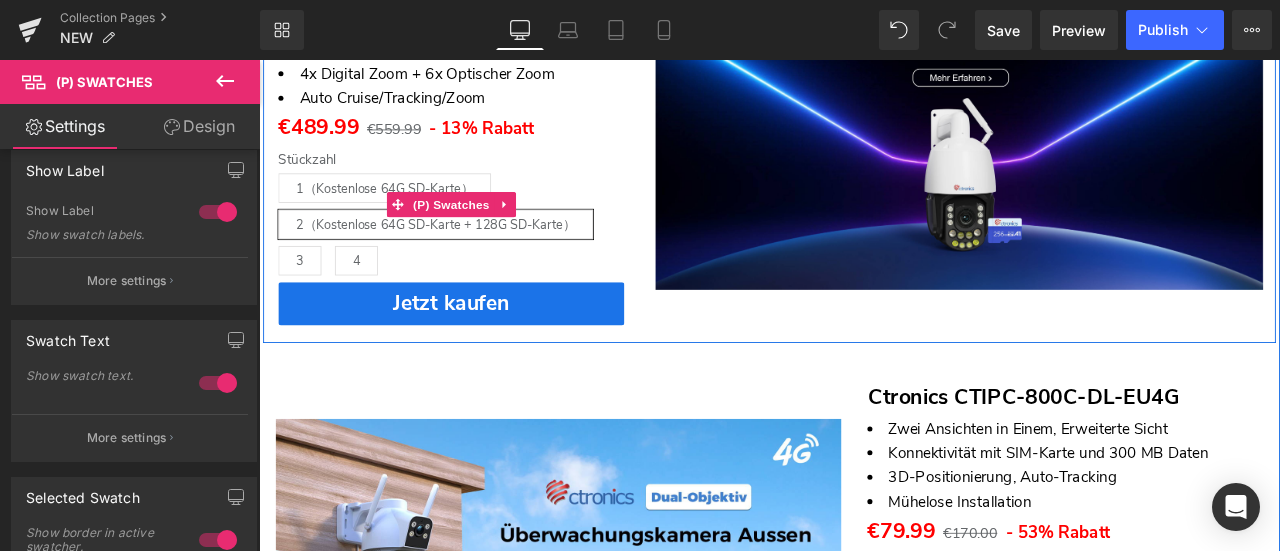 click on "1（Kostenlose 64G SD-Karte）" at bounding box center (408, 211) 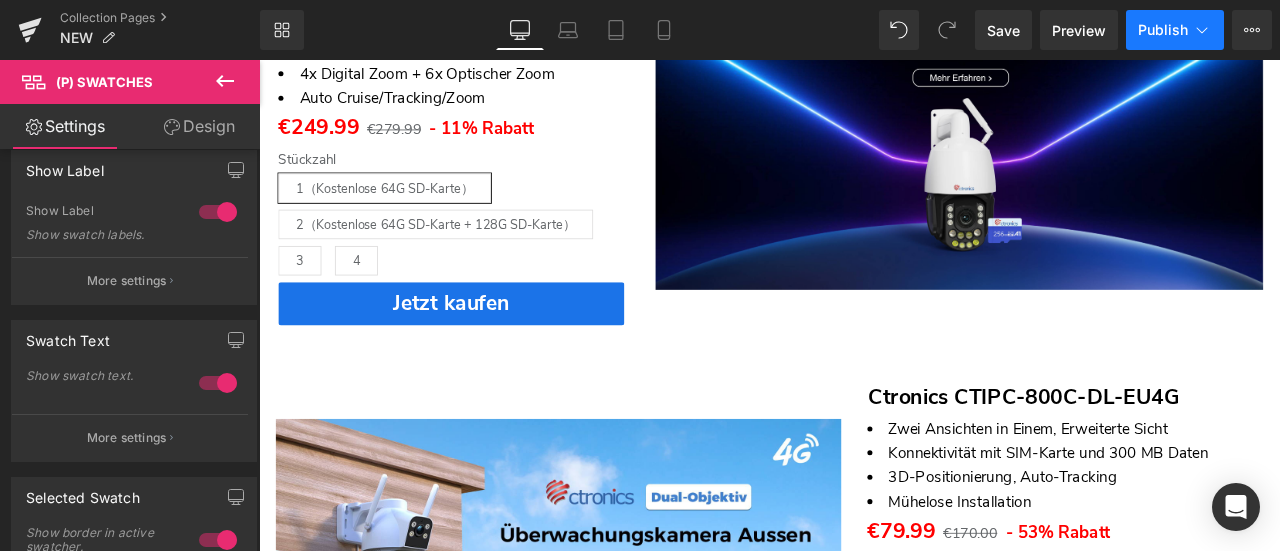 click on "Publish" at bounding box center [1163, 30] 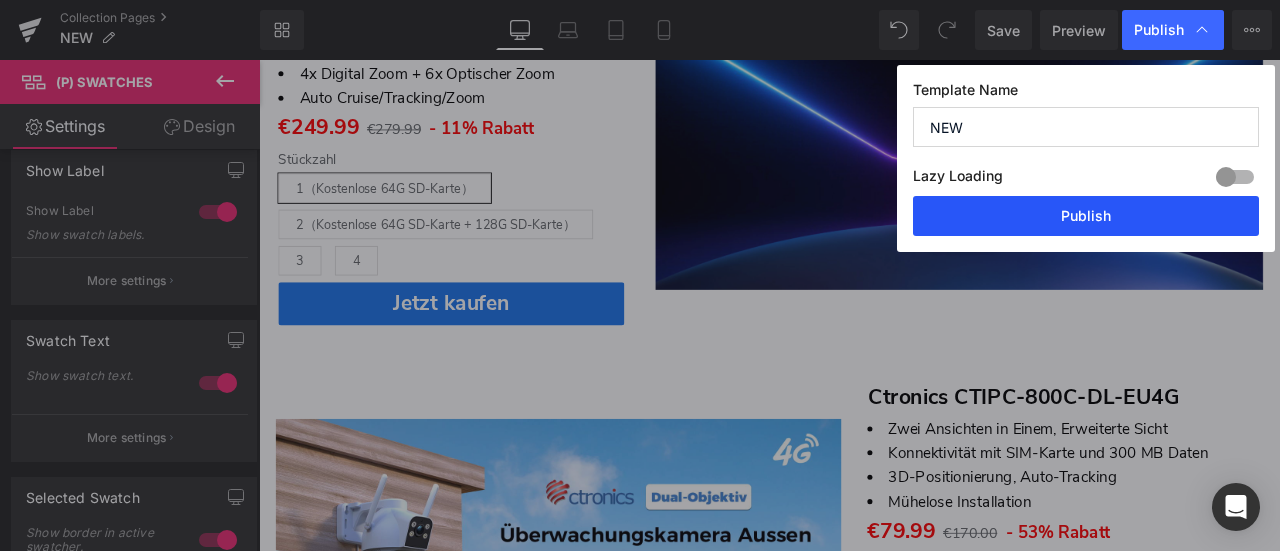 click on "Publish" at bounding box center (1086, 216) 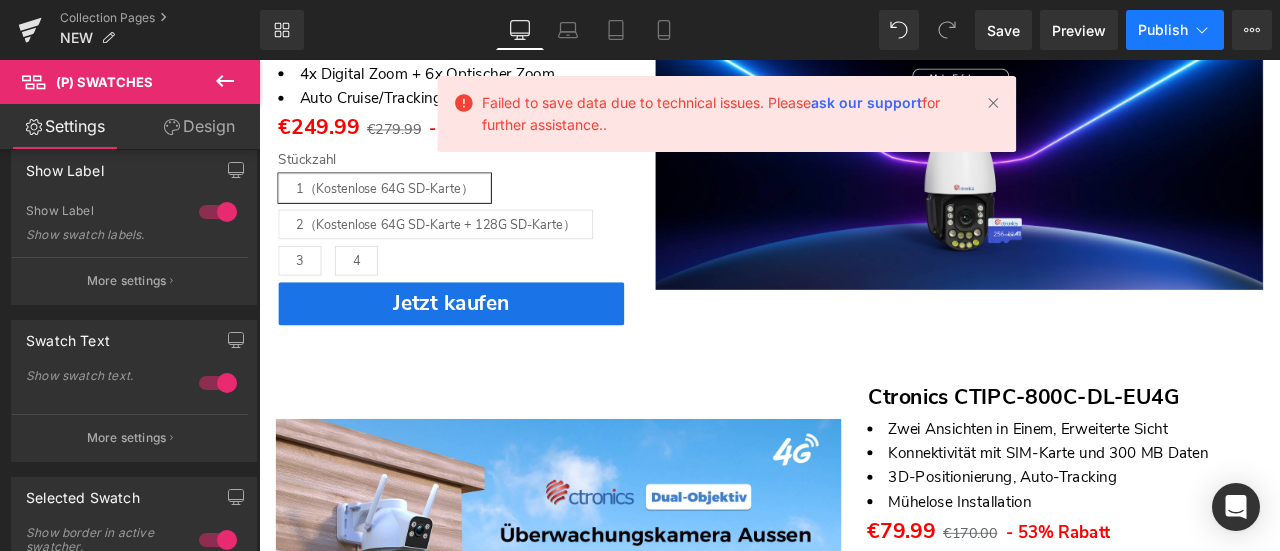 click on "Publish" at bounding box center [1163, 30] 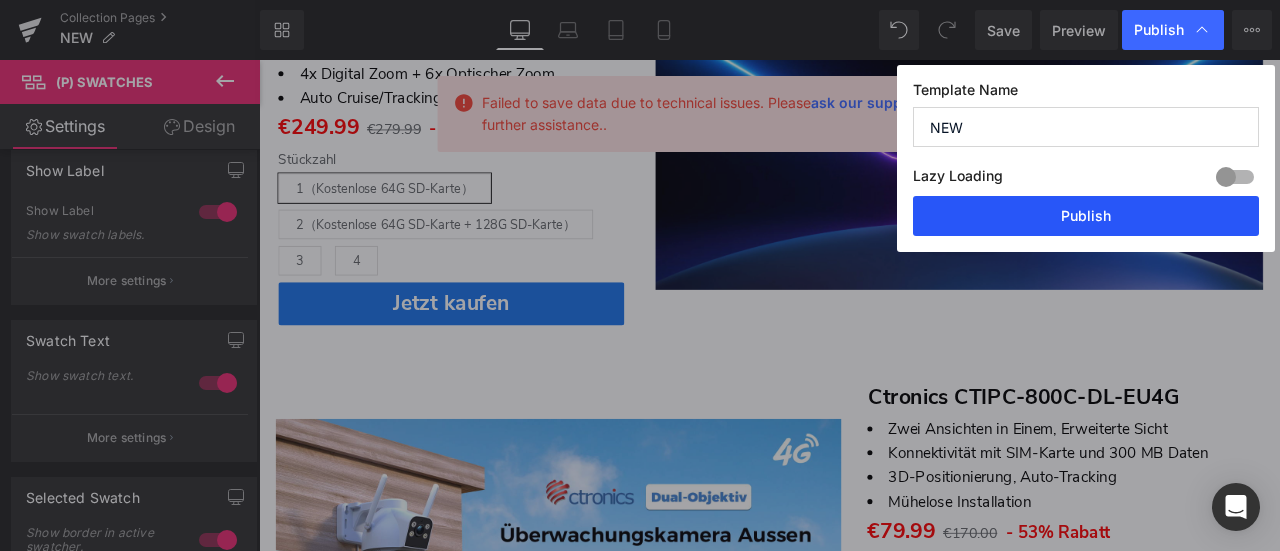 click on "Publish" at bounding box center [1086, 216] 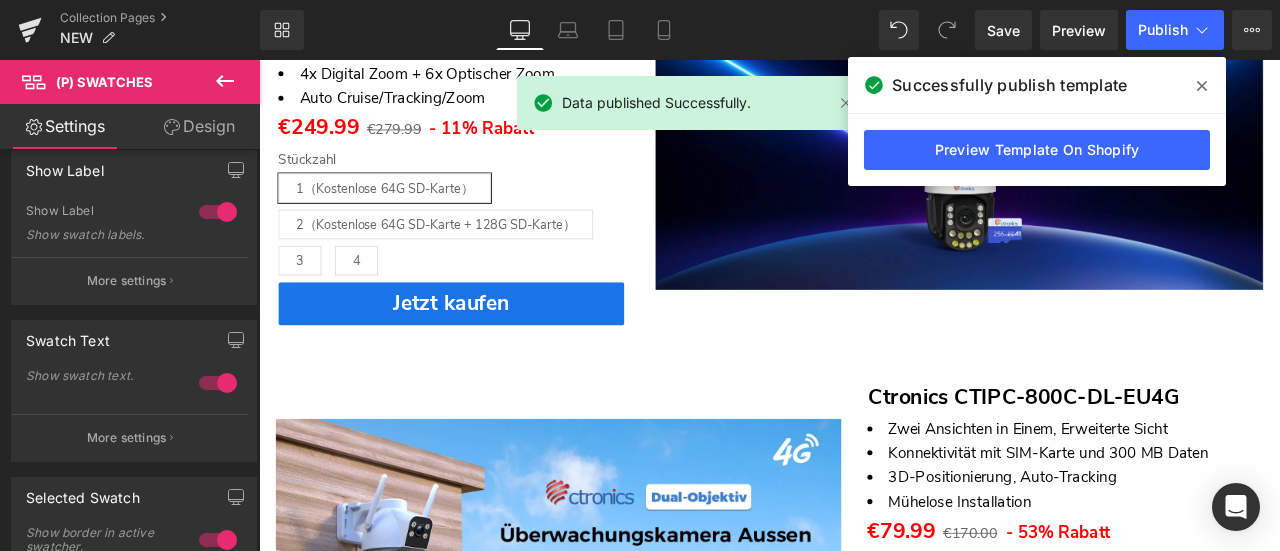 click 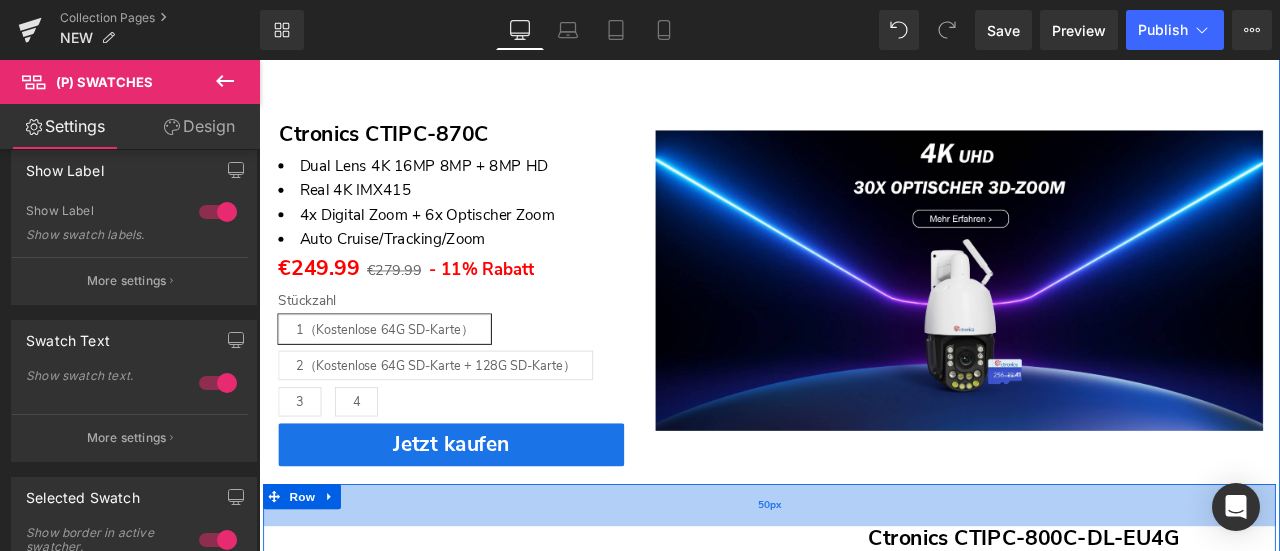 scroll, scrollTop: 1296, scrollLeft: 0, axis: vertical 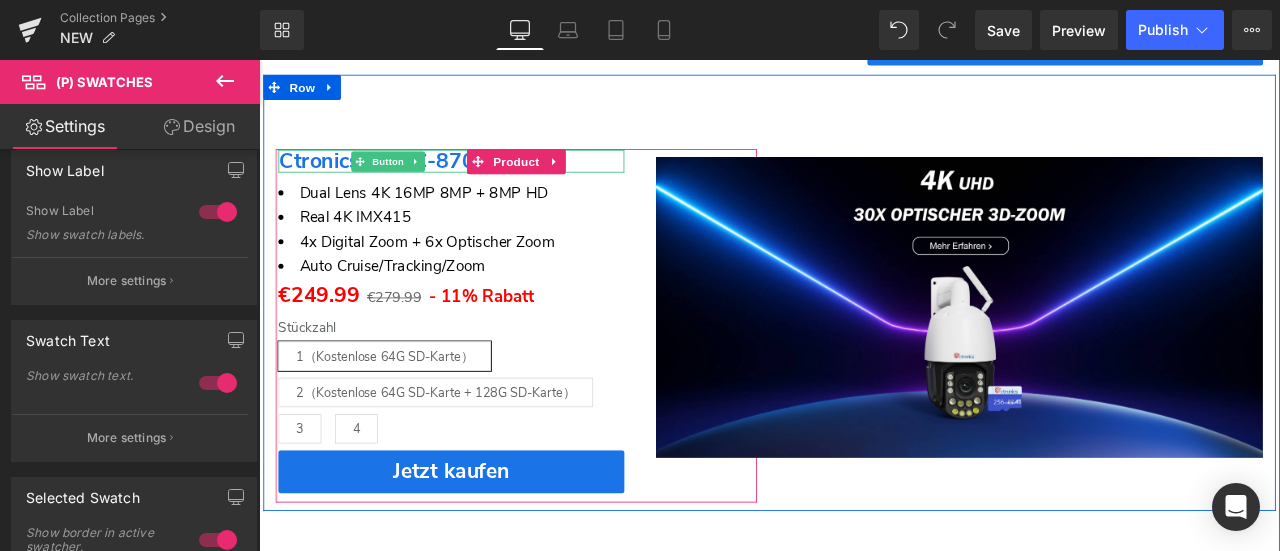 click at bounding box center [445, 181] 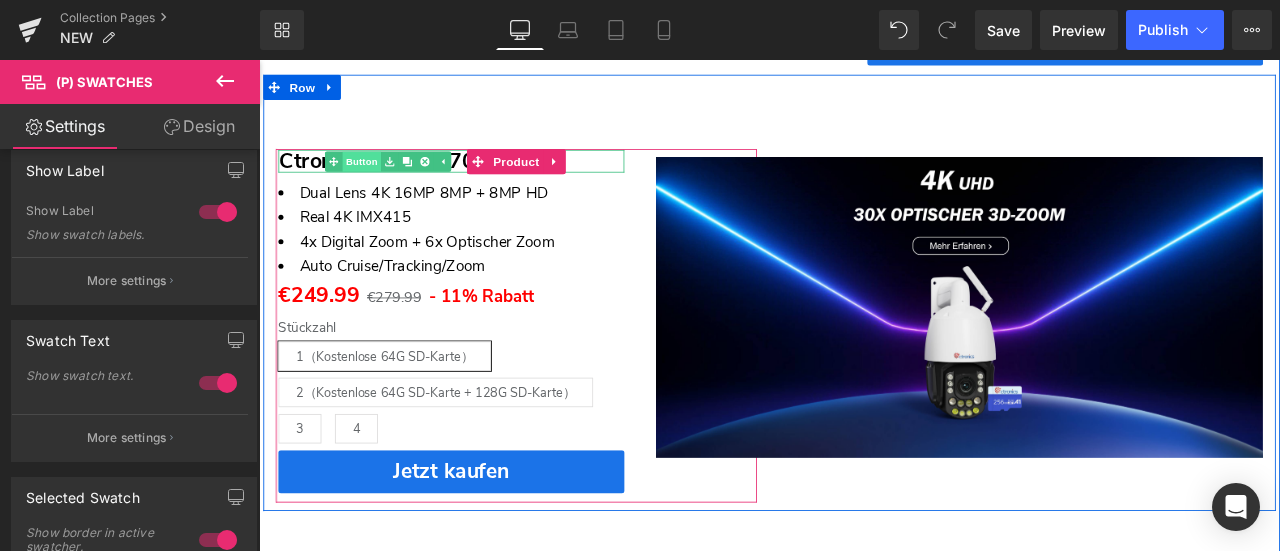 click on "Button" at bounding box center [381, 181] 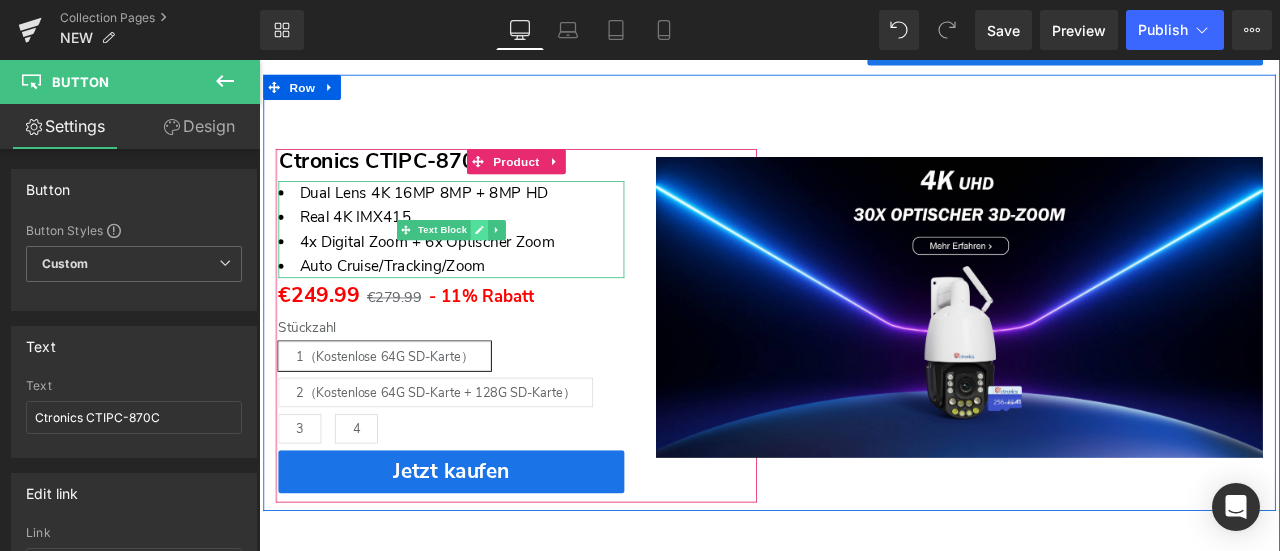 click at bounding box center [520, 262] 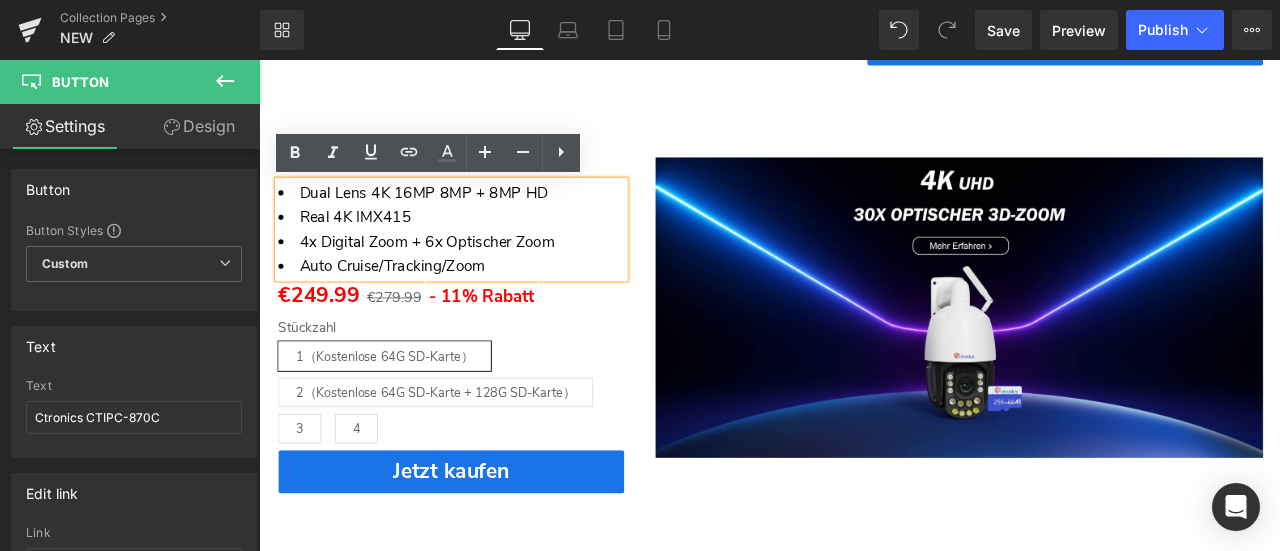 click on "Dual Lens 4K 16MP 8MP + 8MP HD" at bounding box center [487, 218] 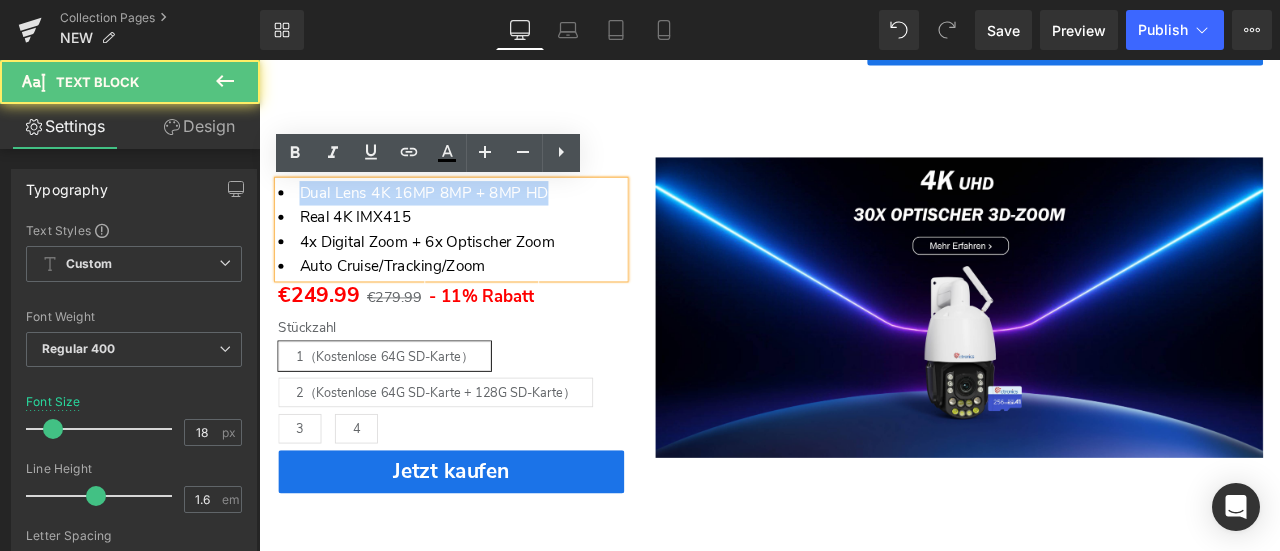 drag, startPoint x: 298, startPoint y: 218, endPoint x: 640, endPoint y: 223, distance: 342.03656 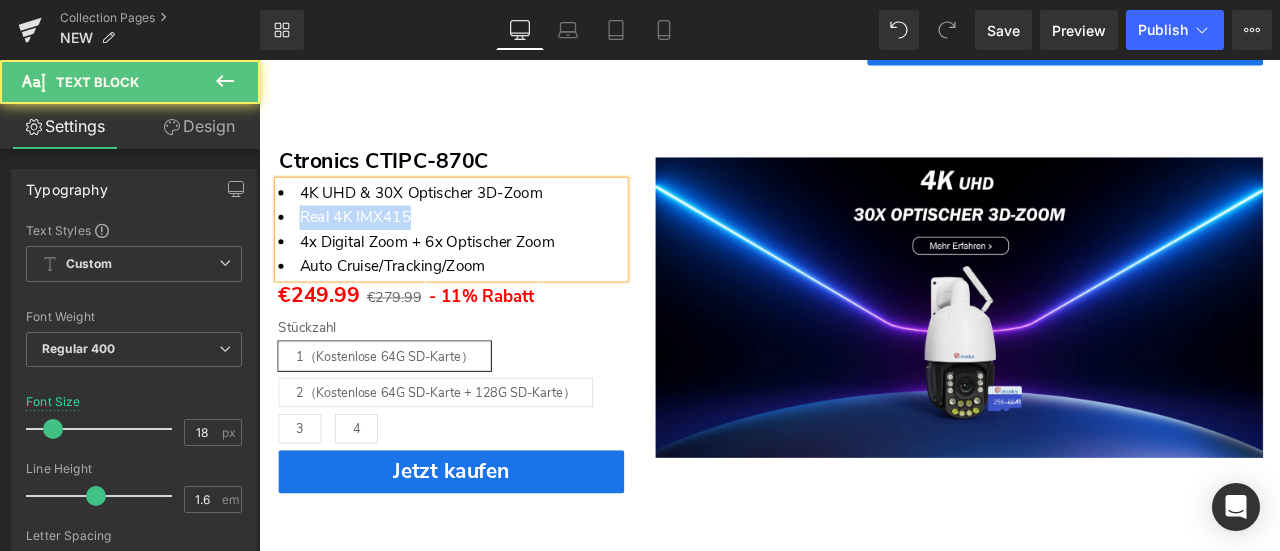 drag, startPoint x: 298, startPoint y: 250, endPoint x: 490, endPoint y: 251, distance: 192.00261 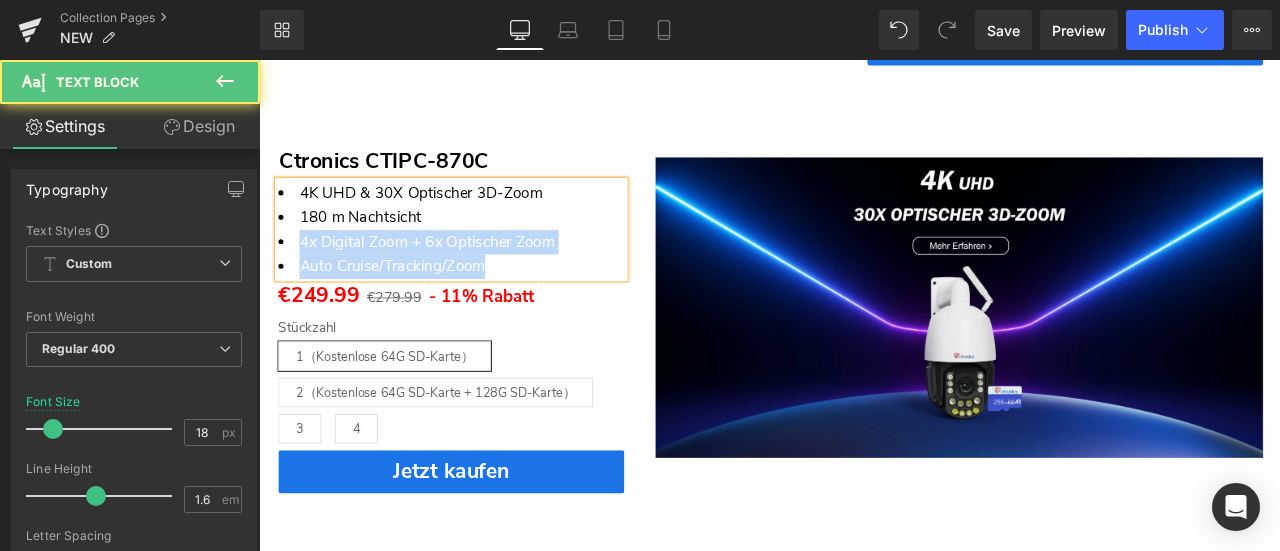 drag, startPoint x: 299, startPoint y: 277, endPoint x: 625, endPoint y: 292, distance: 326.3449 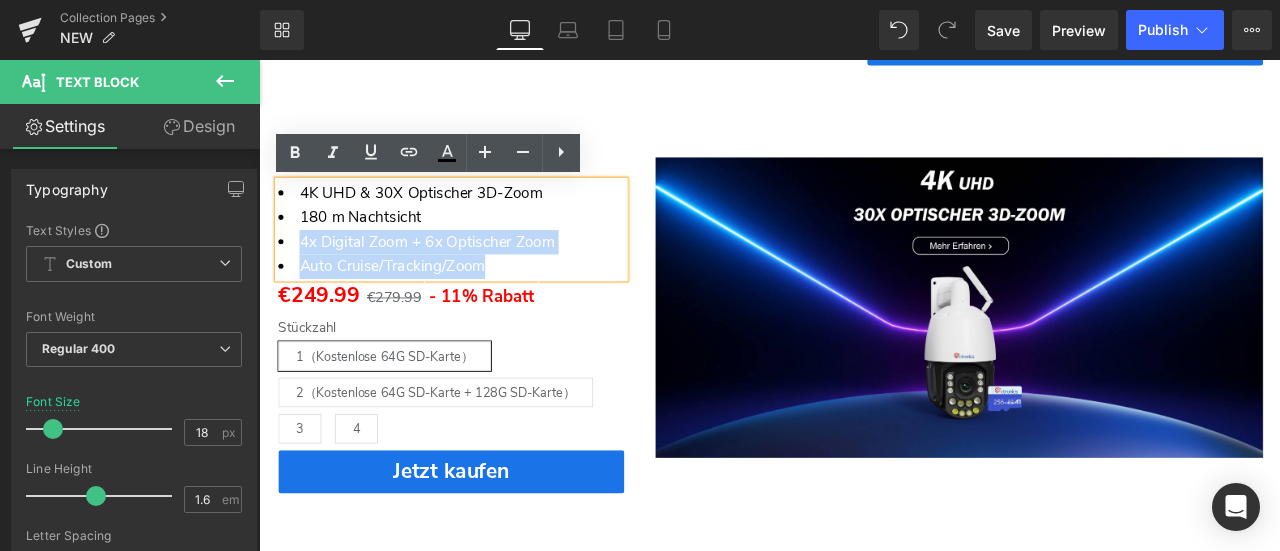 drag, startPoint x: 301, startPoint y: 276, endPoint x: 580, endPoint y: 301, distance: 280.11783 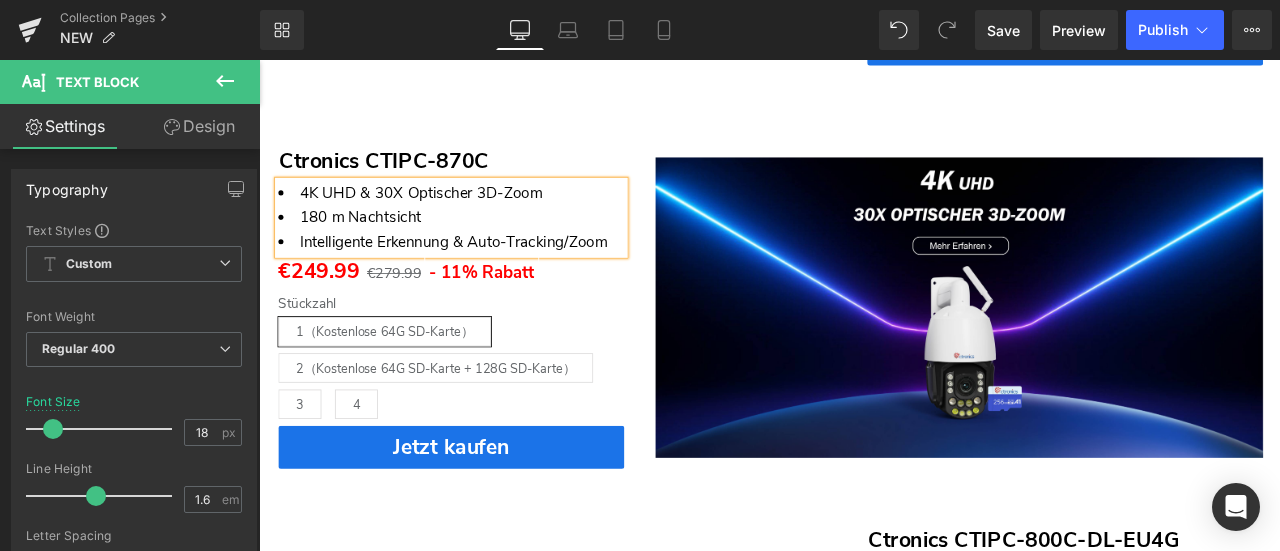 click on "50px" at bounding box center (259, 60) 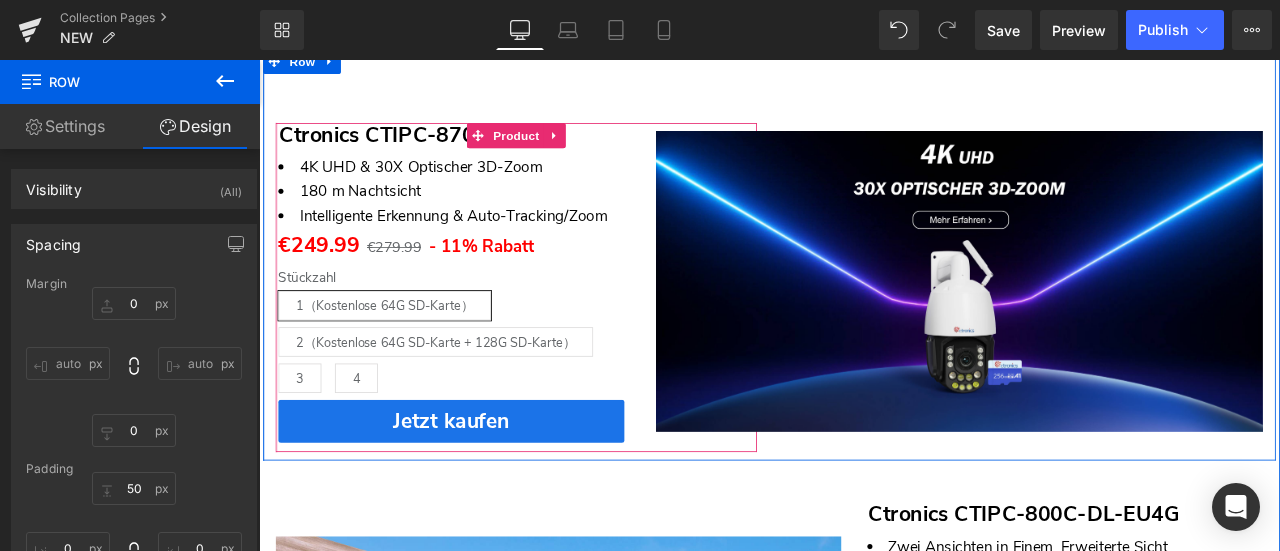 scroll, scrollTop: 1296, scrollLeft: 0, axis: vertical 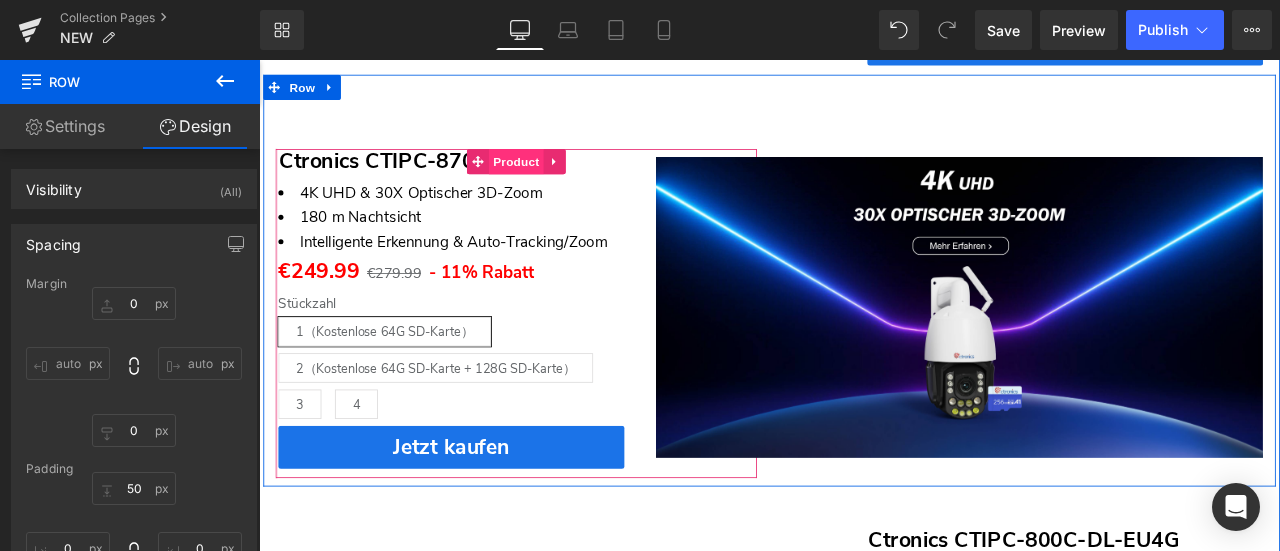 click on "Product" at bounding box center (564, 181) 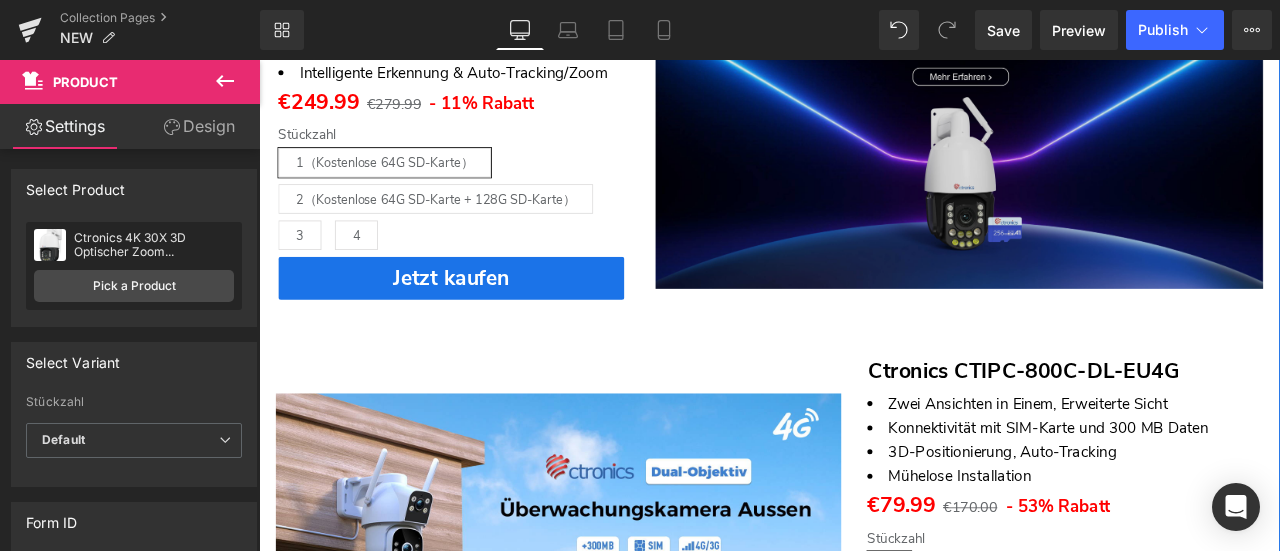 scroll, scrollTop: 1496, scrollLeft: 0, axis: vertical 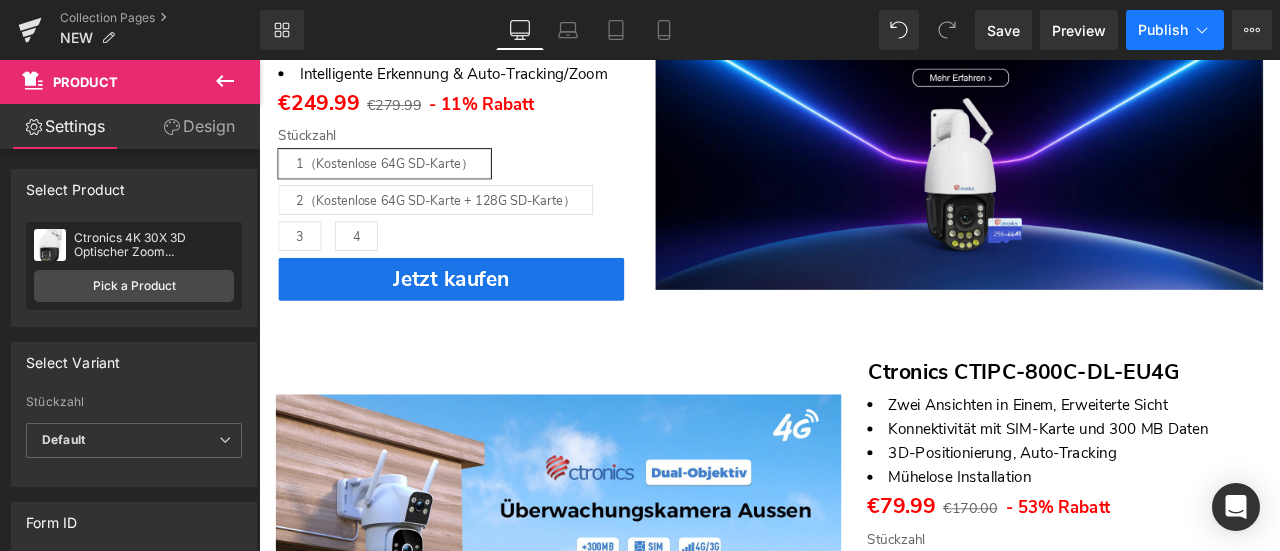 click on "Publish" at bounding box center (1163, 30) 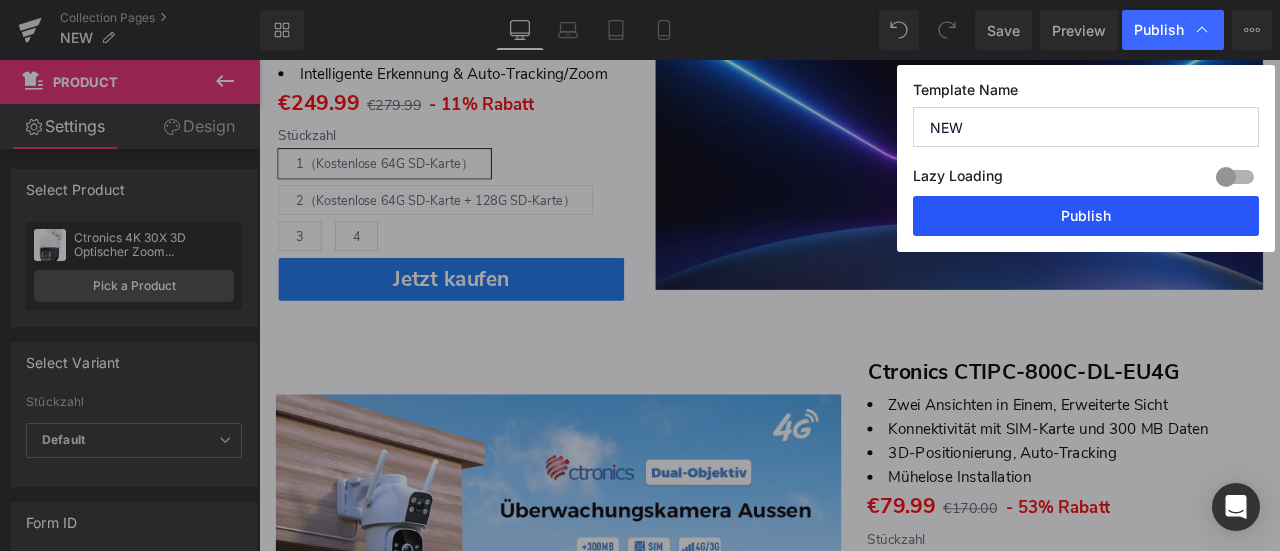 click on "Publish" at bounding box center (1086, 216) 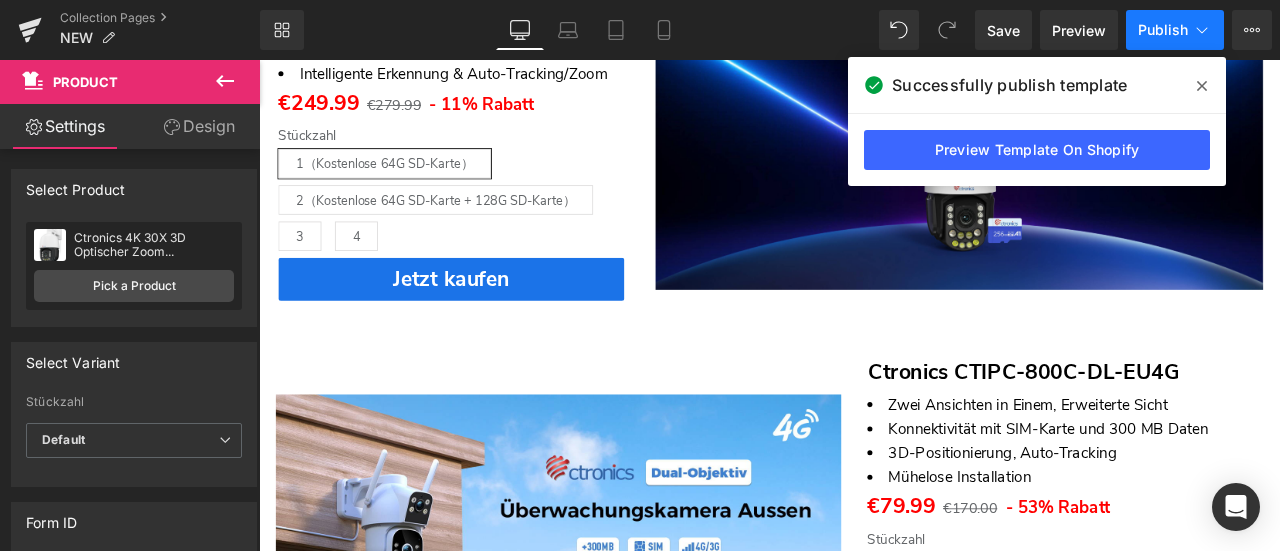click on "Publish" at bounding box center (1163, 30) 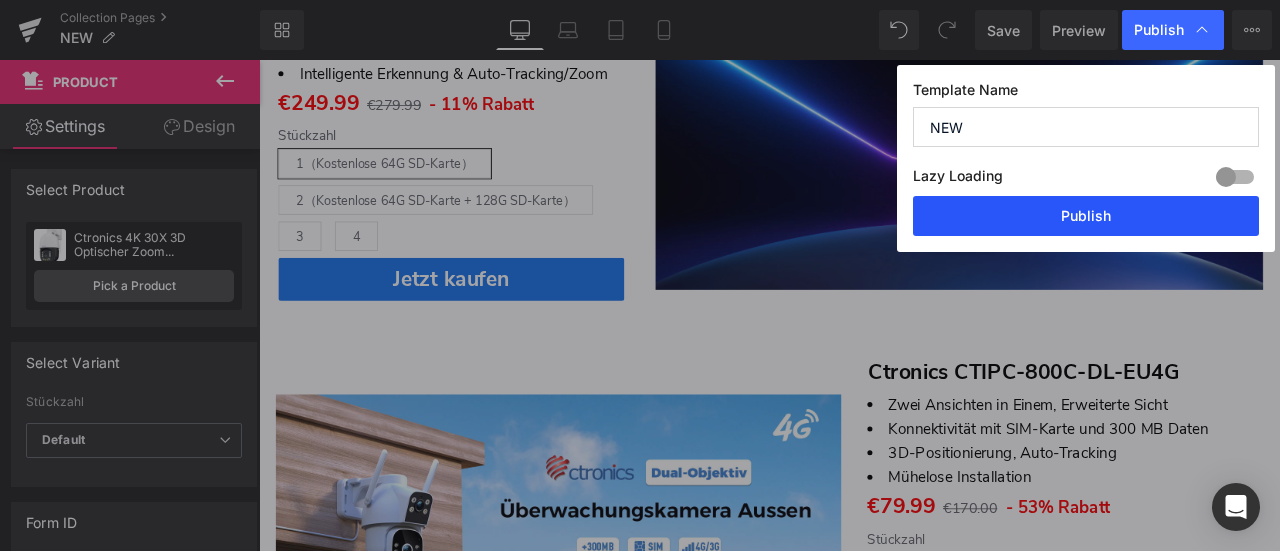 click on "Publish" at bounding box center [1086, 216] 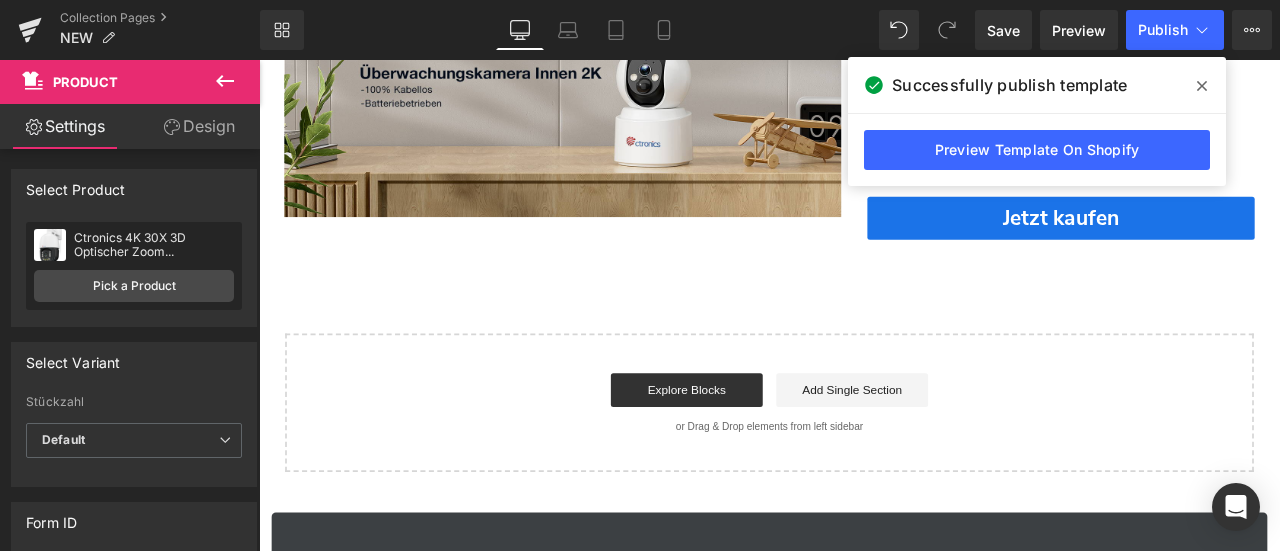 scroll, scrollTop: 5496, scrollLeft: 0, axis: vertical 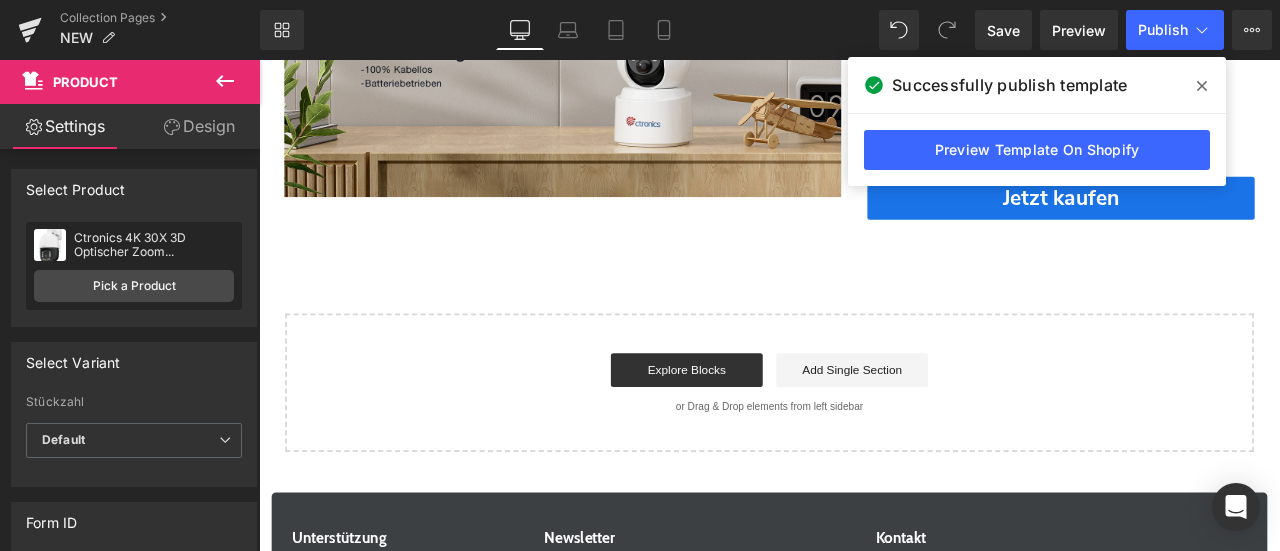 drag, startPoint x: 1109, startPoint y: 28, endPoint x: 1195, endPoint y: 83, distance: 102.0833 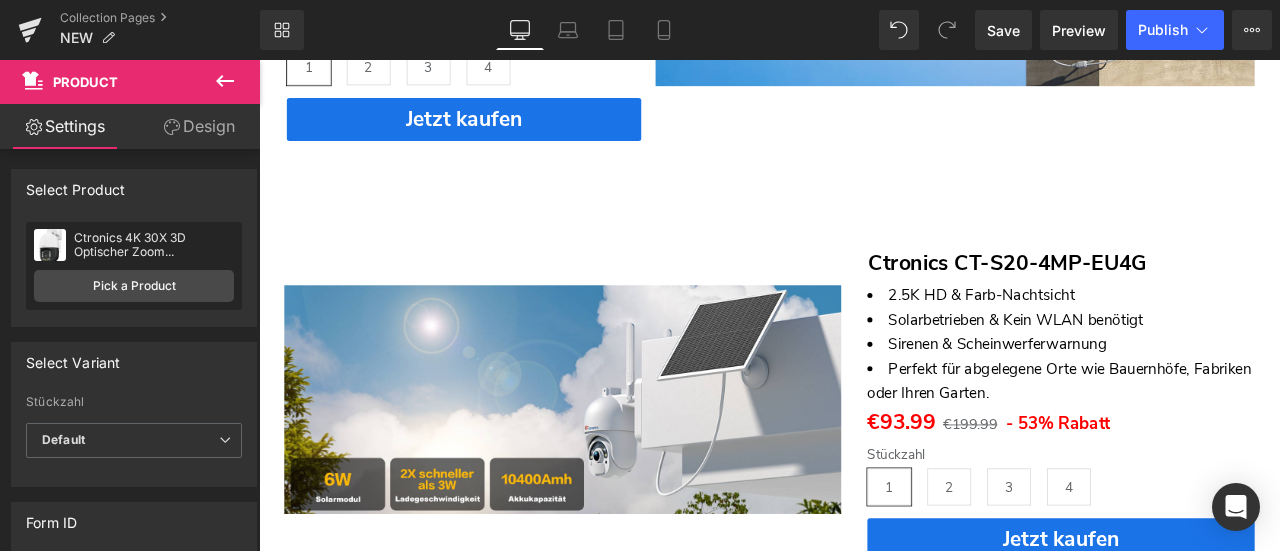 scroll, scrollTop: 3296, scrollLeft: 0, axis: vertical 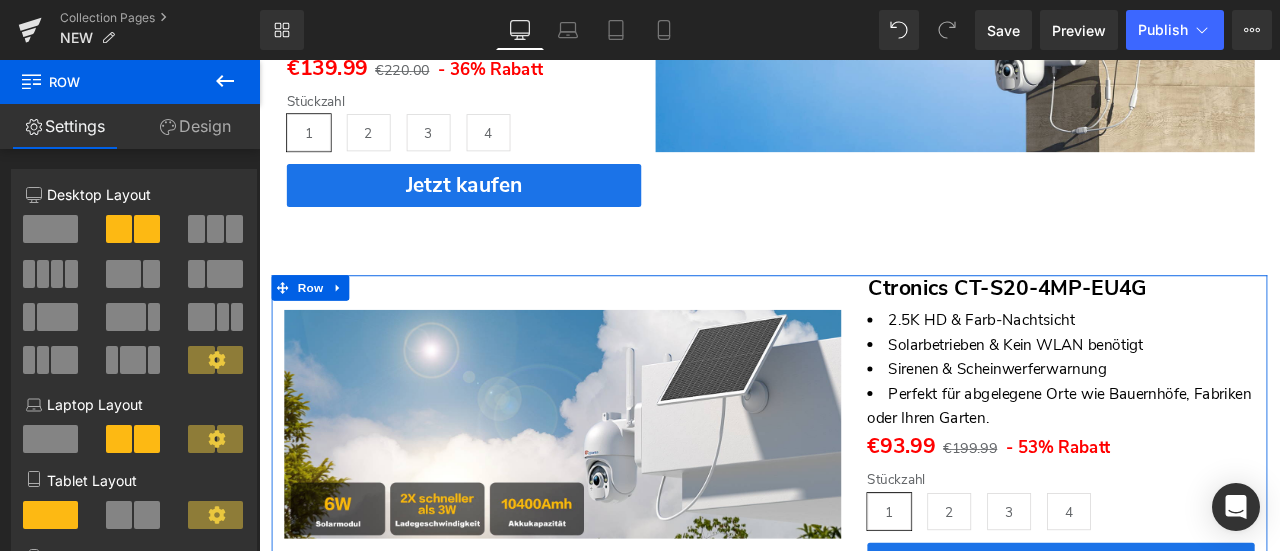 drag, startPoint x: 851, startPoint y: 406, endPoint x: 863, endPoint y: 358, distance: 49.47727 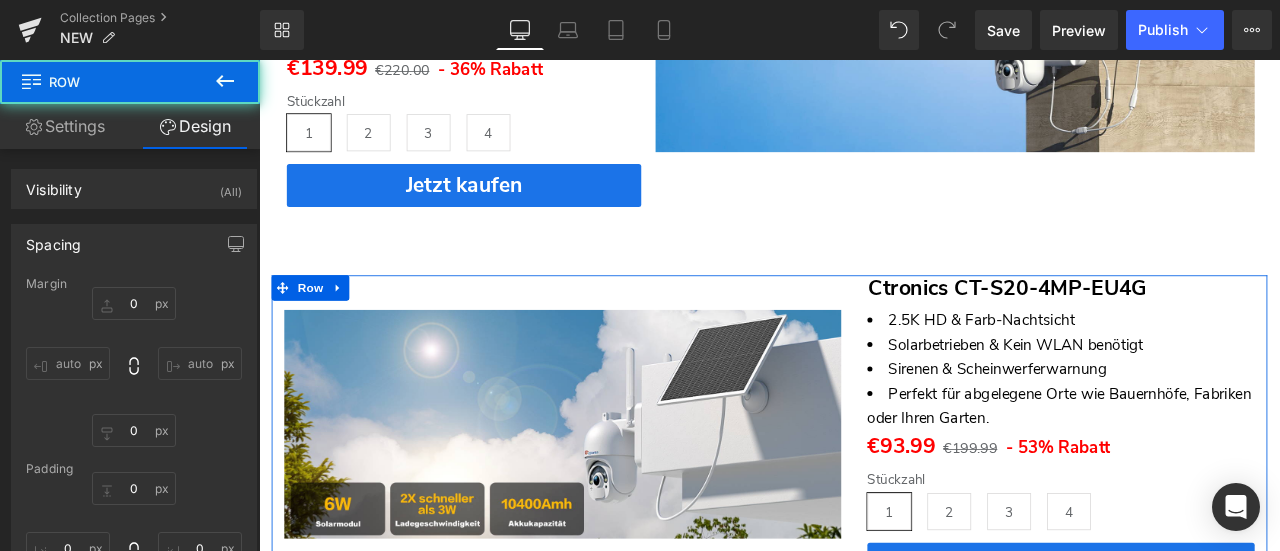 type on "0" 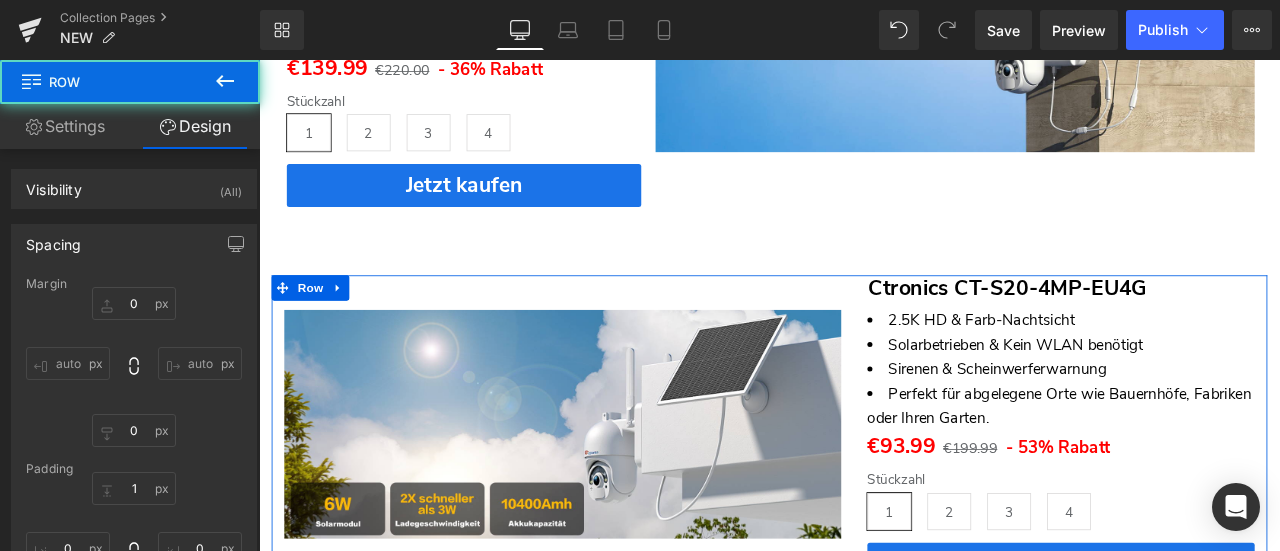 click on "Intelligente Sicherheit für 2025 Heading         Image         Image
Ctronics 530C-4KW Button
4K-Ultra-HD-Bildqualität mit SONY-Sensor 2,4G/5G Dual-Band-WLAN ONVIF, NVR, FTP und Cloud 360°-Panoramaansicht & 8 Presets
Text Block
€129.99
€179.99
-
28%
[DEMOGRAPHIC_DATA]
(P) Price
Stückzahl
1
2
3
4" at bounding box center (864, -204) 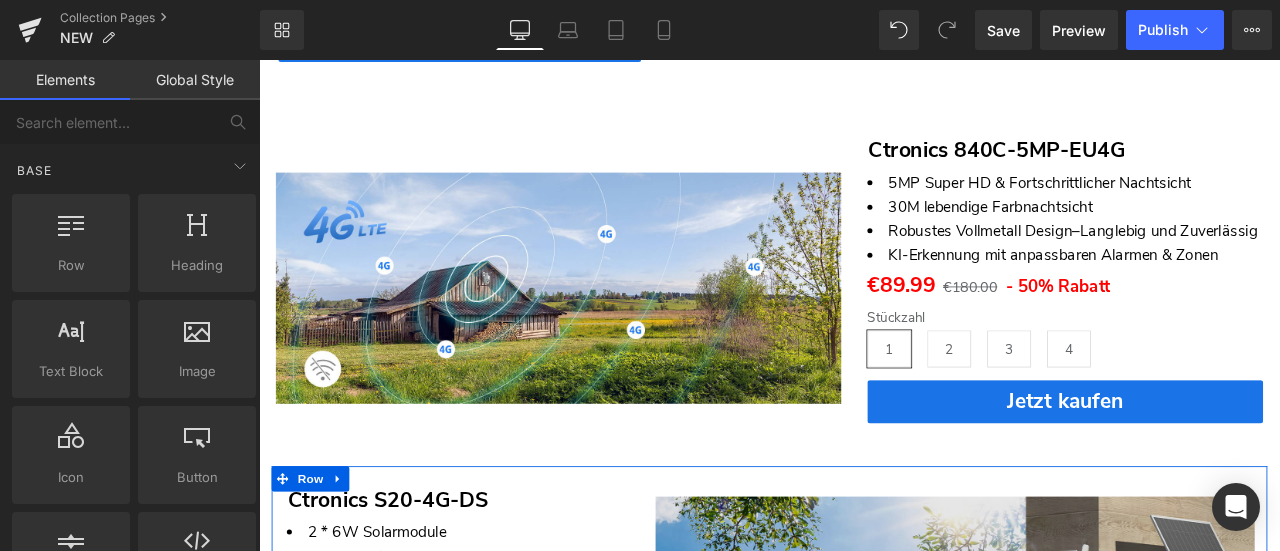 scroll, scrollTop: 1696, scrollLeft: 0, axis: vertical 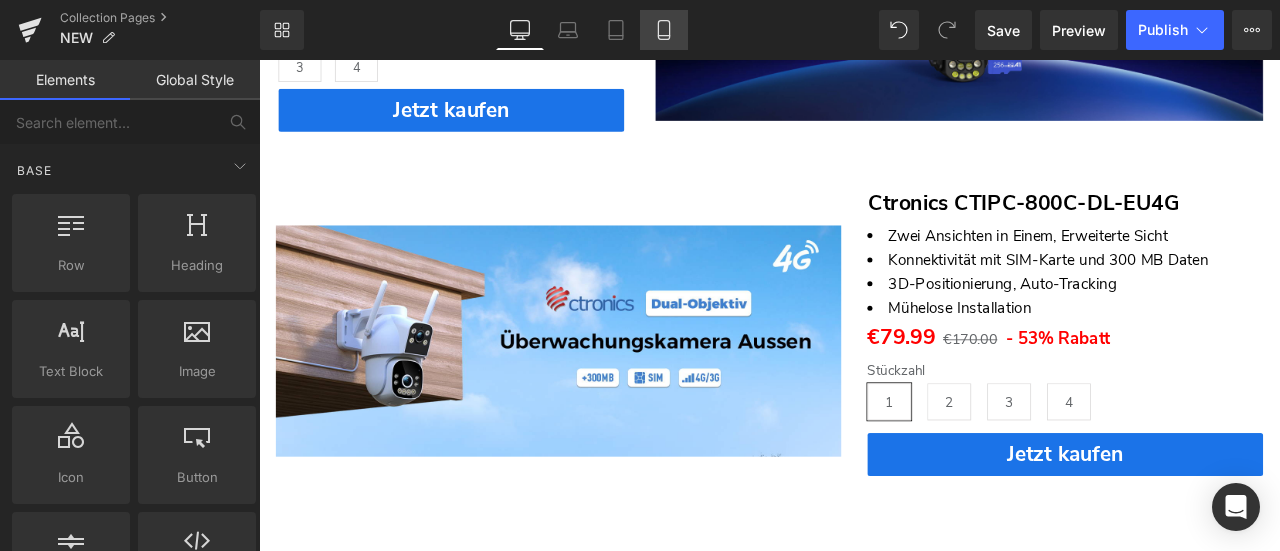 click 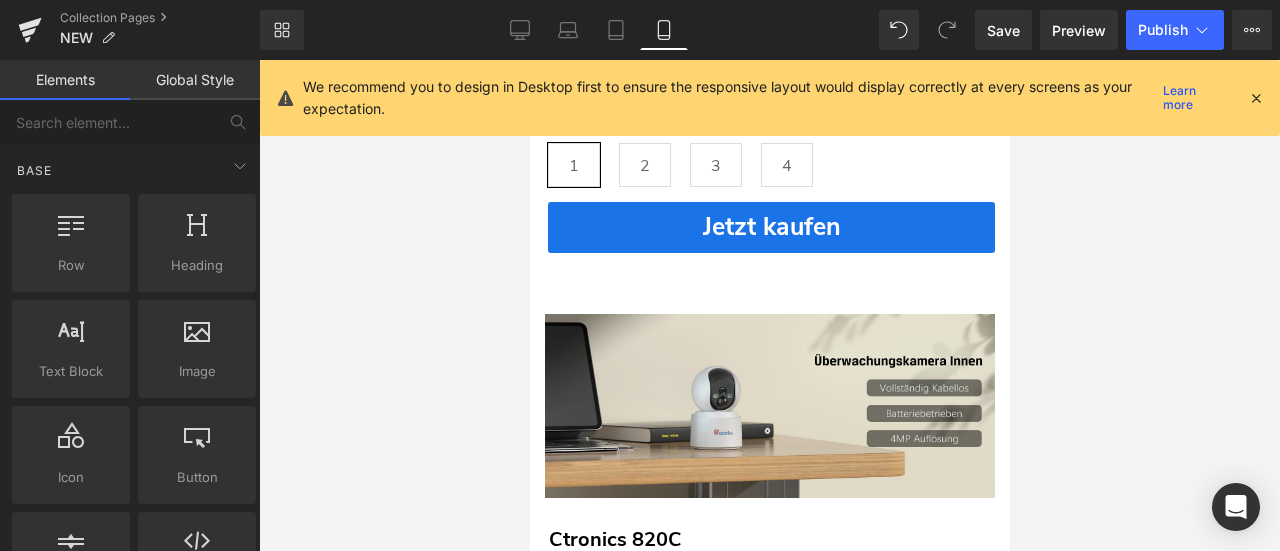 scroll, scrollTop: 1824, scrollLeft: 0, axis: vertical 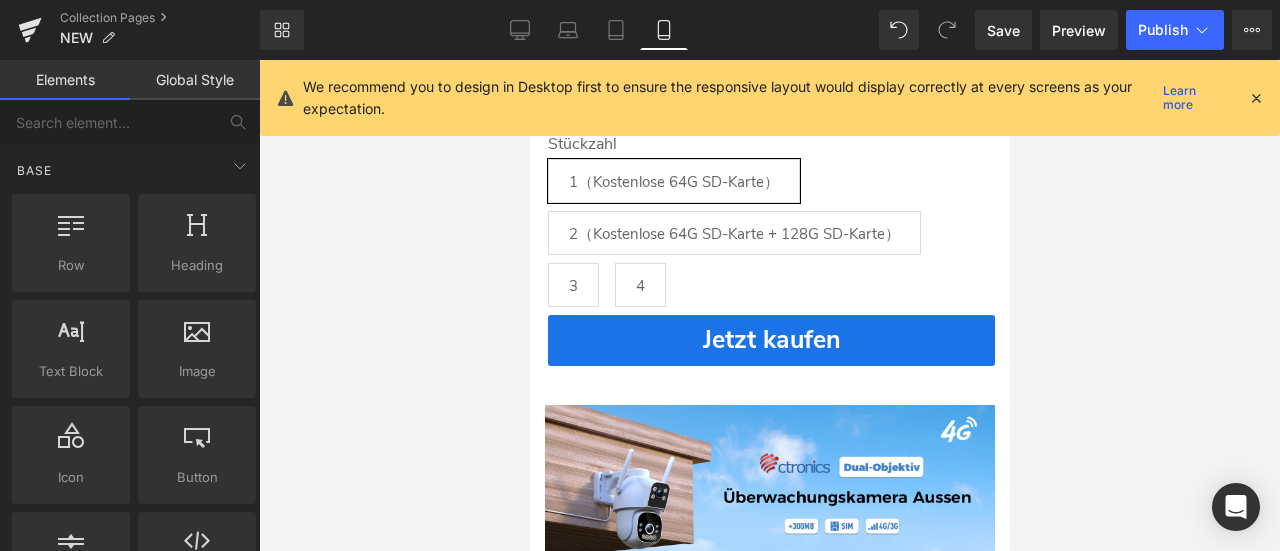 click at bounding box center (1256, 98) 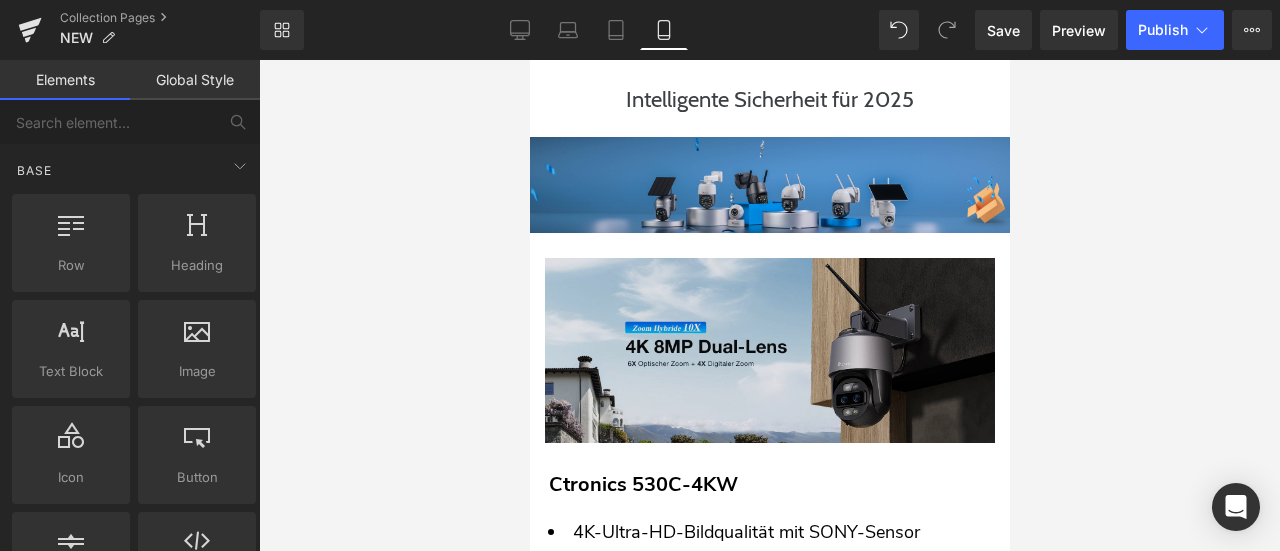 scroll, scrollTop: 200, scrollLeft: 0, axis: vertical 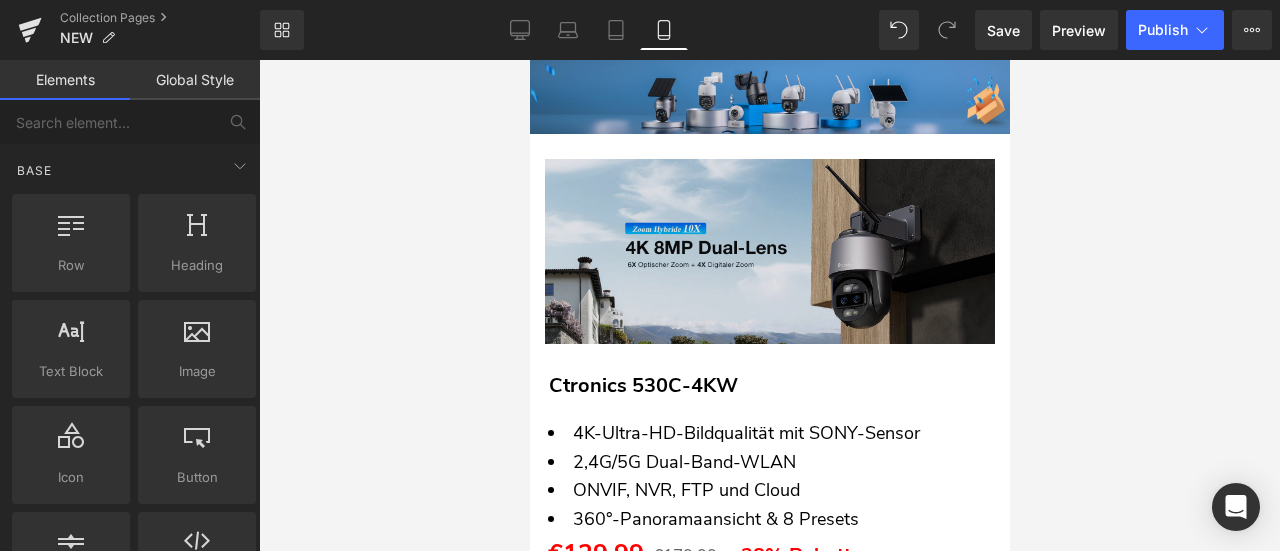 click at bounding box center (769, 252) 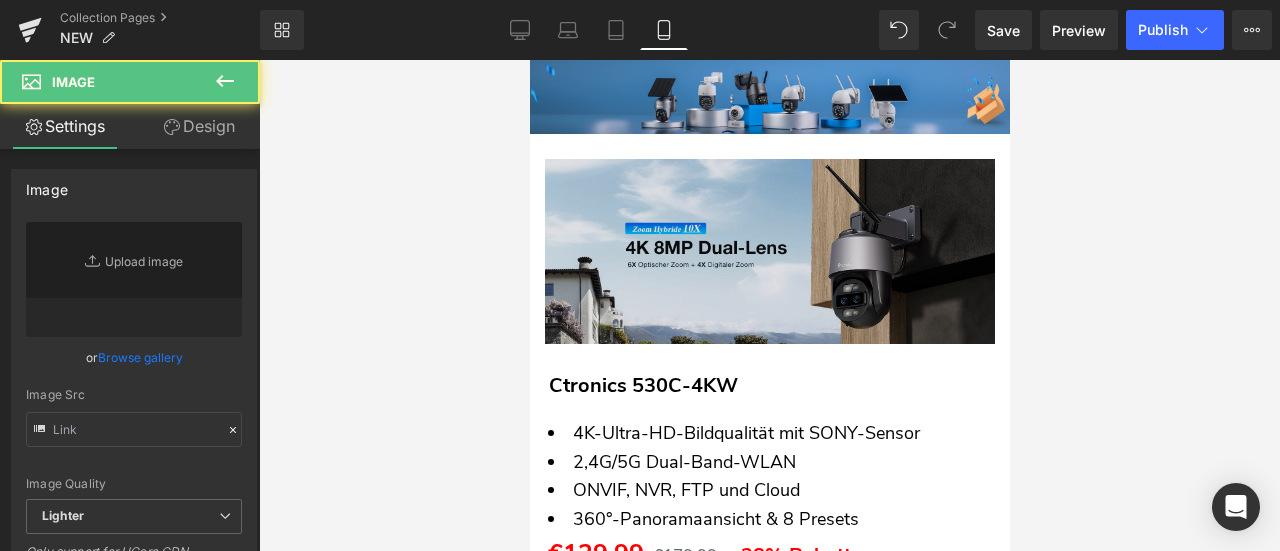 type on "[URL][DOMAIN_NAME]" 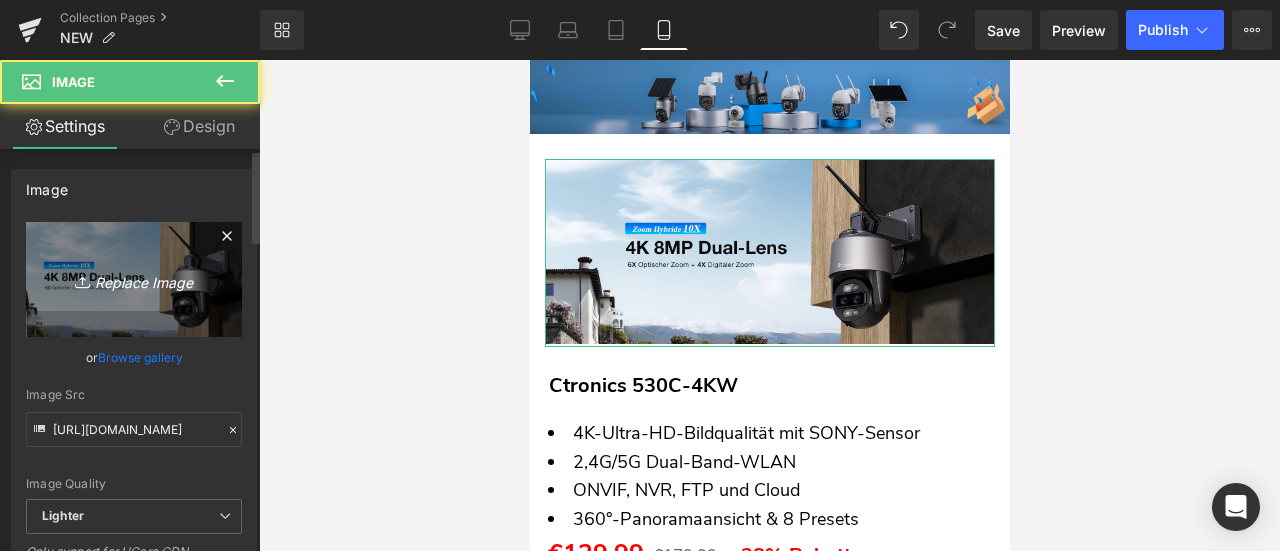 click 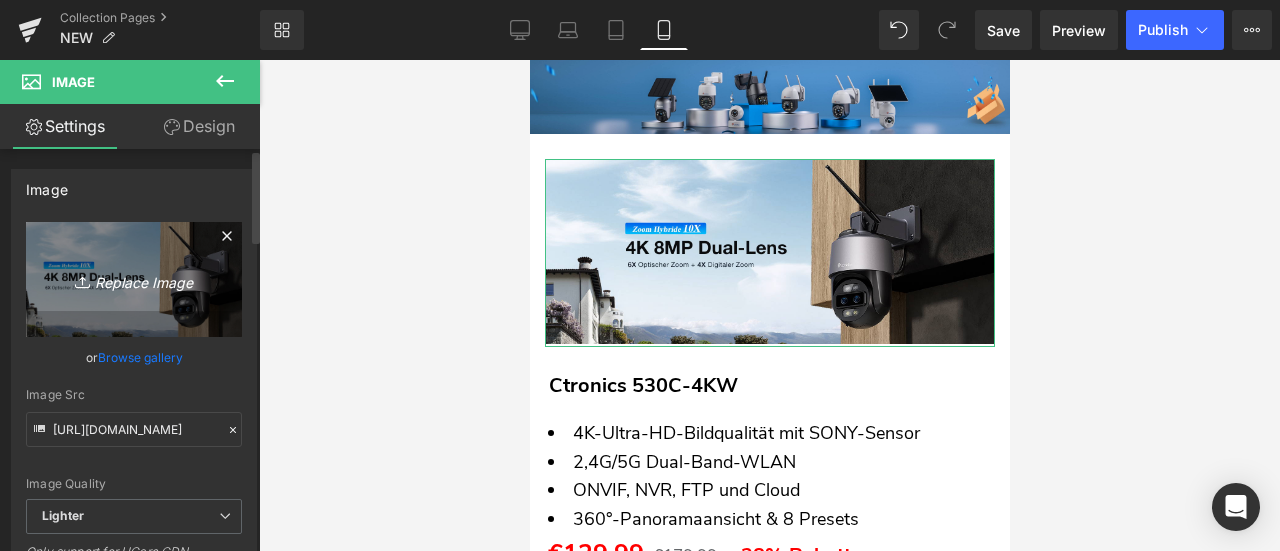 type on "C:\fakepath\画板 11-1.jpg" 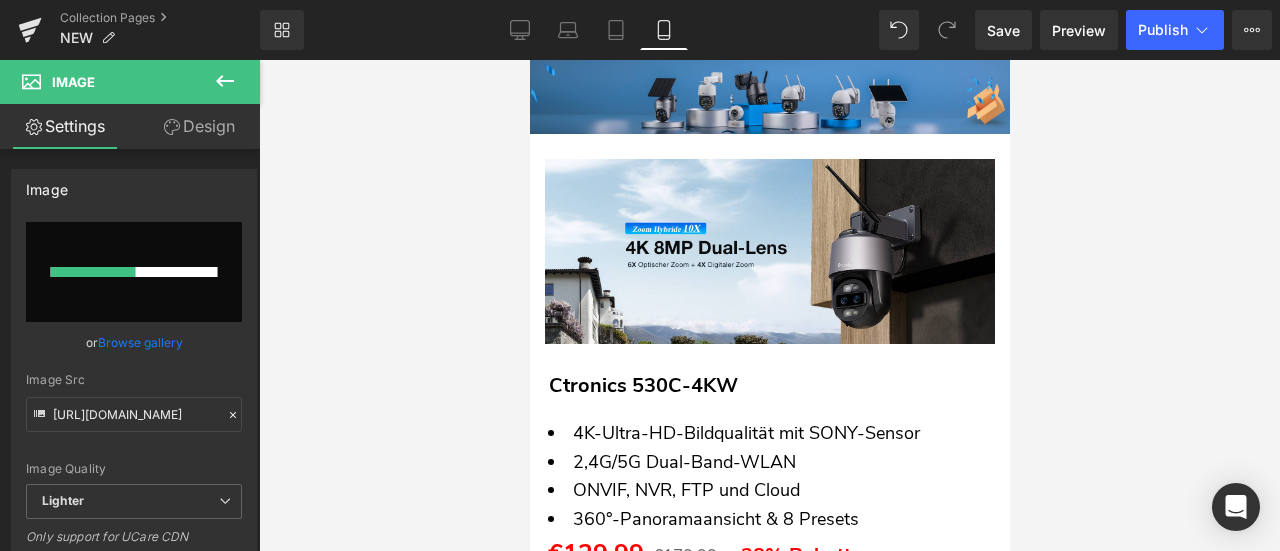 type 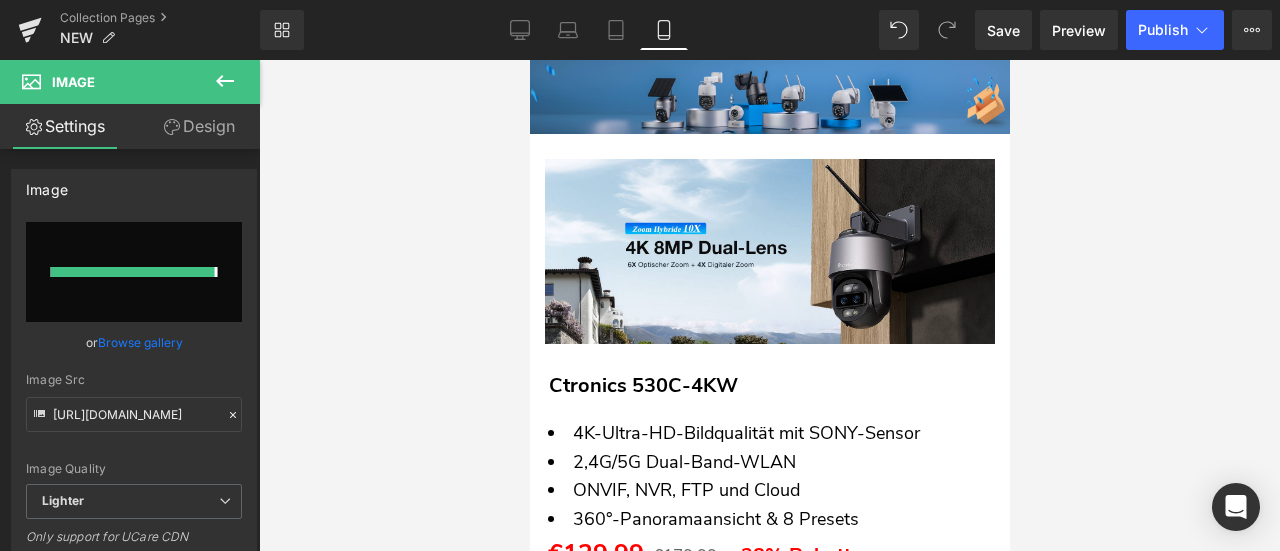 type on "[URL][DOMAIN_NAME]" 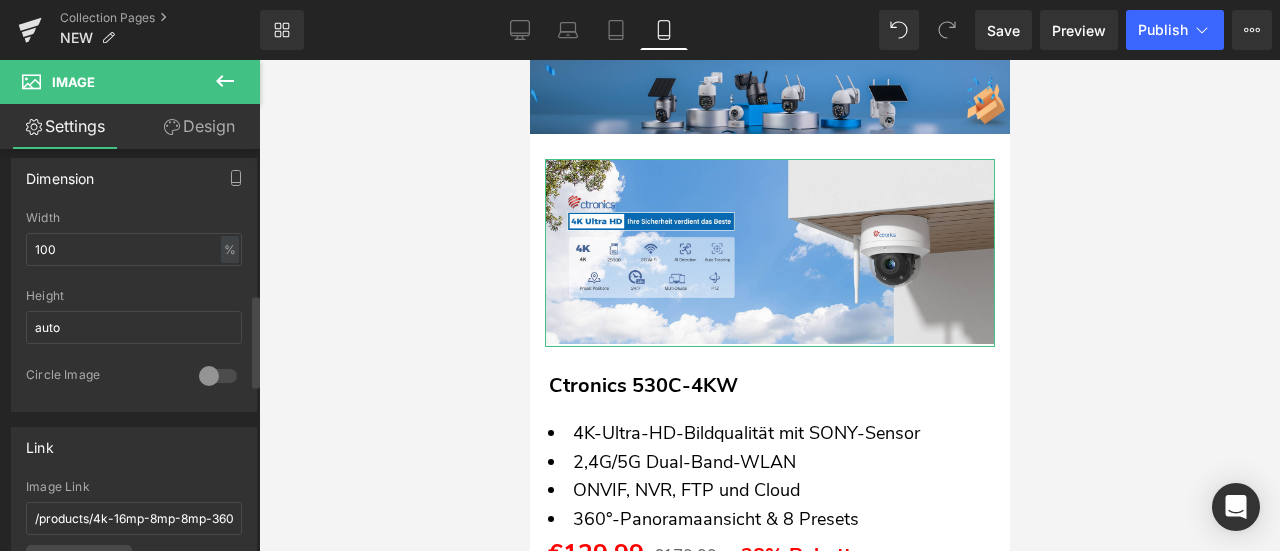 scroll, scrollTop: 800, scrollLeft: 0, axis: vertical 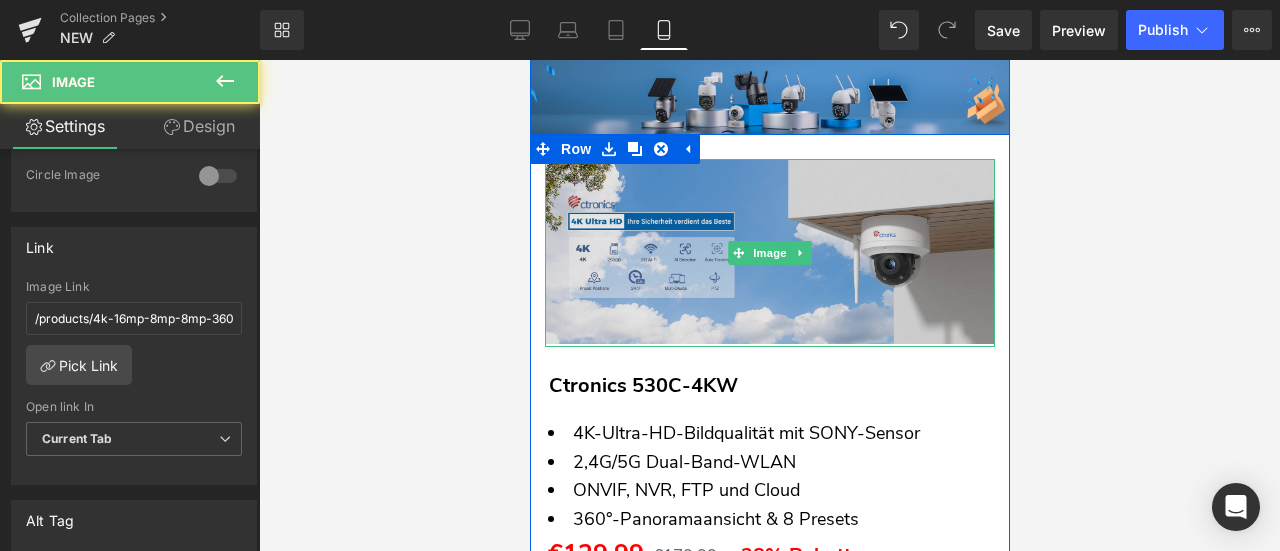 click at bounding box center [769, 252] 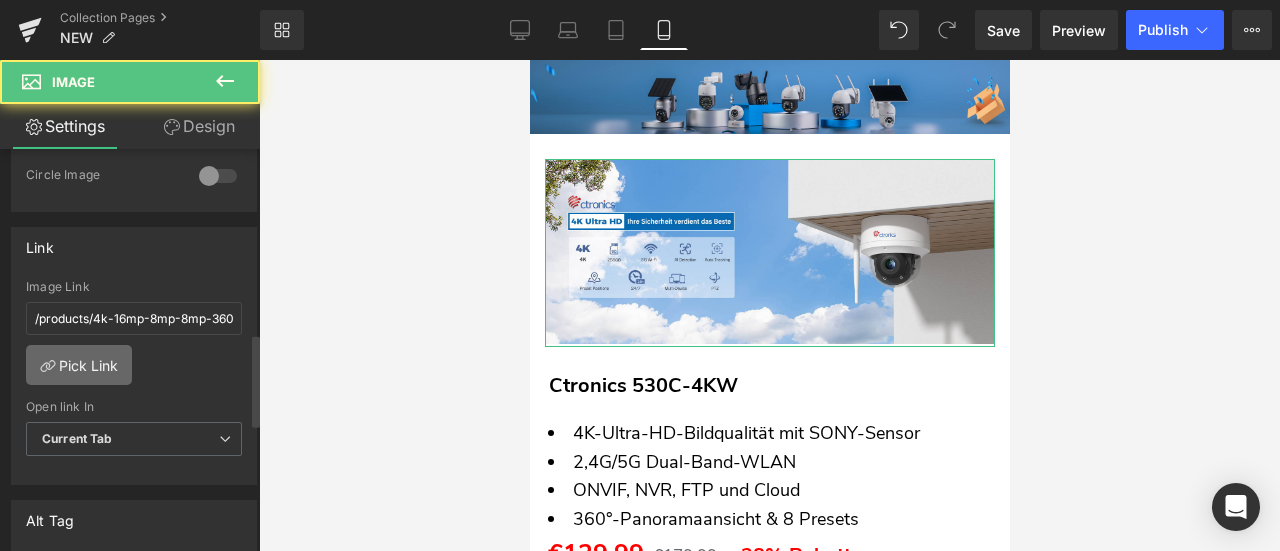 click on "Pick Link" at bounding box center (79, 365) 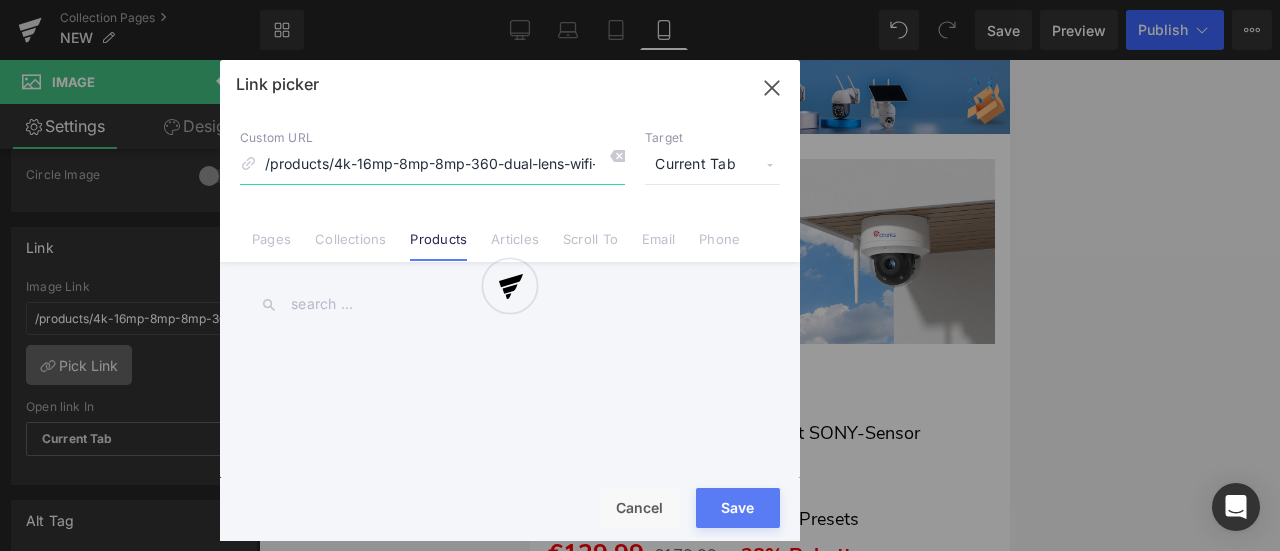 scroll, scrollTop: 0, scrollLeft: 375, axis: horizontal 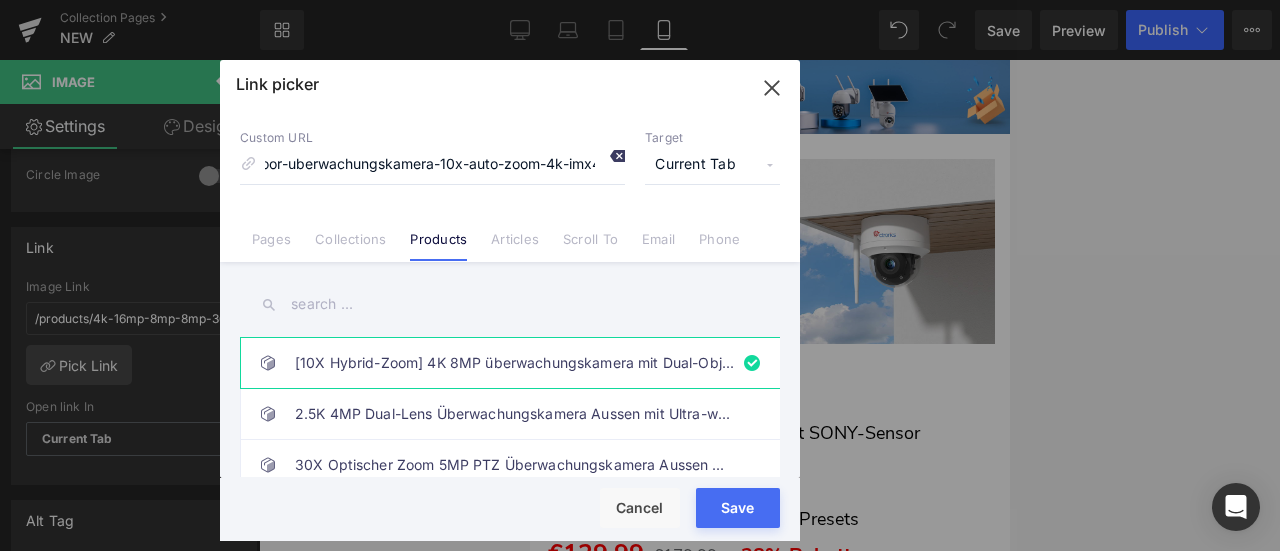 click 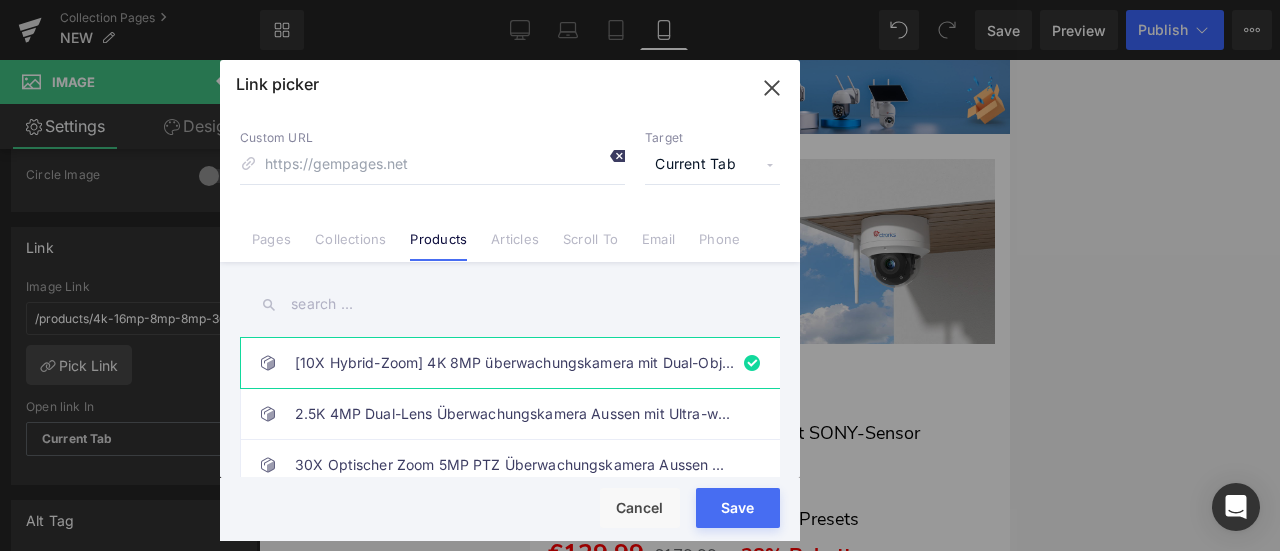 scroll, scrollTop: 0, scrollLeft: 0, axis: both 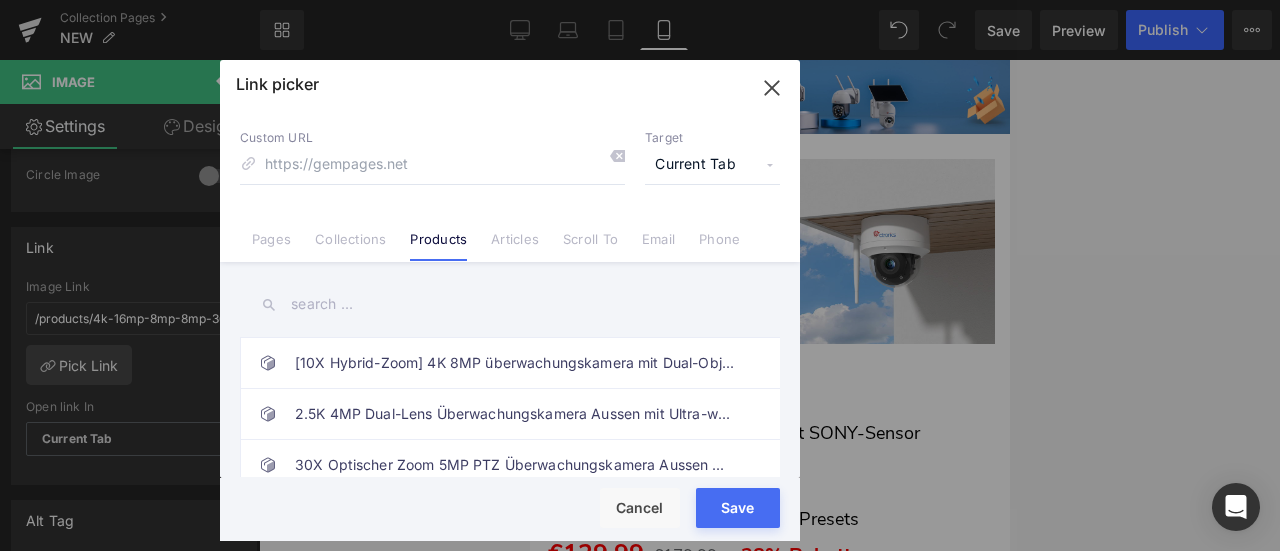 click at bounding box center [510, 304] 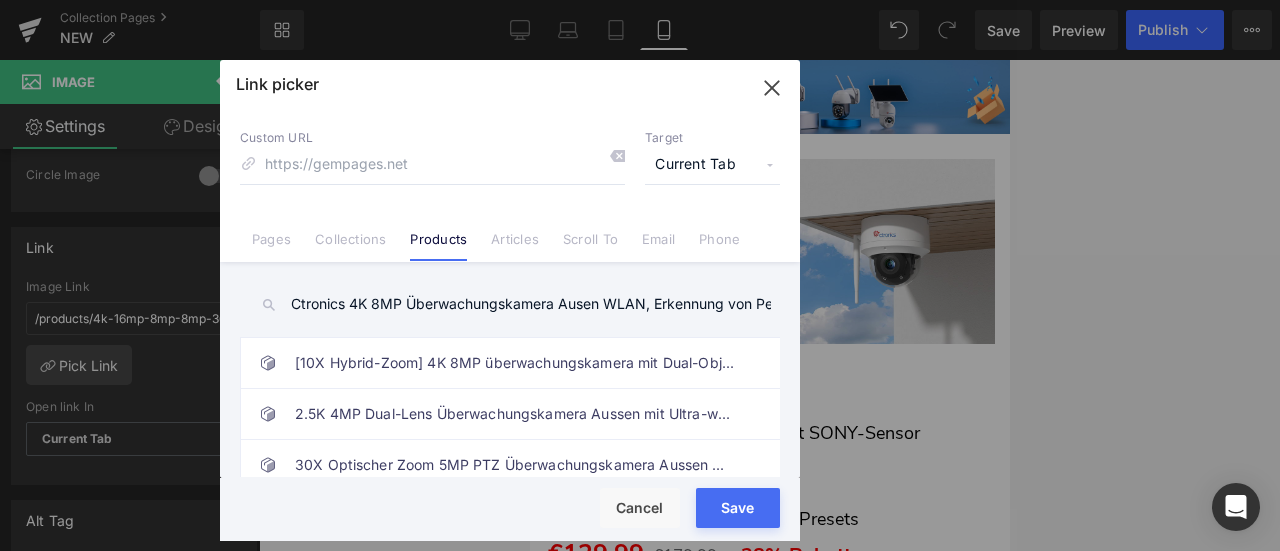 scroll, scrollTop: 0, scrollLeft: 404, axis: horizontal 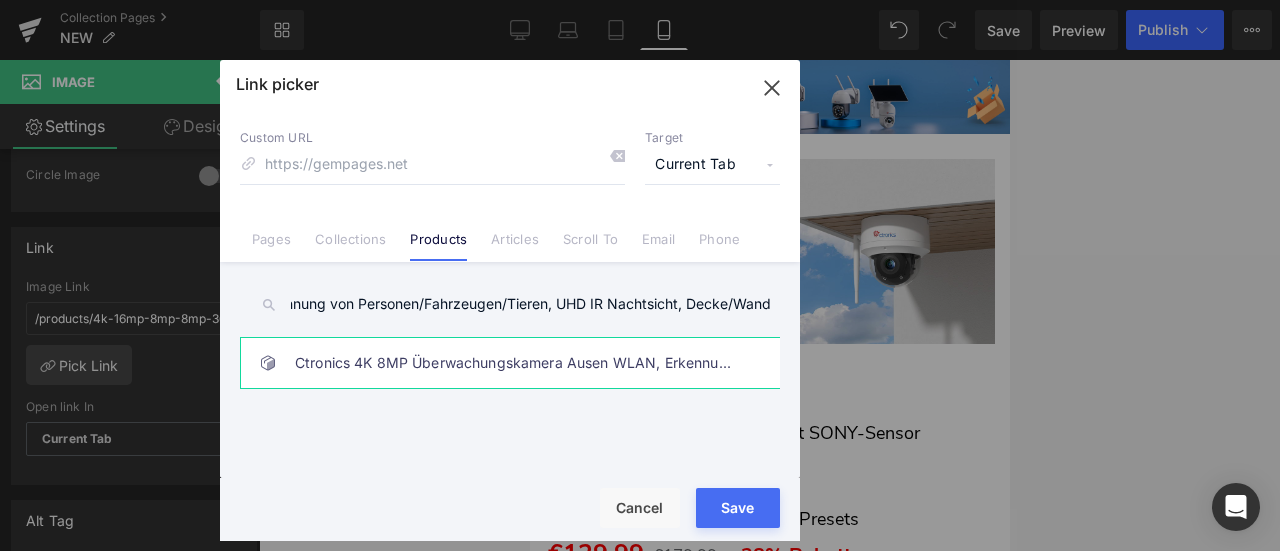 type on "Ctronics 4K 8MP Überwachungskamera Ausen WLAN, Erkennung von Personen/Fahrzeugen/Tieren, UHD IR Nachtsicht, Decke/Wand" 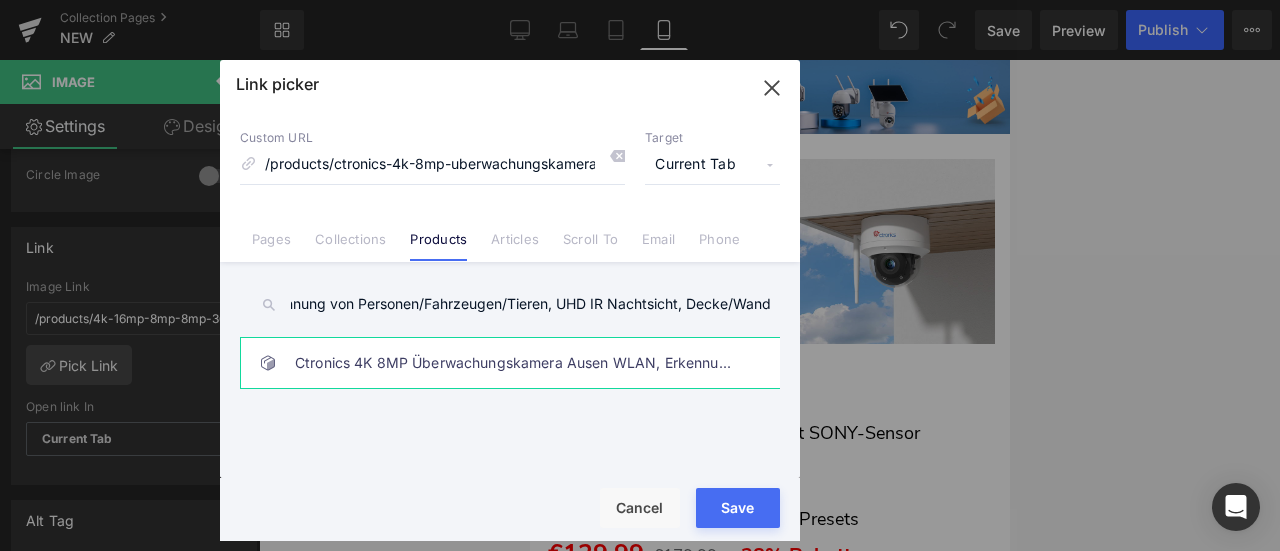 scroll, scrollTop: 0, scrollLeft: 0, axis: both 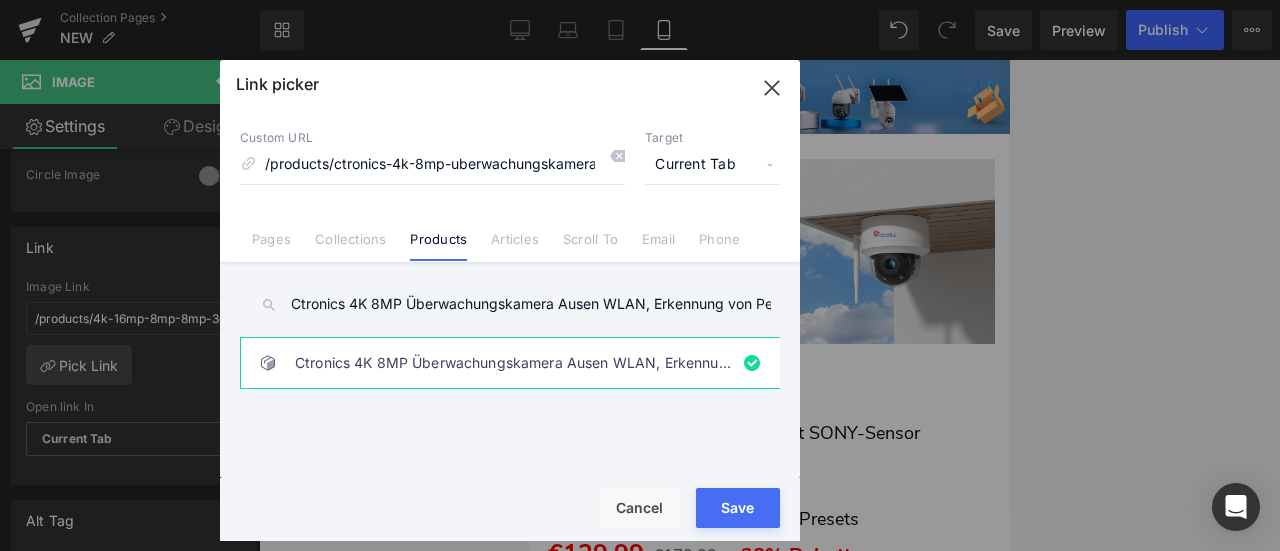 click on "Save" at bounding box center (738, 508) 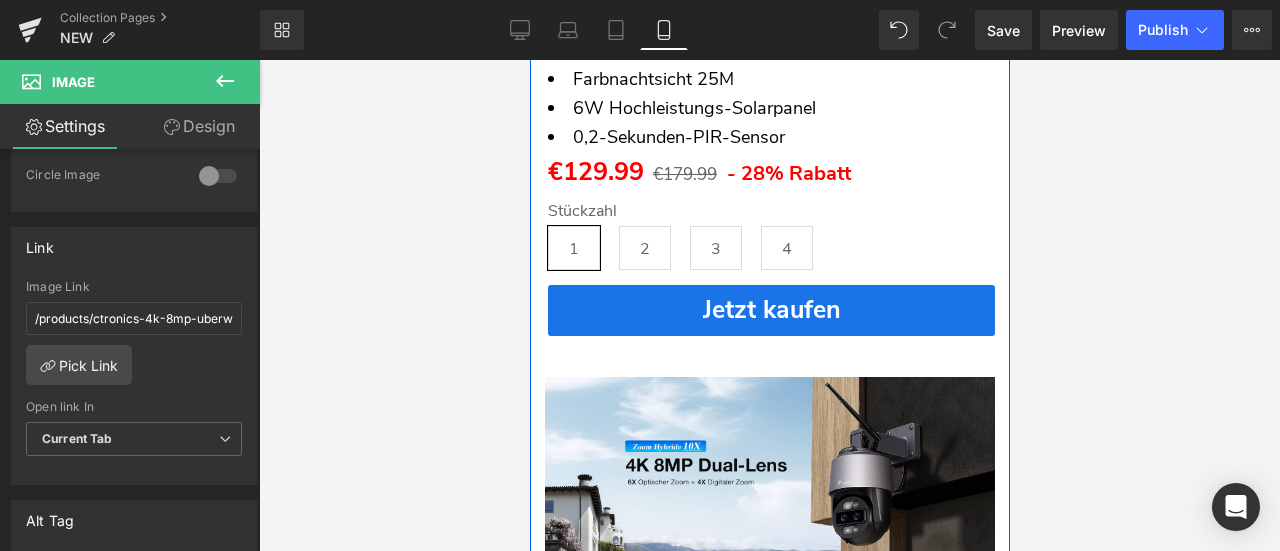 scroll, scrollTop: 1300, scrollLeft: 0, axis: vertical 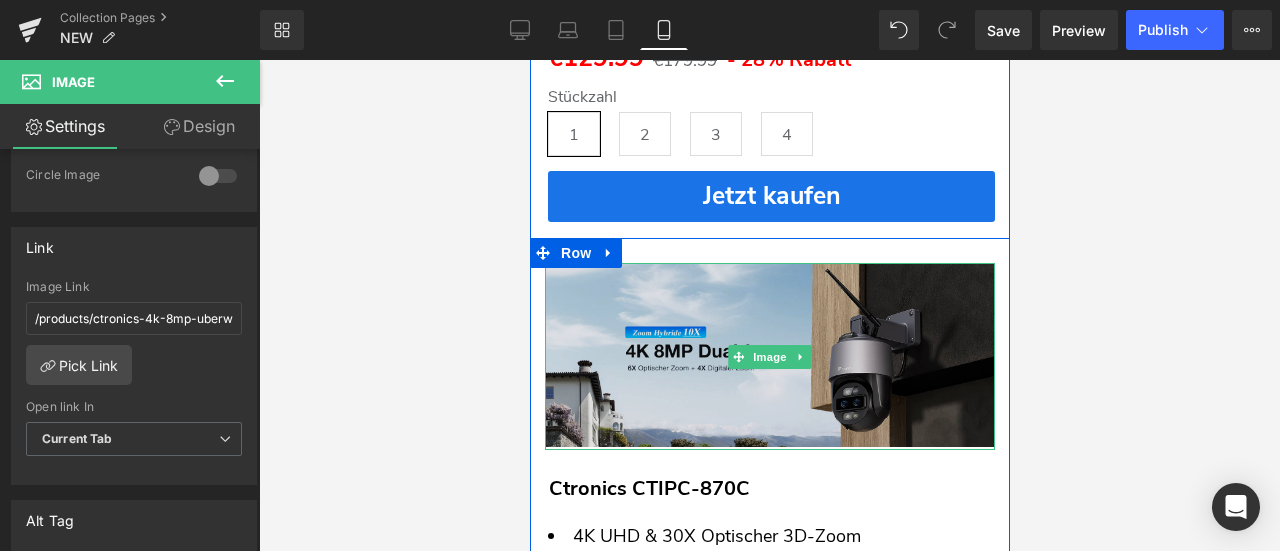 click at bounding box center (769, 356) 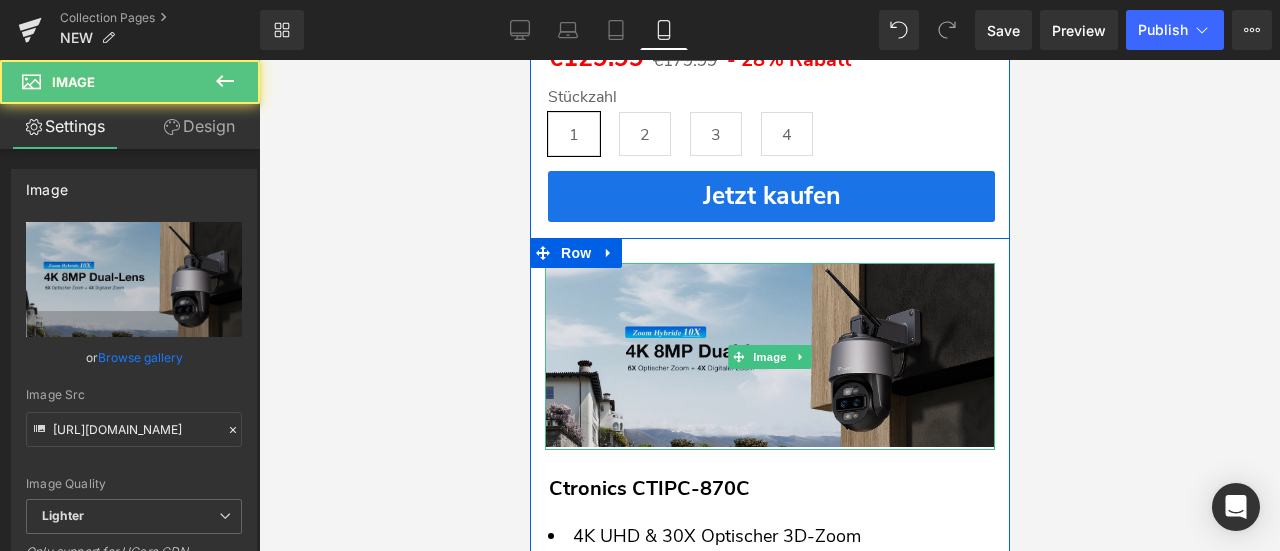 click at bounding box center (769, 356) 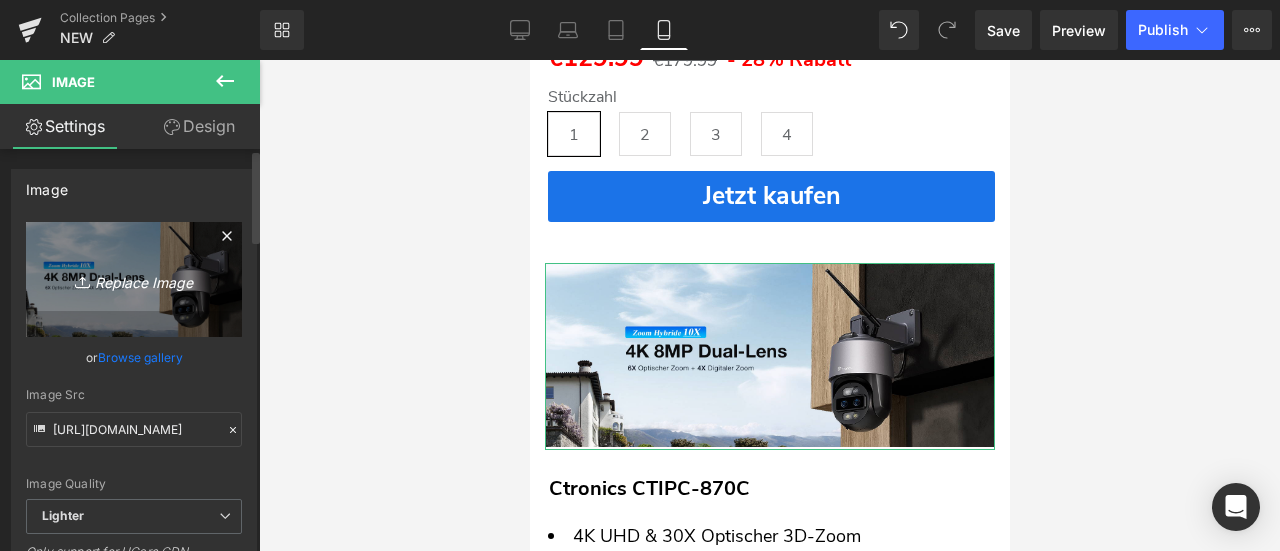 click on "Replace Image" at bounding box center [134, 279] 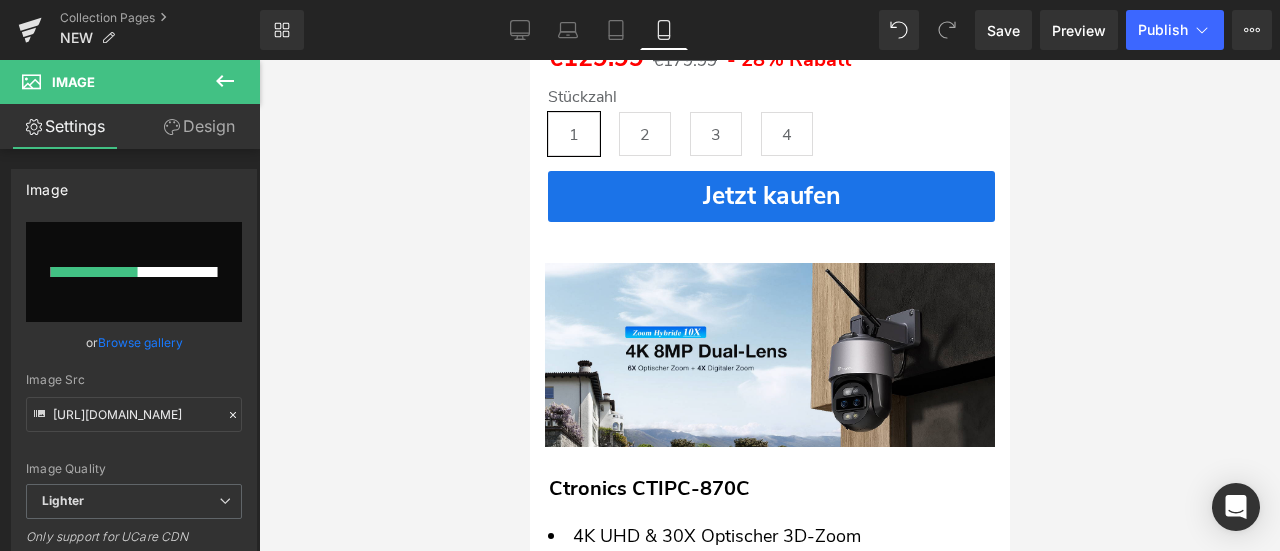 type 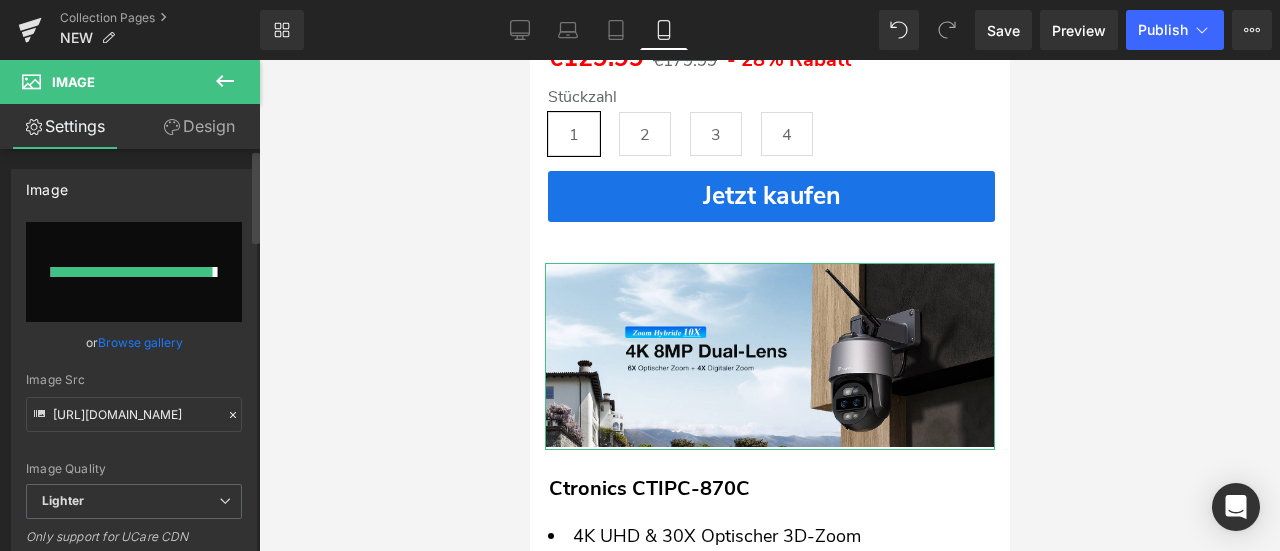type on "[URL][DOMAIN_NAME]" 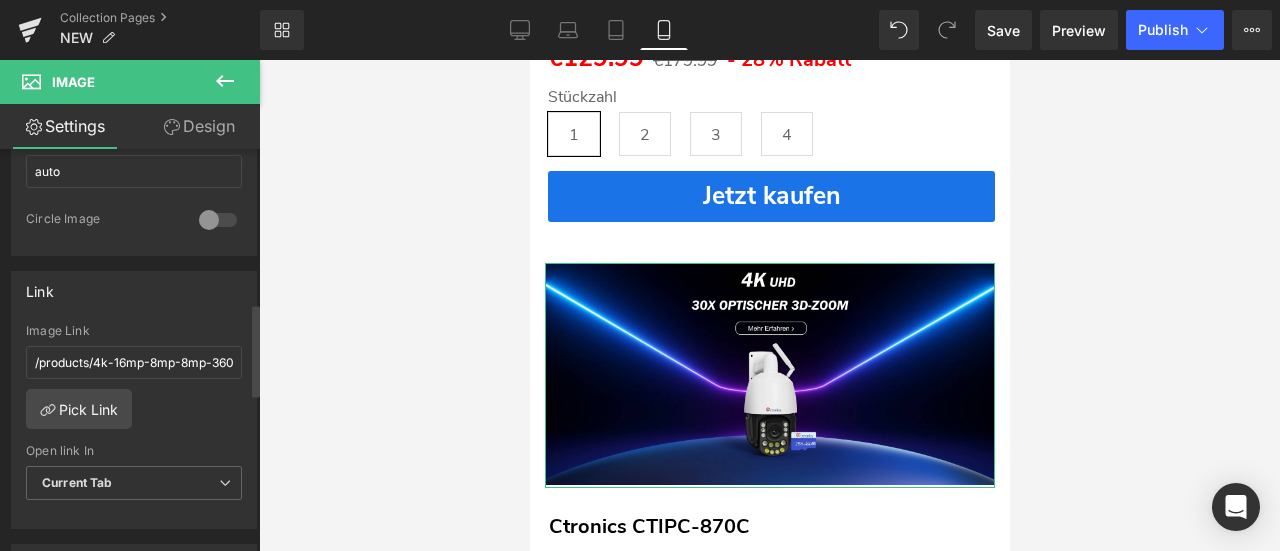 scroll, scrollTop: 800, scrollLeft: 0, axis: vertical 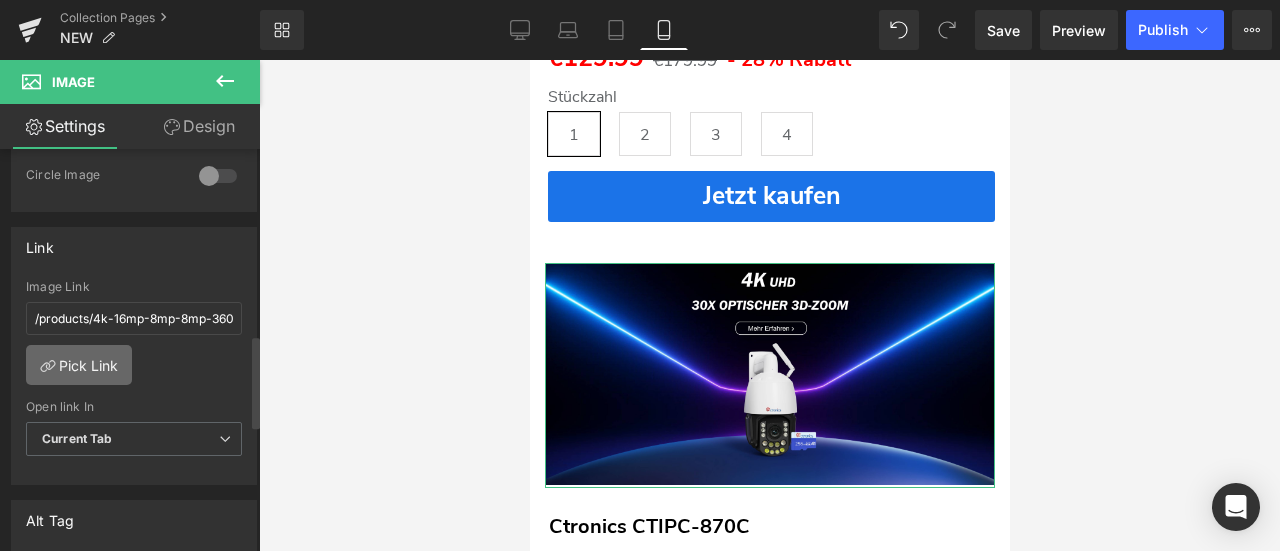click on "Pick Link" at bounding box center (79, 365) 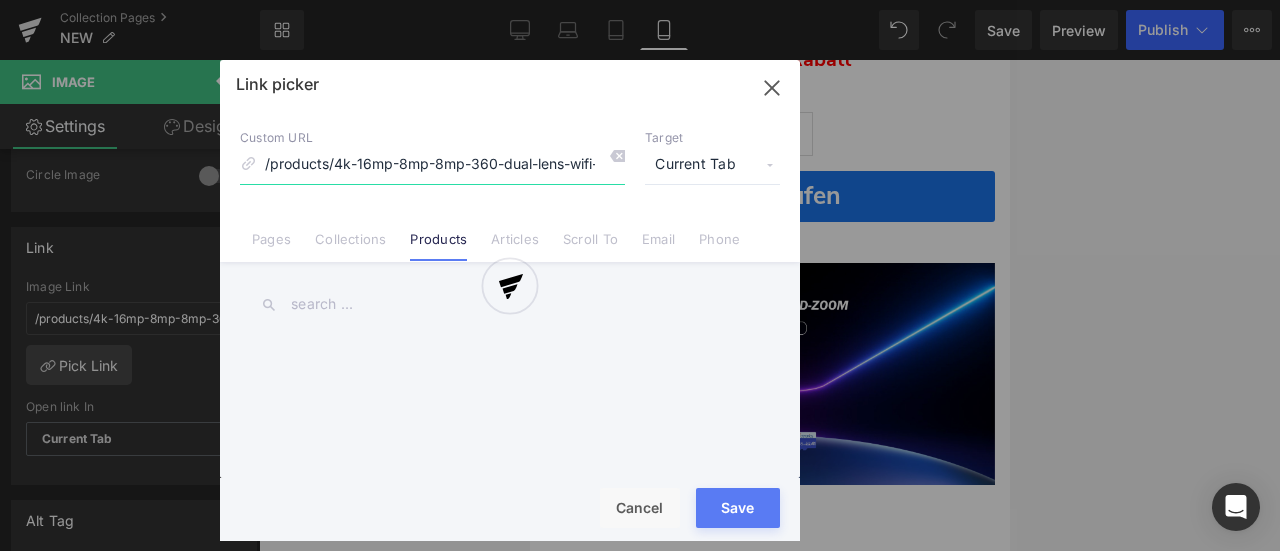 scroll, scrollTop: 0, scrollLeft: 375, axis: horizontal 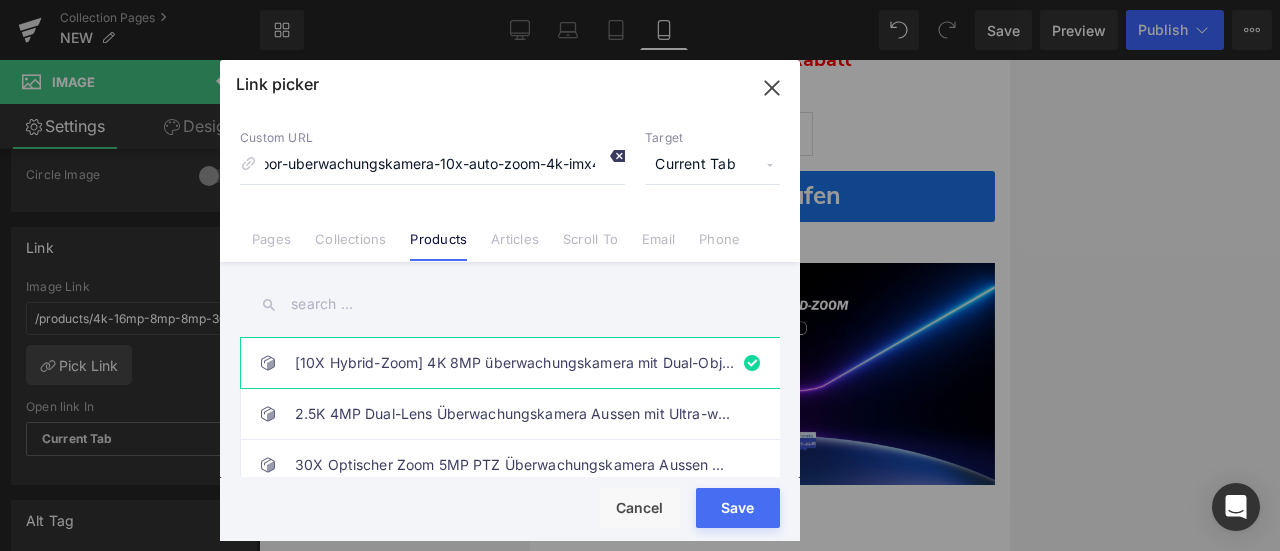 click 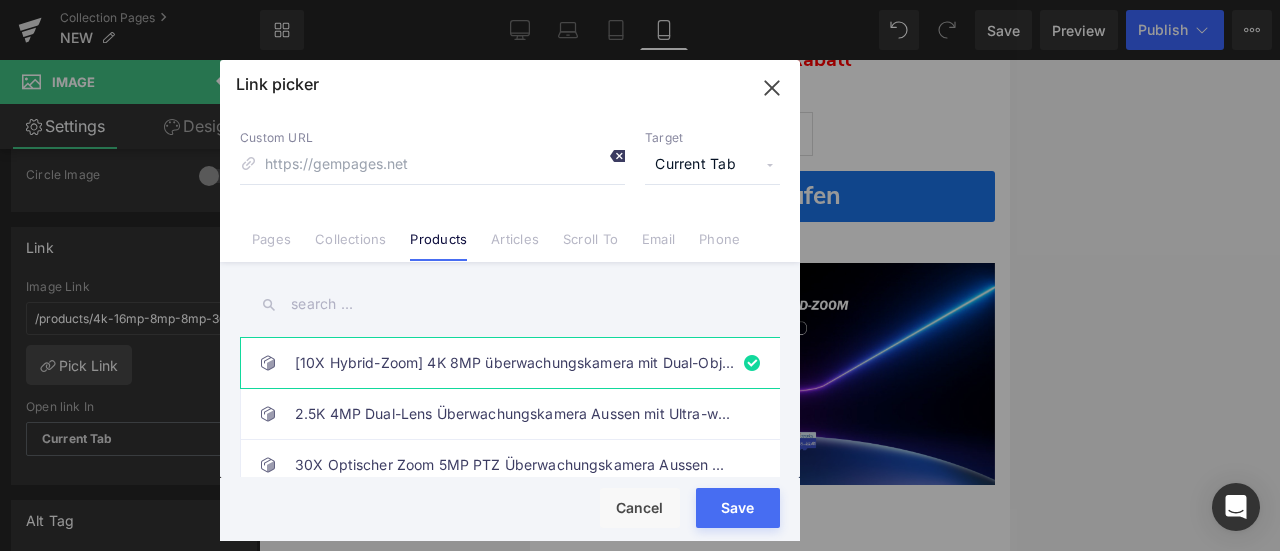 scroll, scrollTop: 0, scrollLeft: 0, axis: both 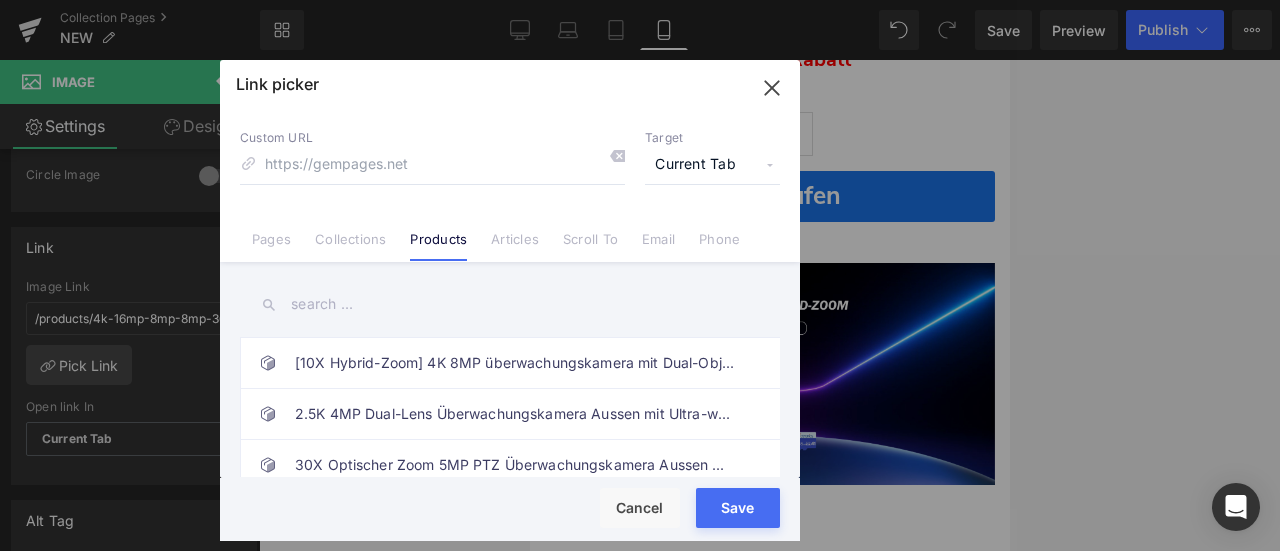click at bounding box center [510, 304] 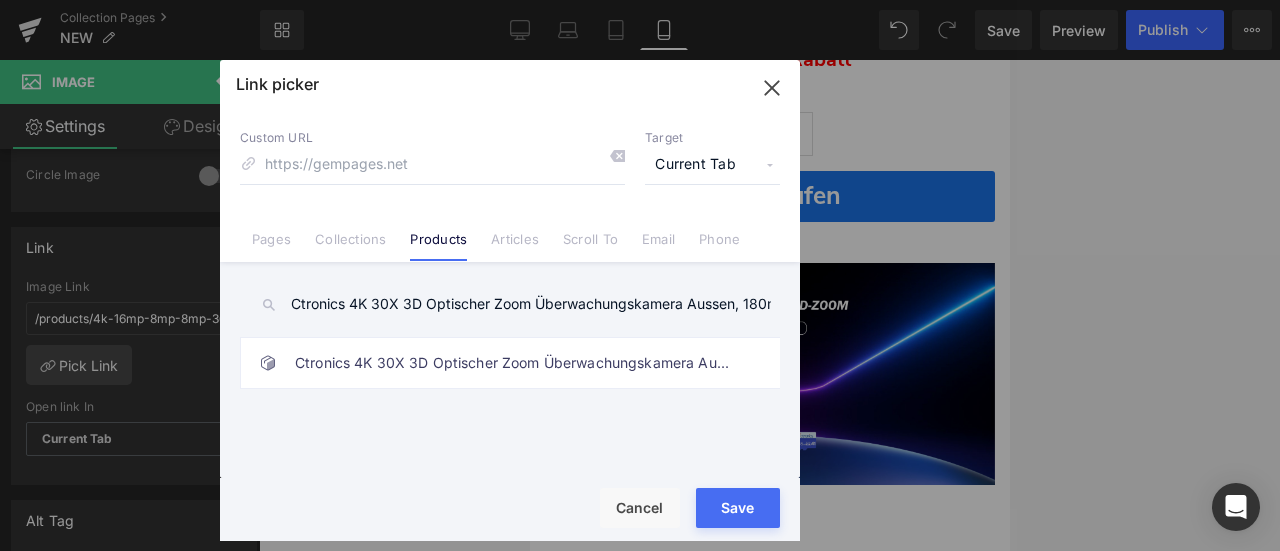 scroll, scrollTop: 0, scrollLeft: 345, axis: horizontal 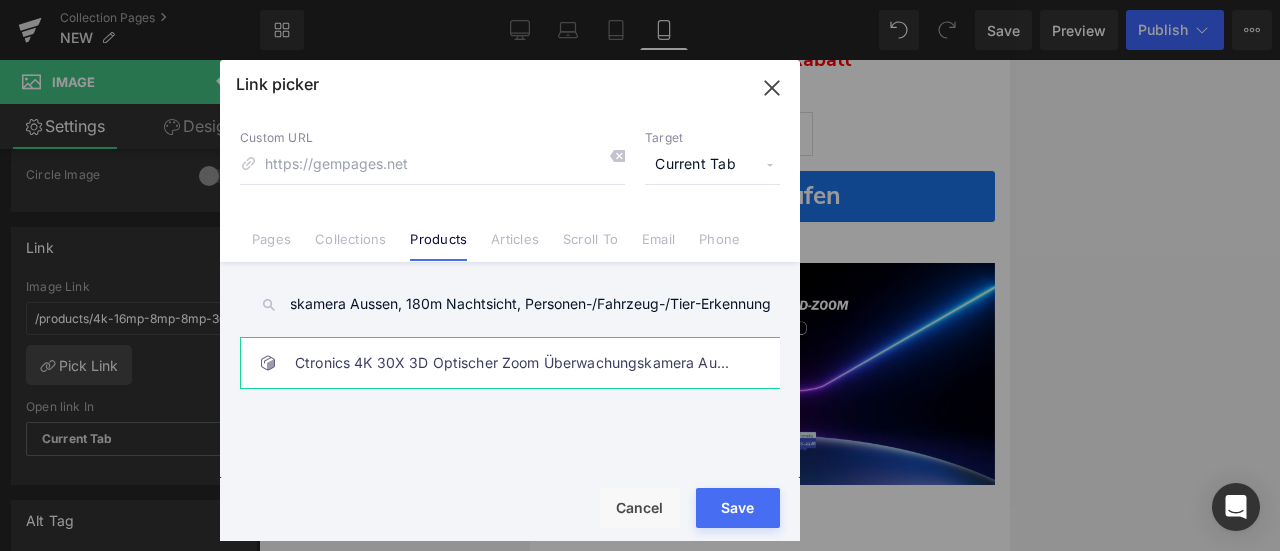 type on "Ctronics 4K 30X 3D Optischer Zoom Überwachungskamera Aussen, 180m Nachtsicht, Personen-/Fahrzeug-/Tier-Erkennung" 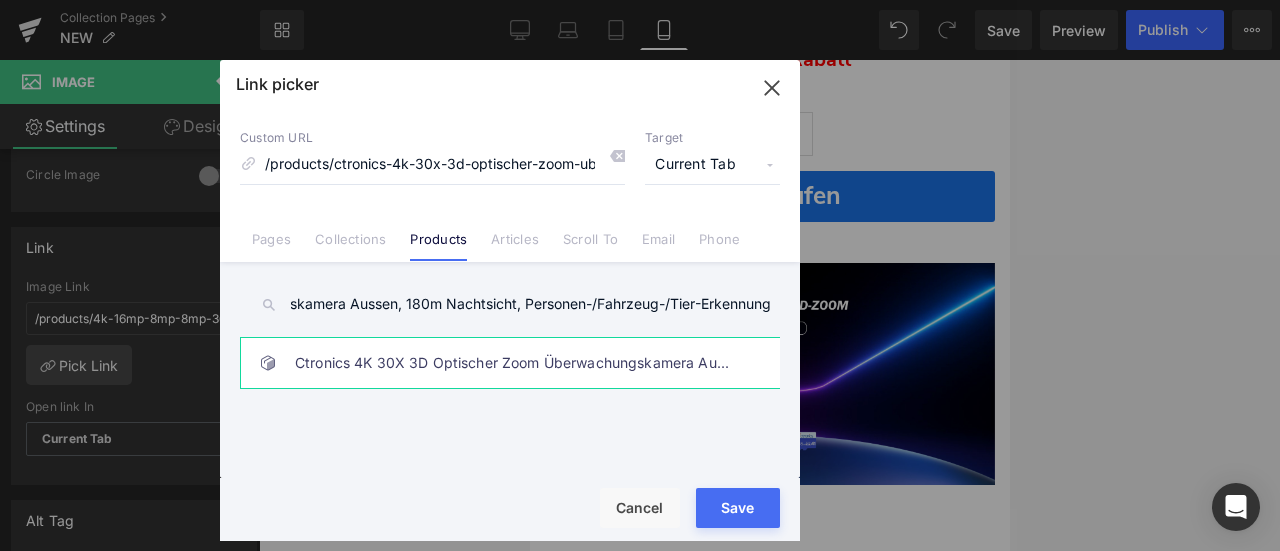 scroll, scrollTop: 0, scrollLeft: 0, axis: both 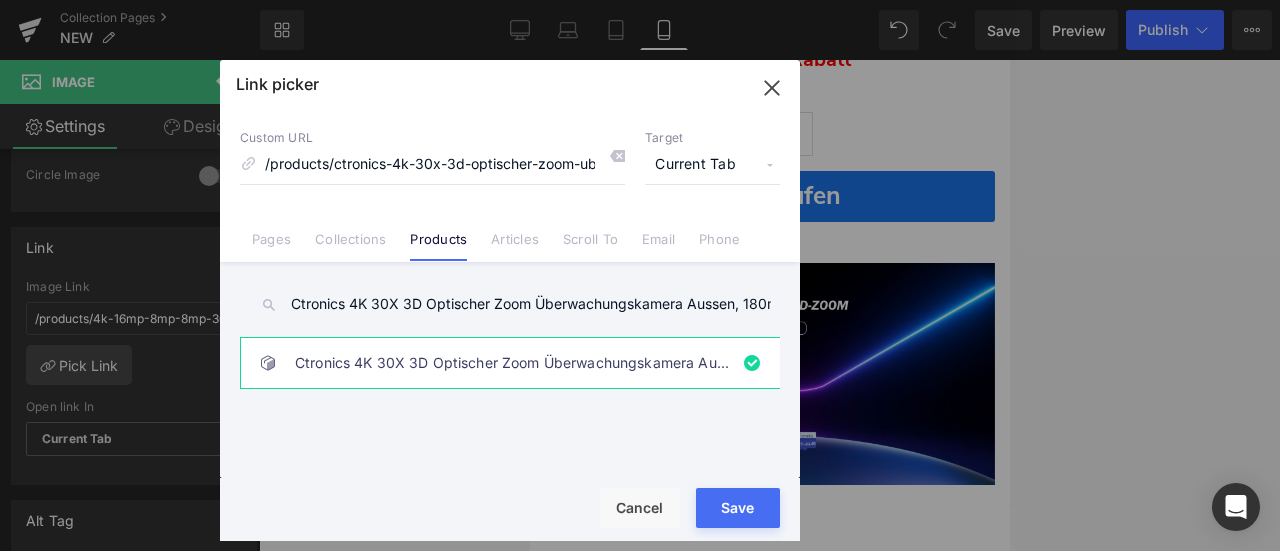 click on "Save" at bounding box center (738, 508) 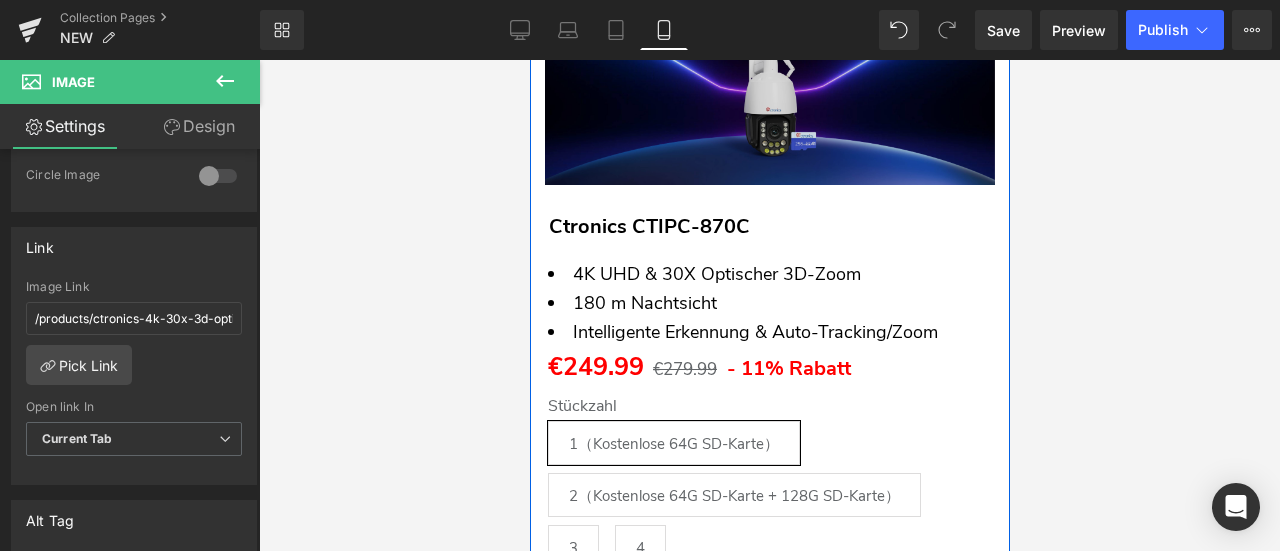 scroll, scrollTop: 1800, scrollLeft: 0, axis: vertical 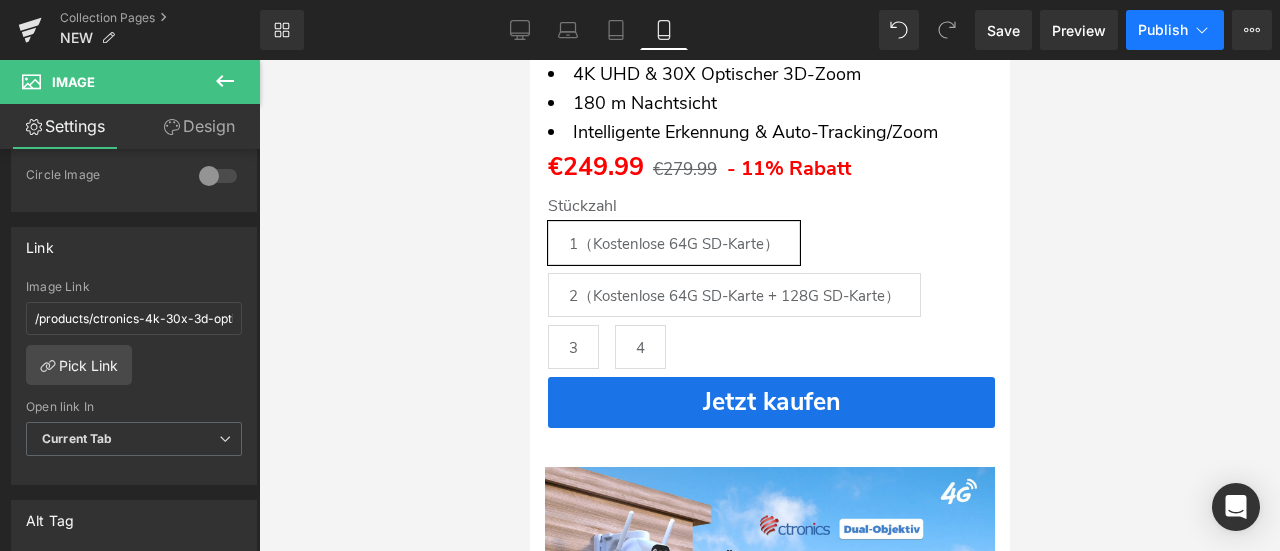 click on "Publish" at bounding box center [1163, 30] 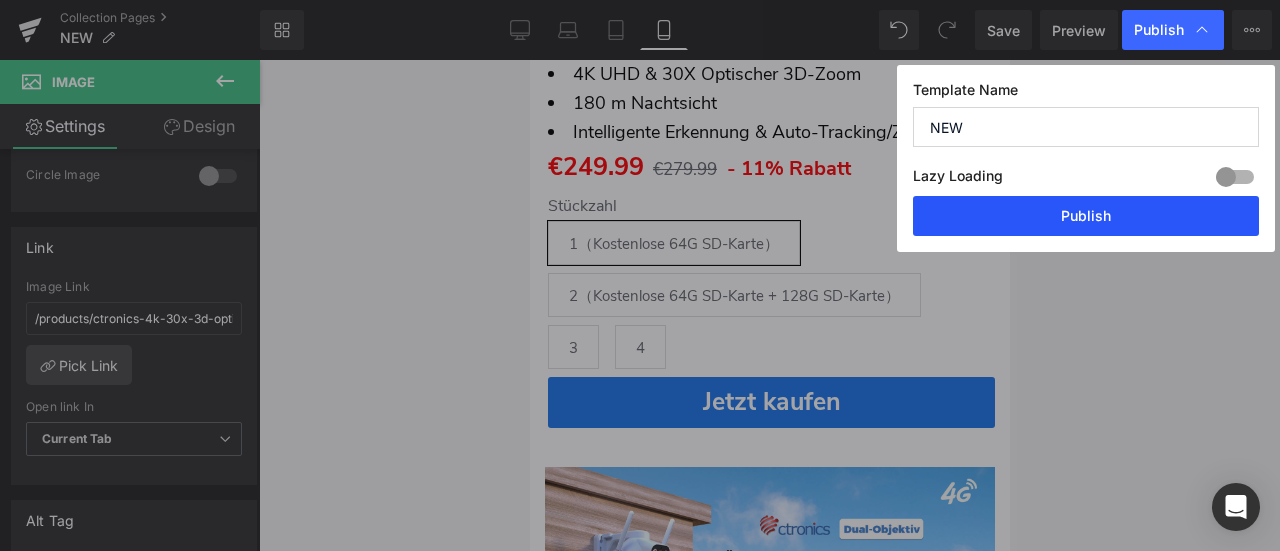 click on "Publish" at bounding box center [1086, 216] 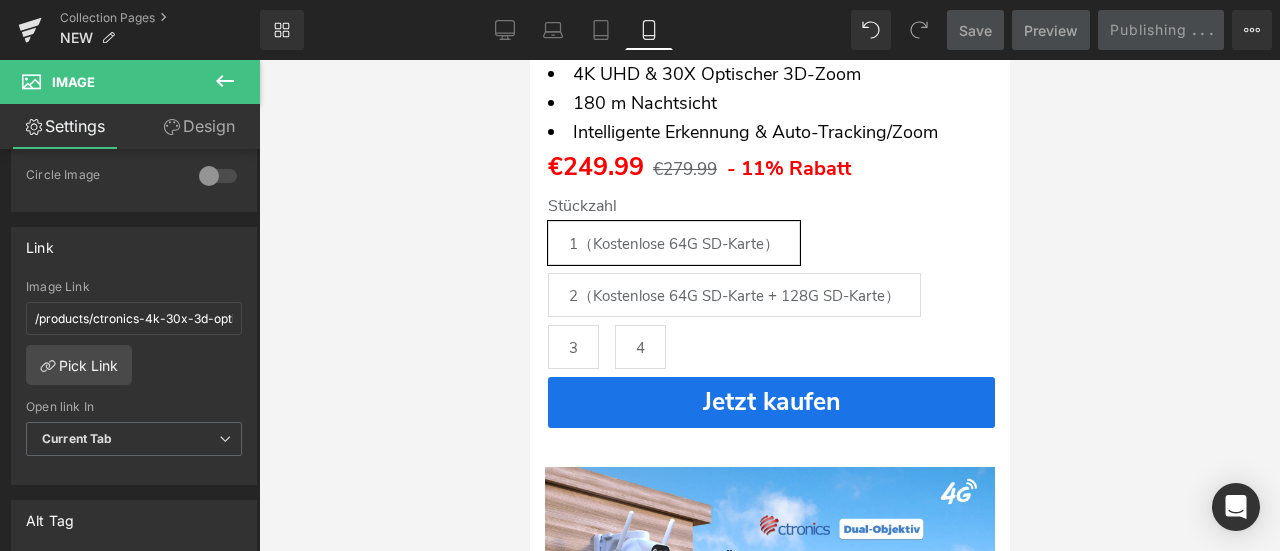 scroll, scrollTop: 2100, scrollLeft: 0, axis: vertical 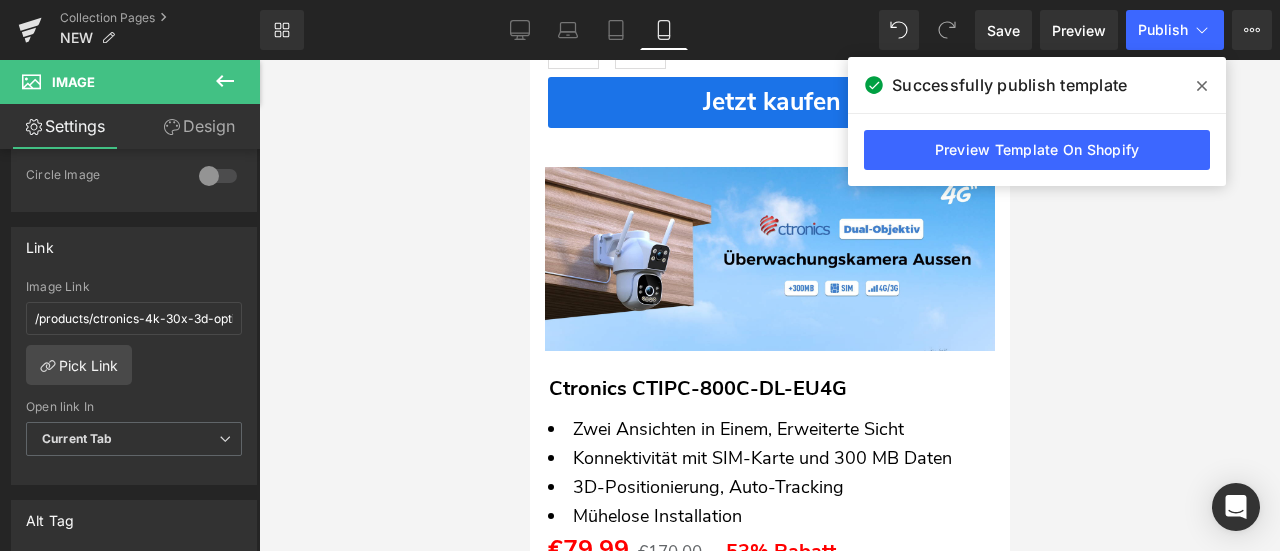click at bounding box center (1202, 86) 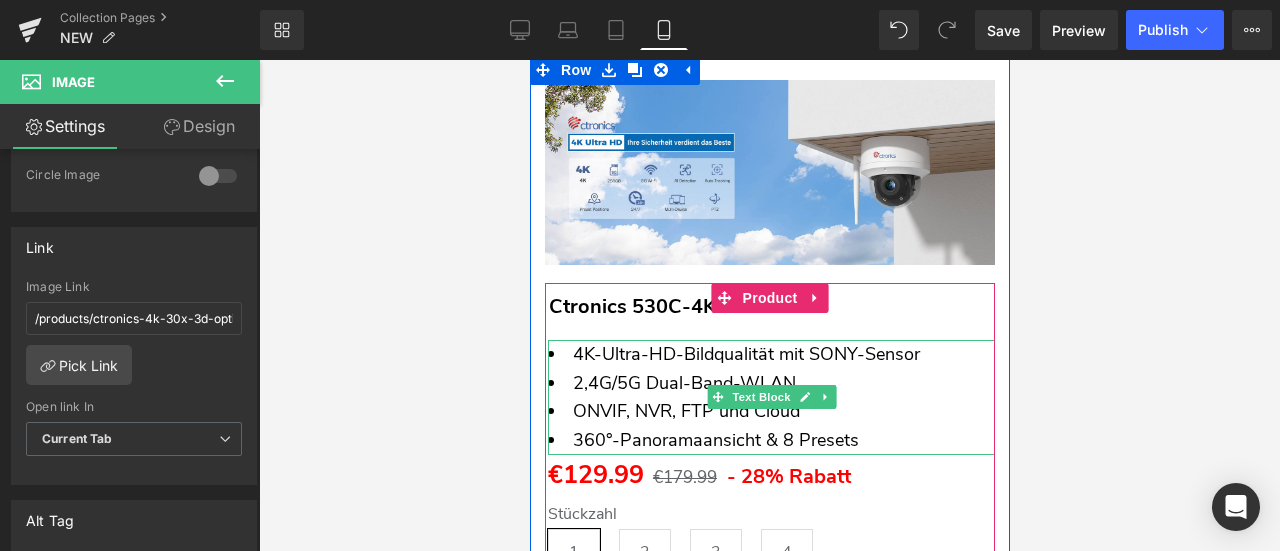 scroll, scrollTop: 200, scrollLeft: 0, axis: vertical 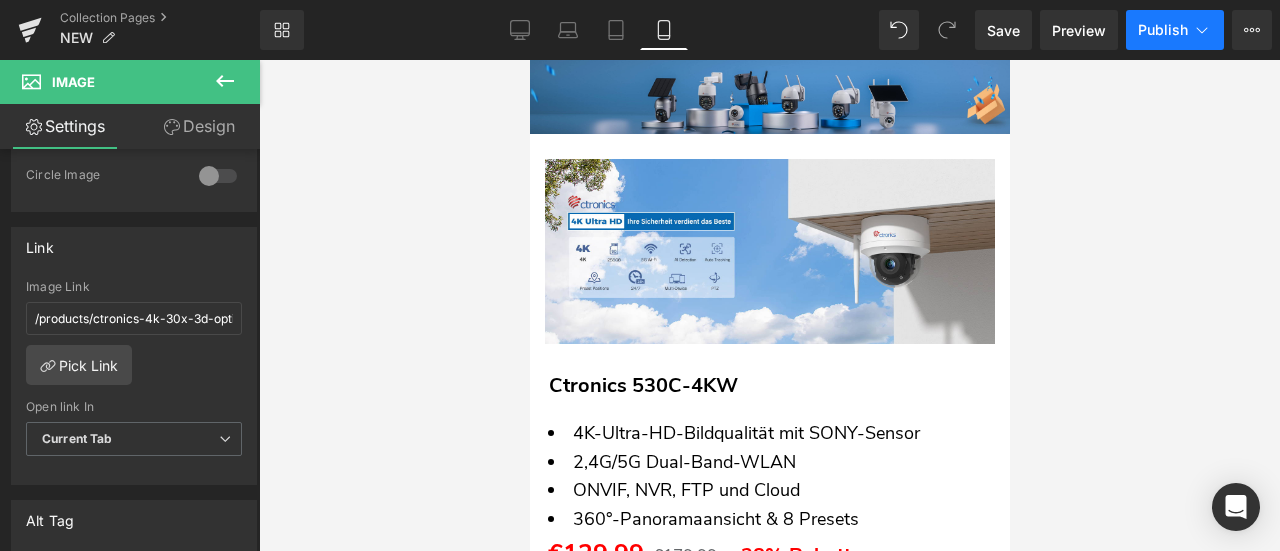 click on "Publish" at bounding box center [1163, 30] 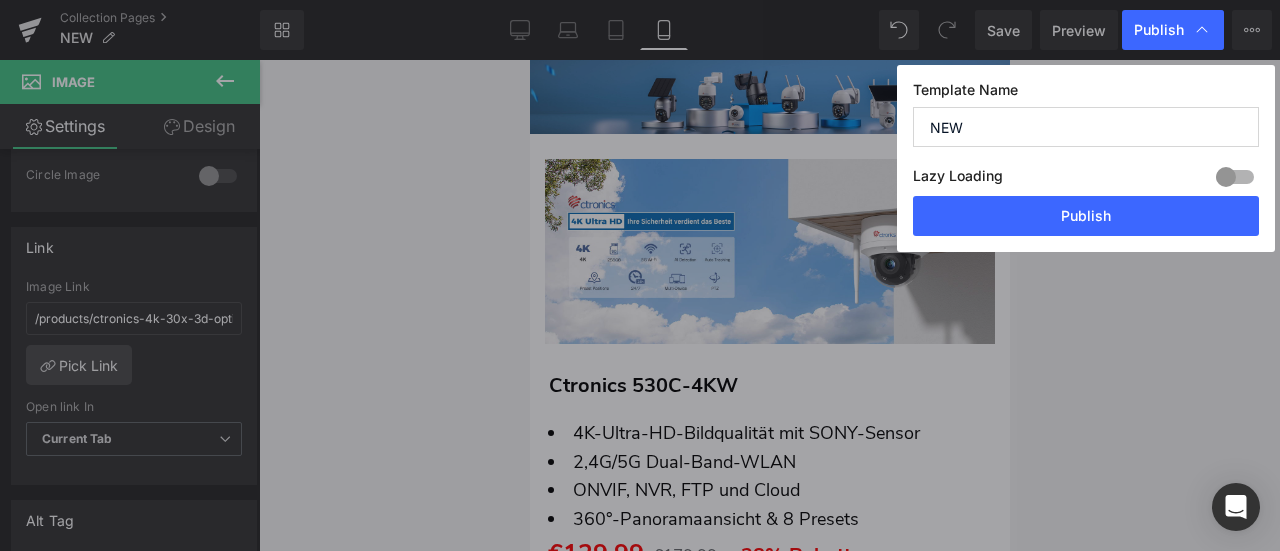 click on "Publish" at bounding box center (1086, 216) 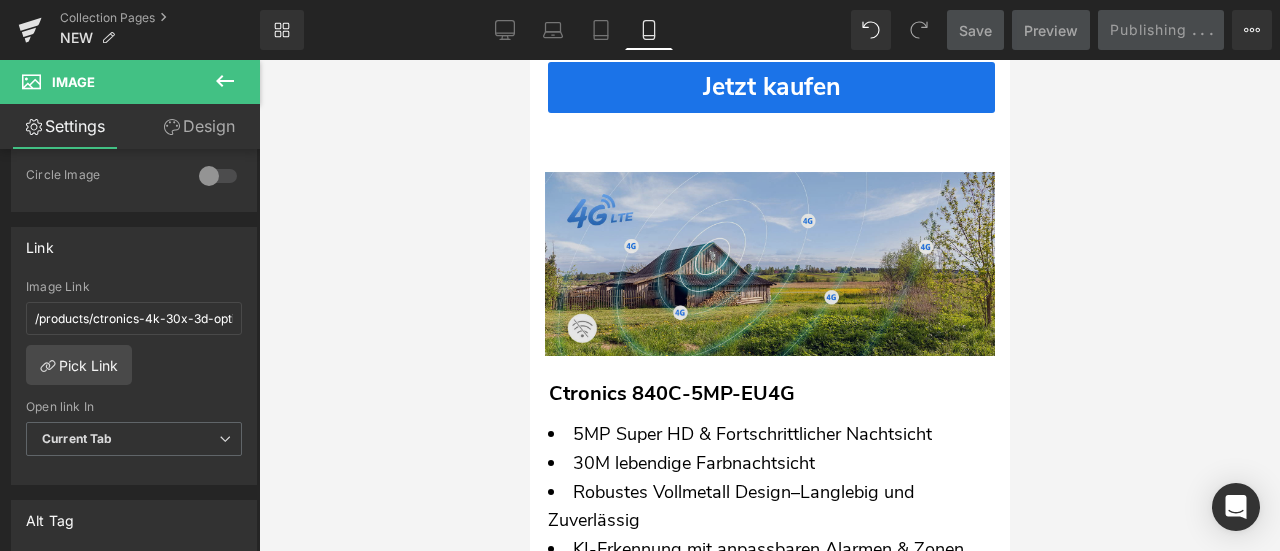 scroll, scrollTop: 3100, scrollLeft: 0, axis: vertical 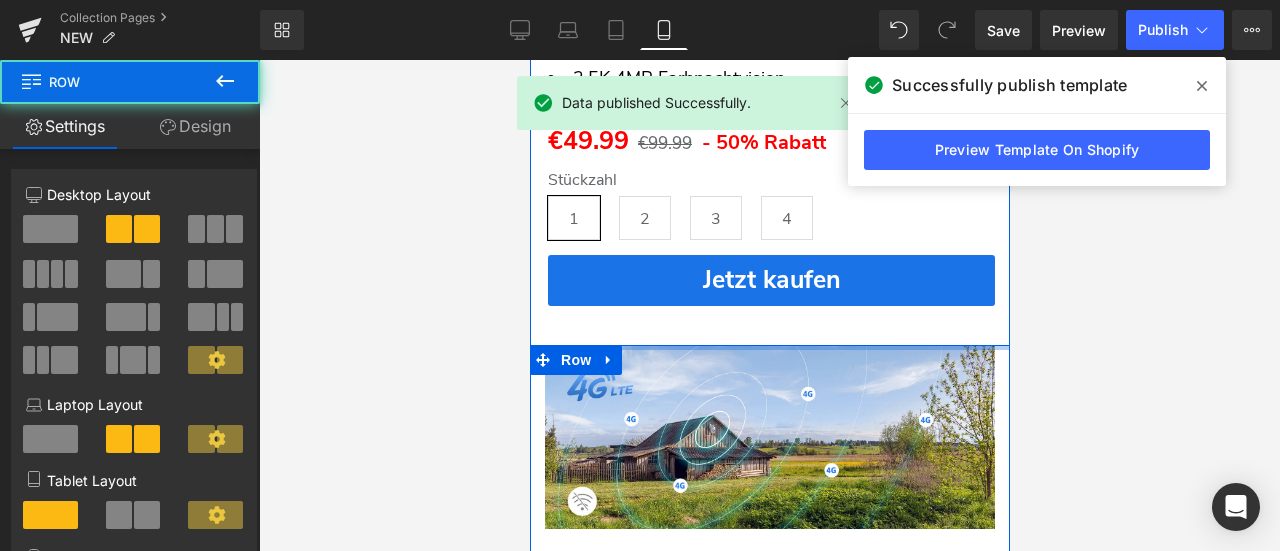 drag, startPoint x: 859, startPoint y: 348, endPoint x: 889, endPoint y: 337, distance: 31.95309 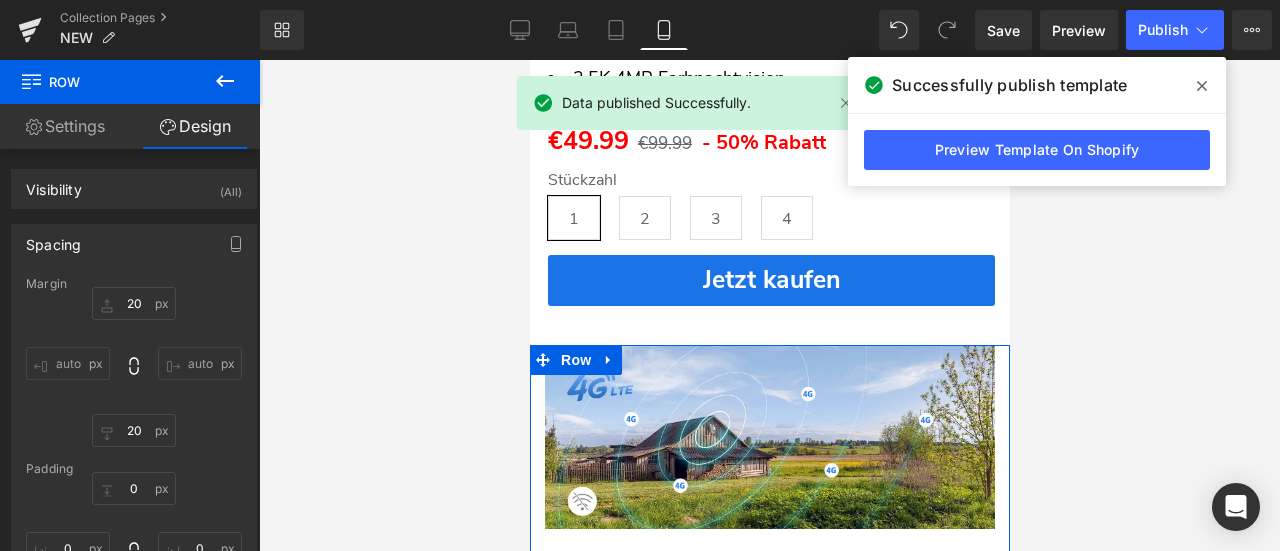 click at bounding box center [769, 305] 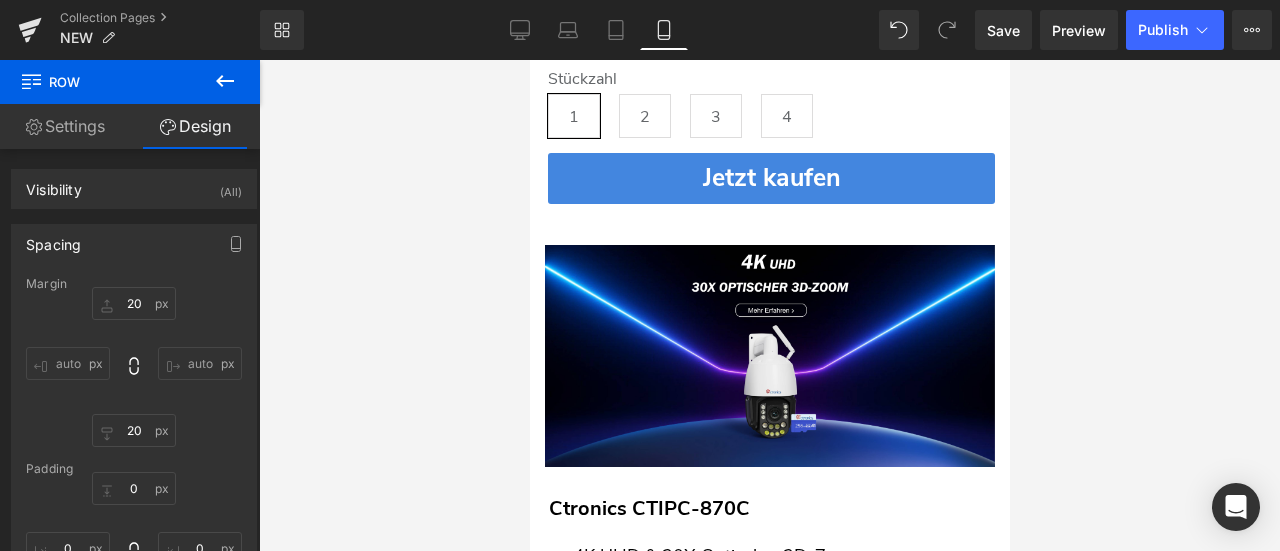 scroll, scrollTop: 1300, scrollLeft: 0, axis: vertical 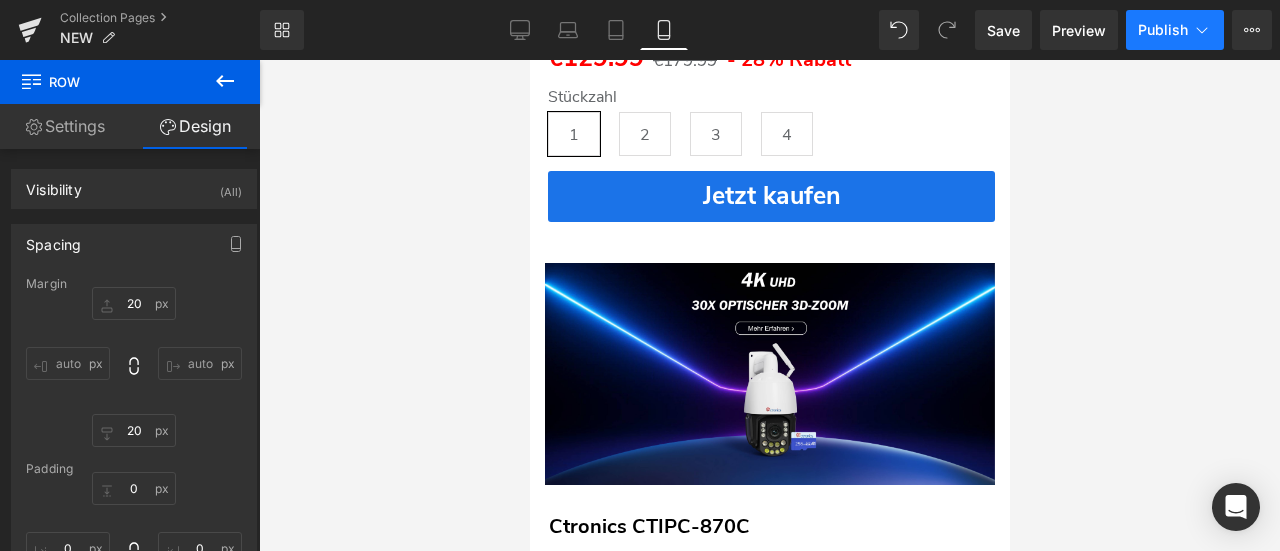 click on "Publish" at bounding box center [1163, 30] 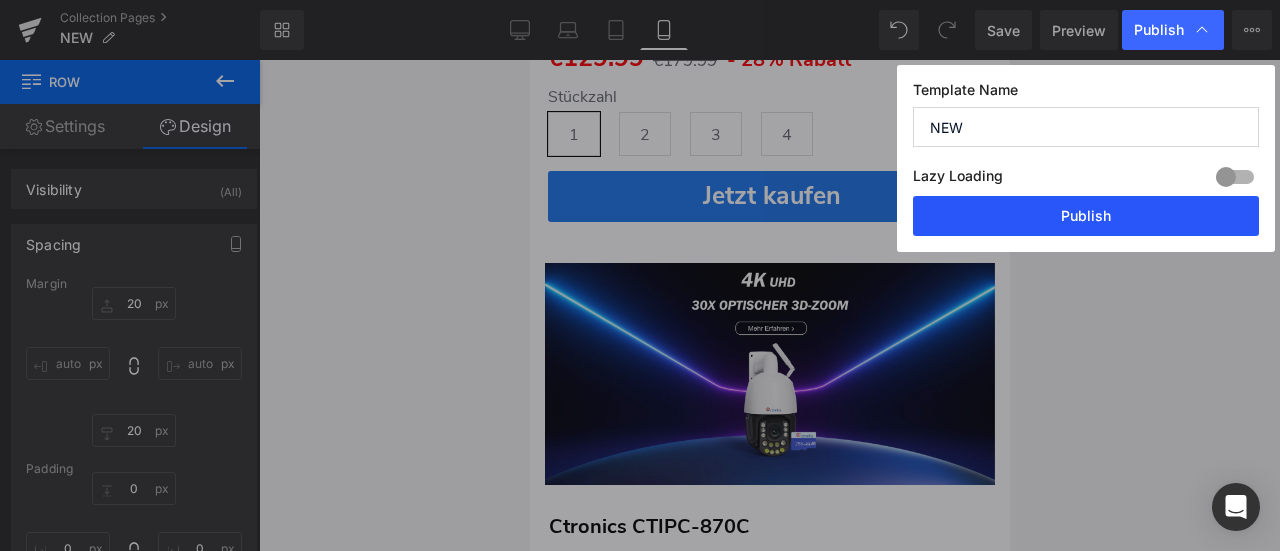 click on "Publish" at bounding box center (1086, 216) 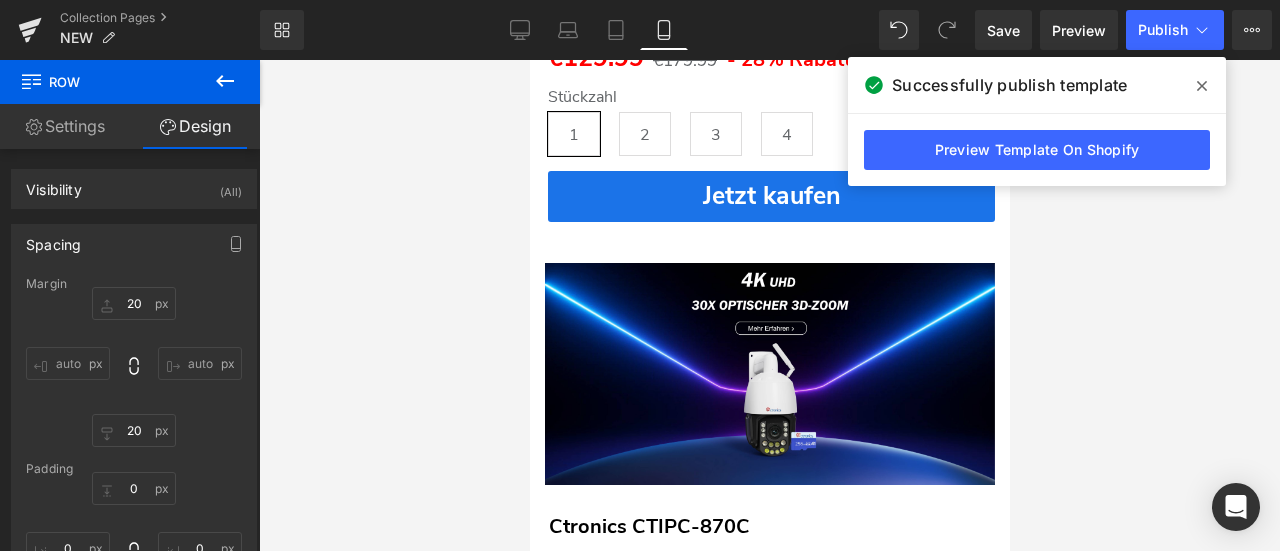 click 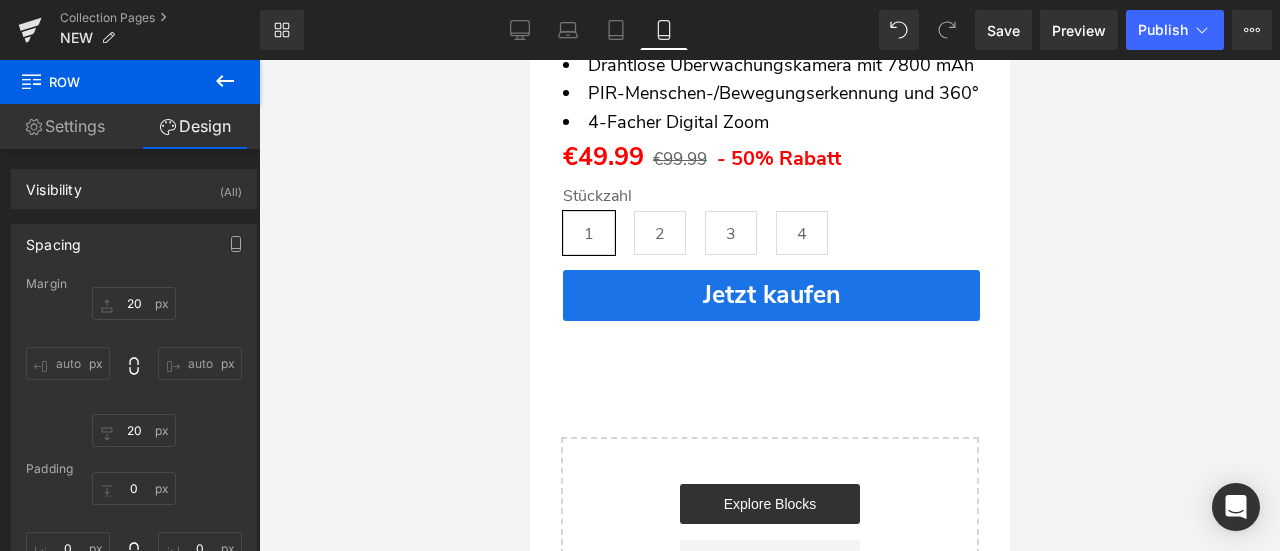 scroll, scrollTop: 7000, scrollLeft: 0, axis: vertical 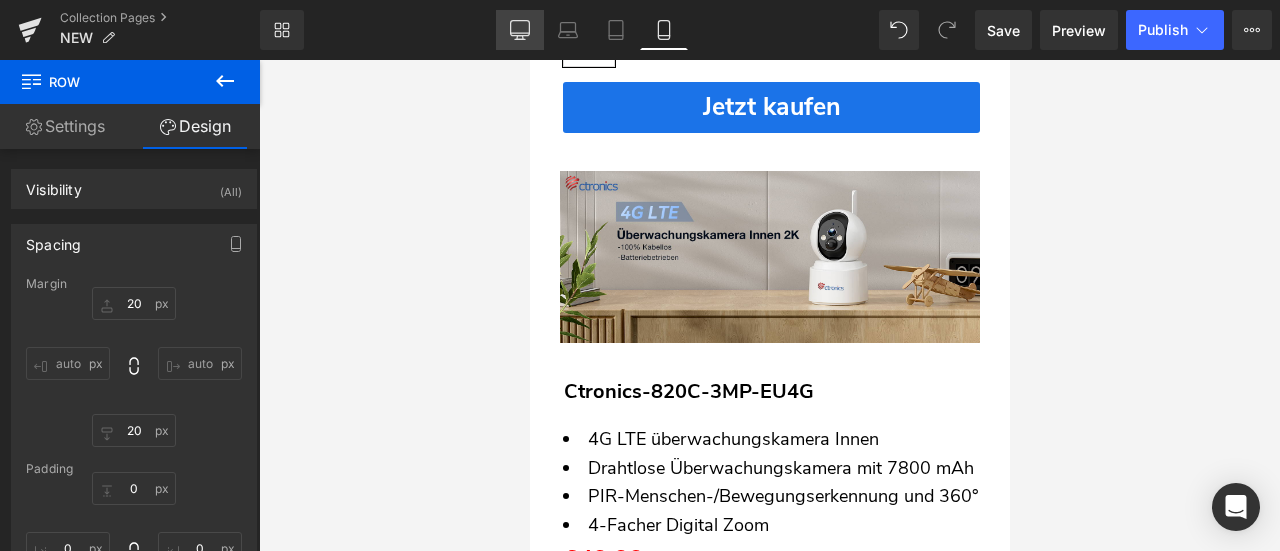 click on "Desktop" at bounding box center (520, 30) 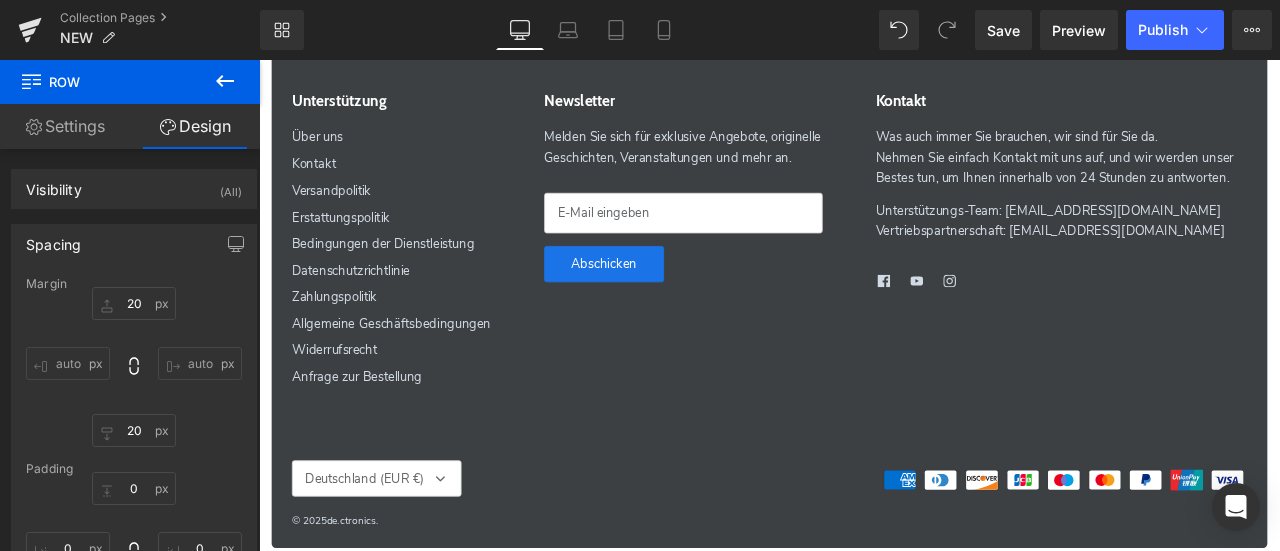 type on "20" 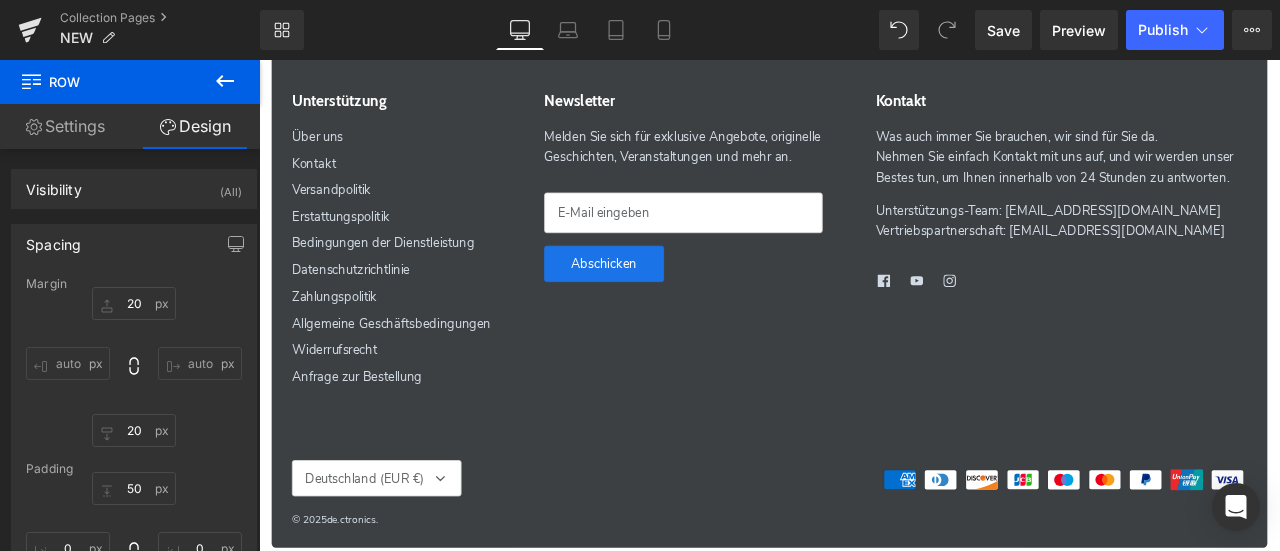 scroll, scrollTop: 2532, scrollLeft: 0, axis: vertical 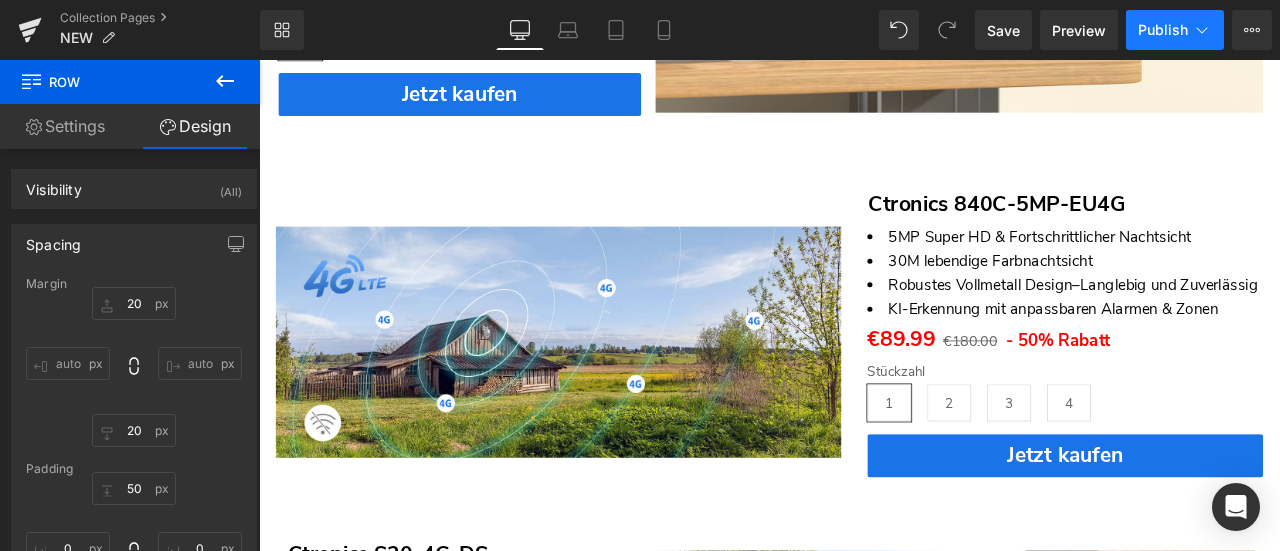 click on "Publish" at bounding box center [1163, 30] 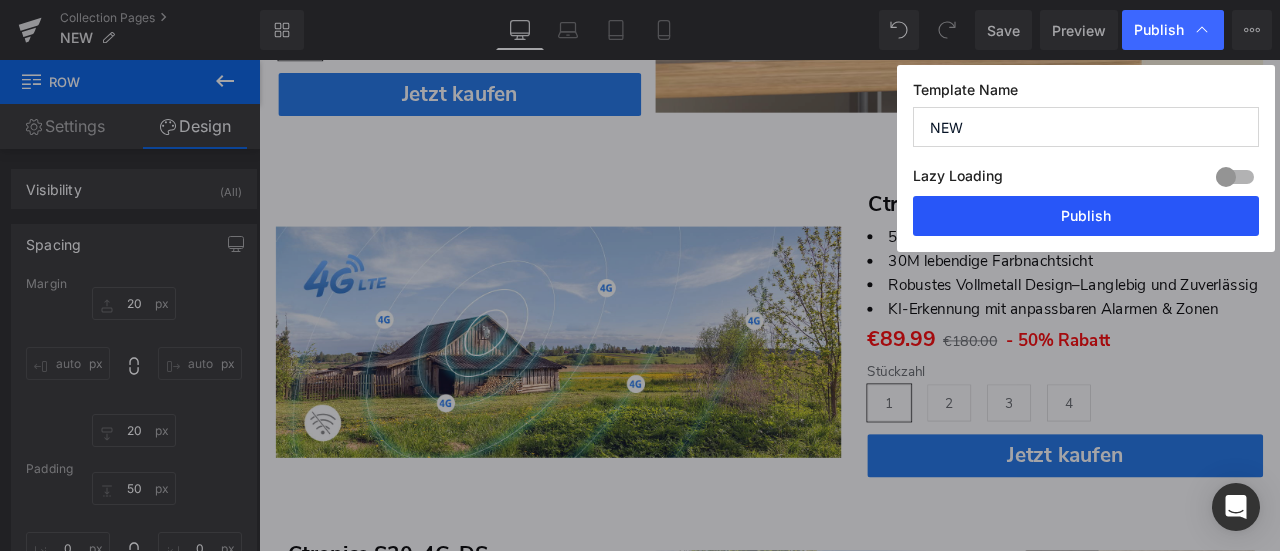 click on "Publish" at bounding box center (1086, 216) 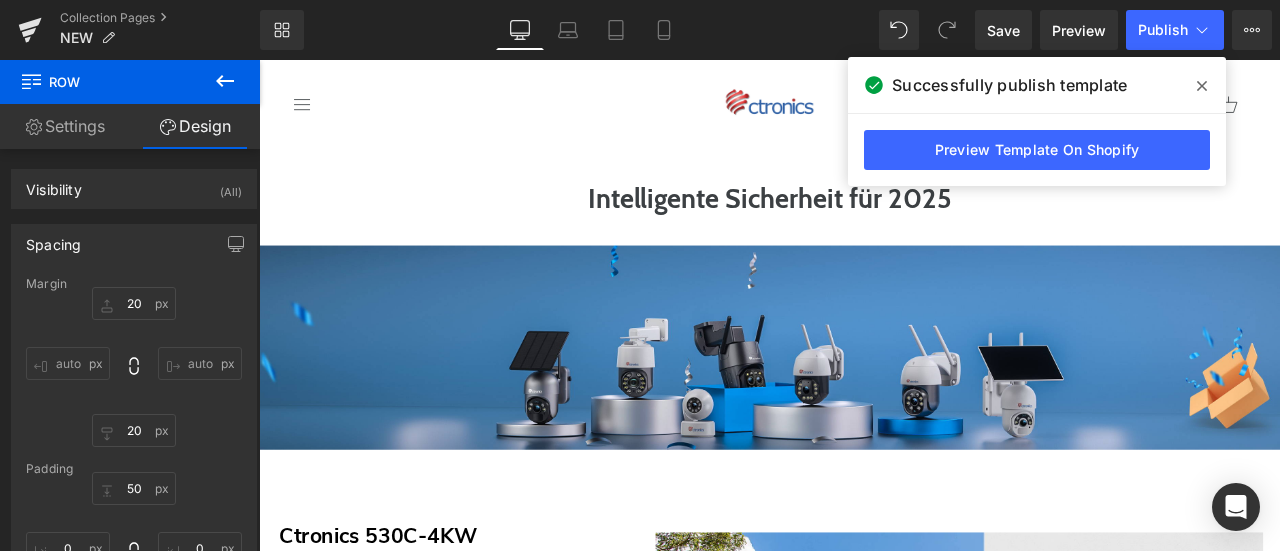 scroll, scrollTop: 0, scrollLeft: 0, axis: both 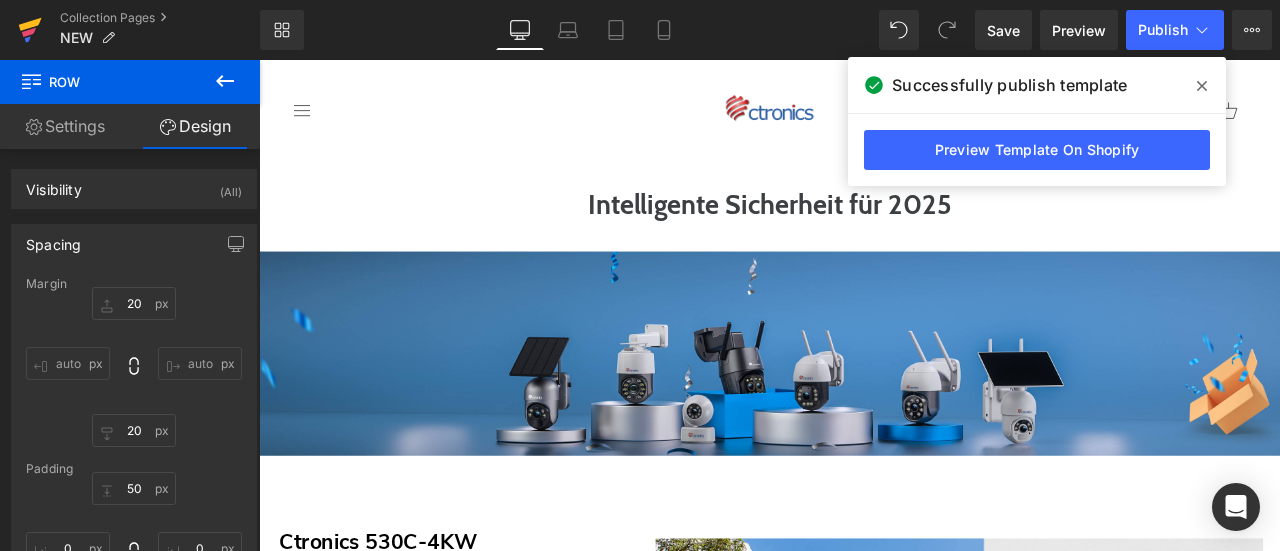 click 